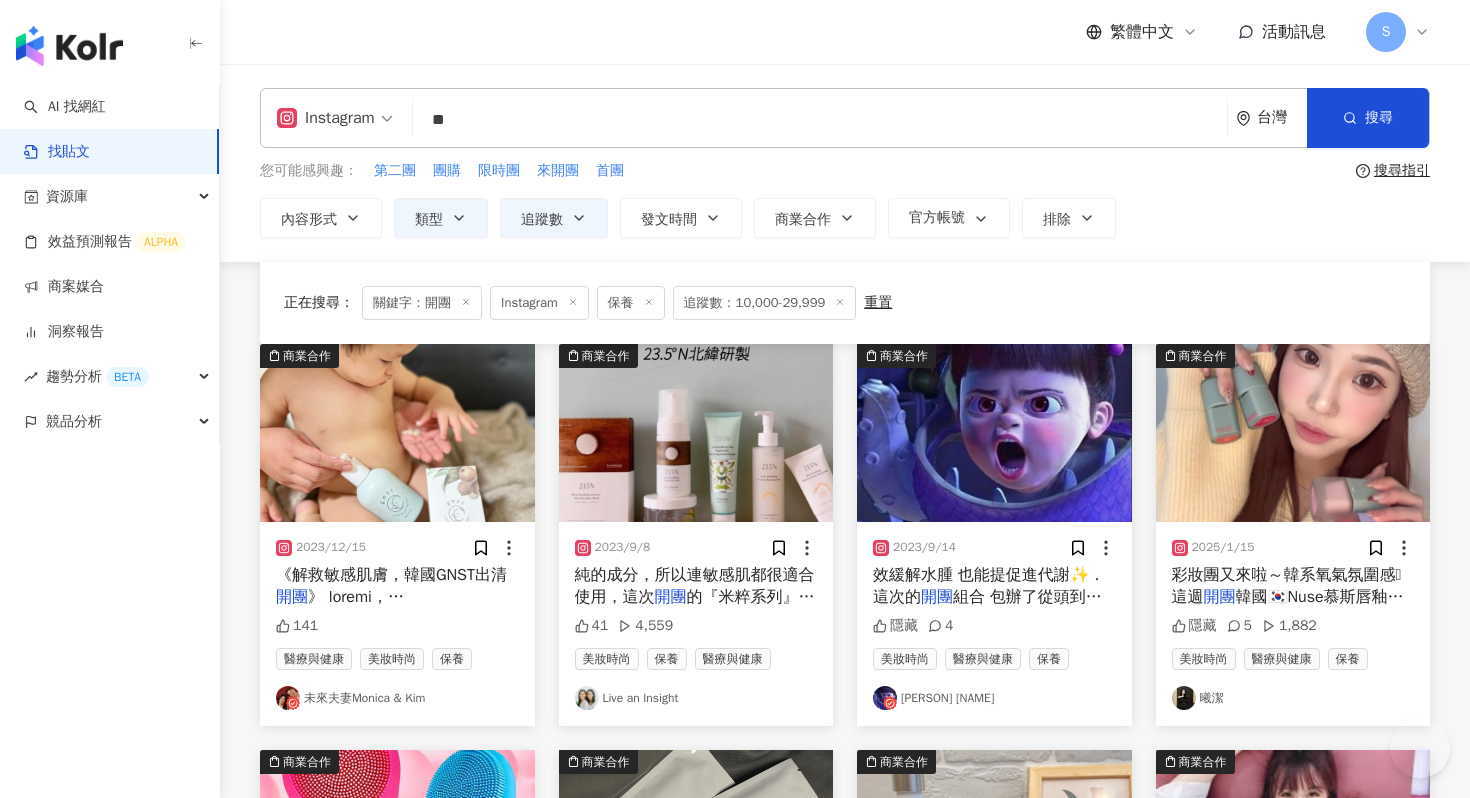 scroll, scrollTop: 287, scrollLeft: 0, axis: vertical 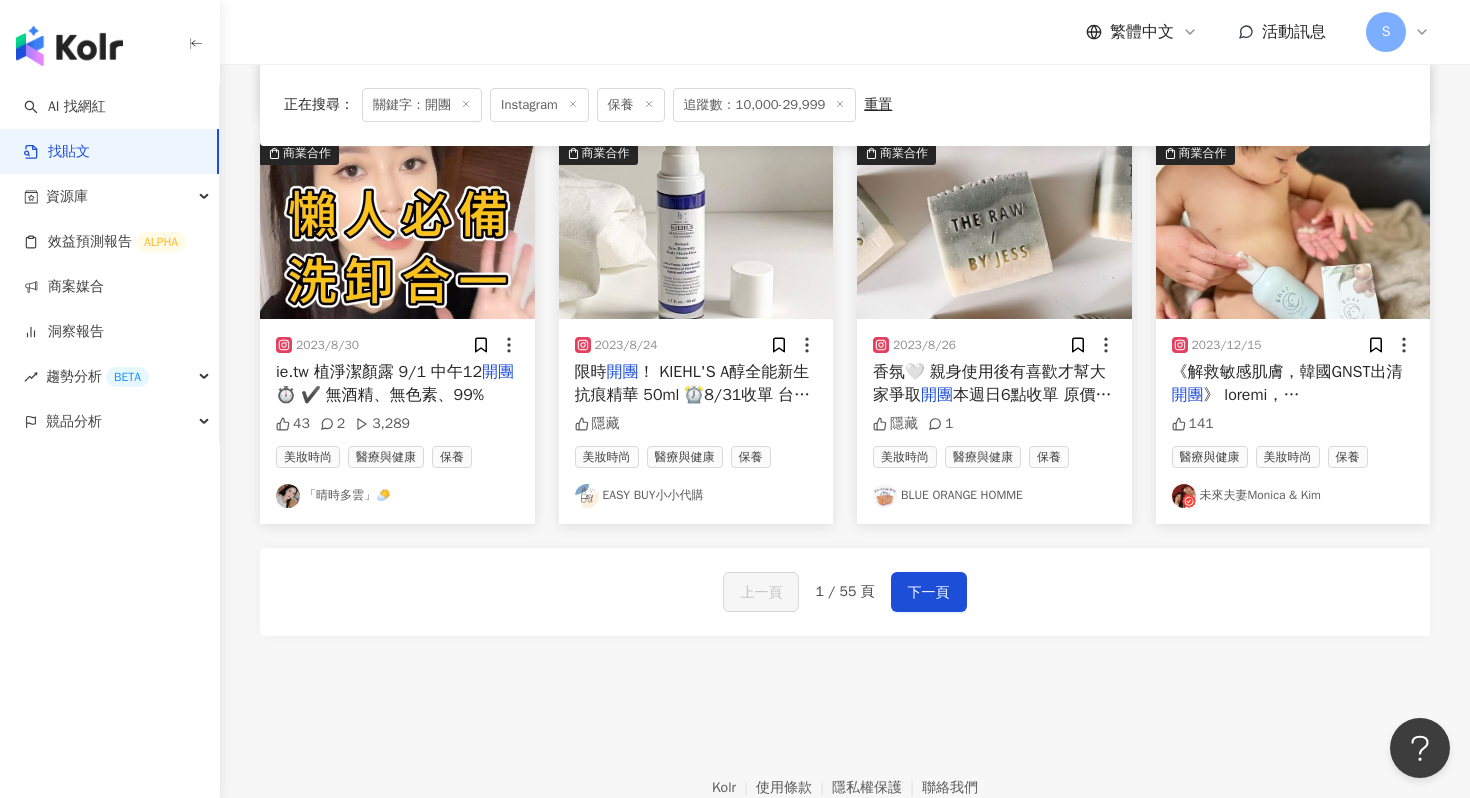 click on "上一頁 1 / 55 頁 下一頁" at bounding box center [845, 592] 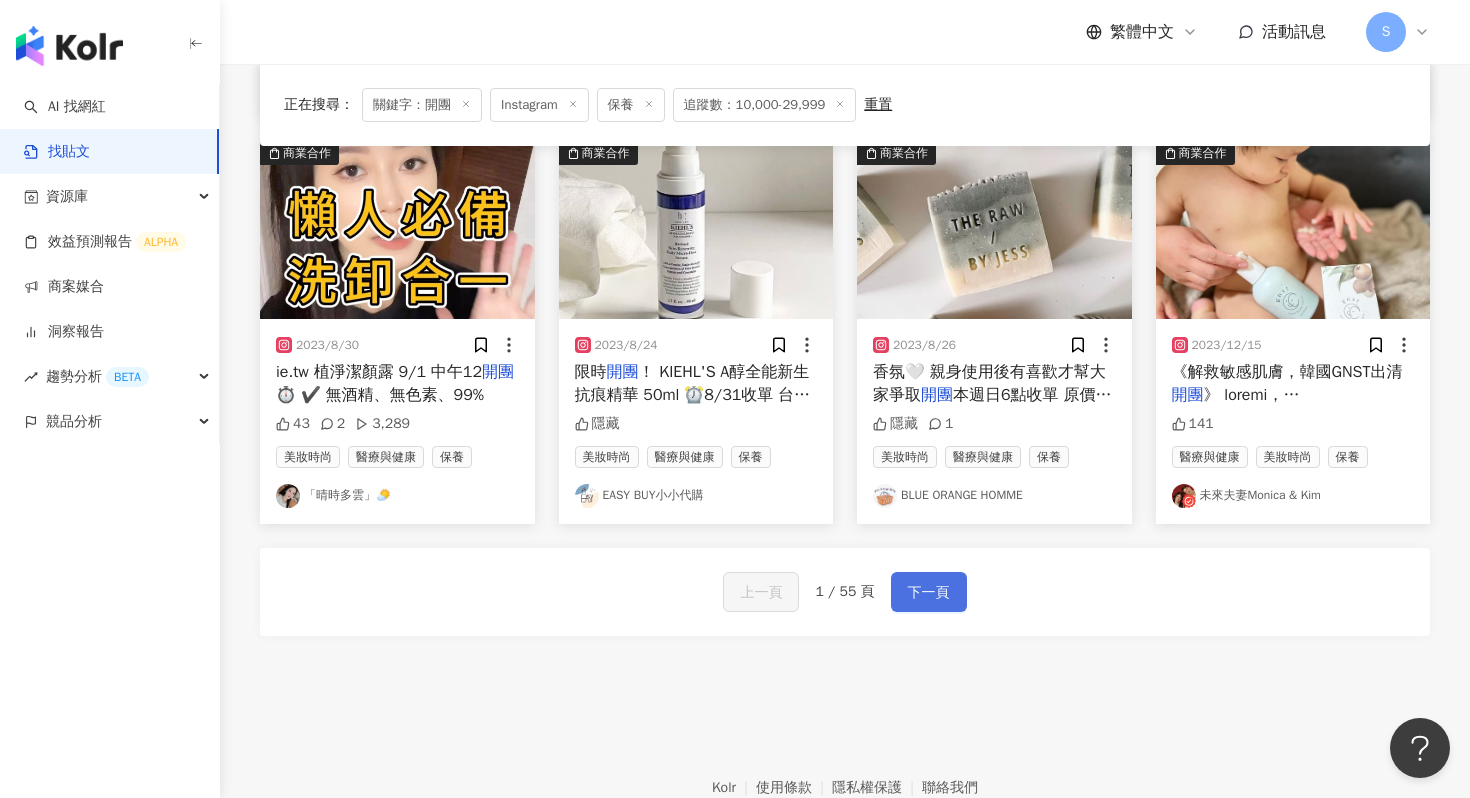 click on "下一頁" at bounding box center [929, 593] 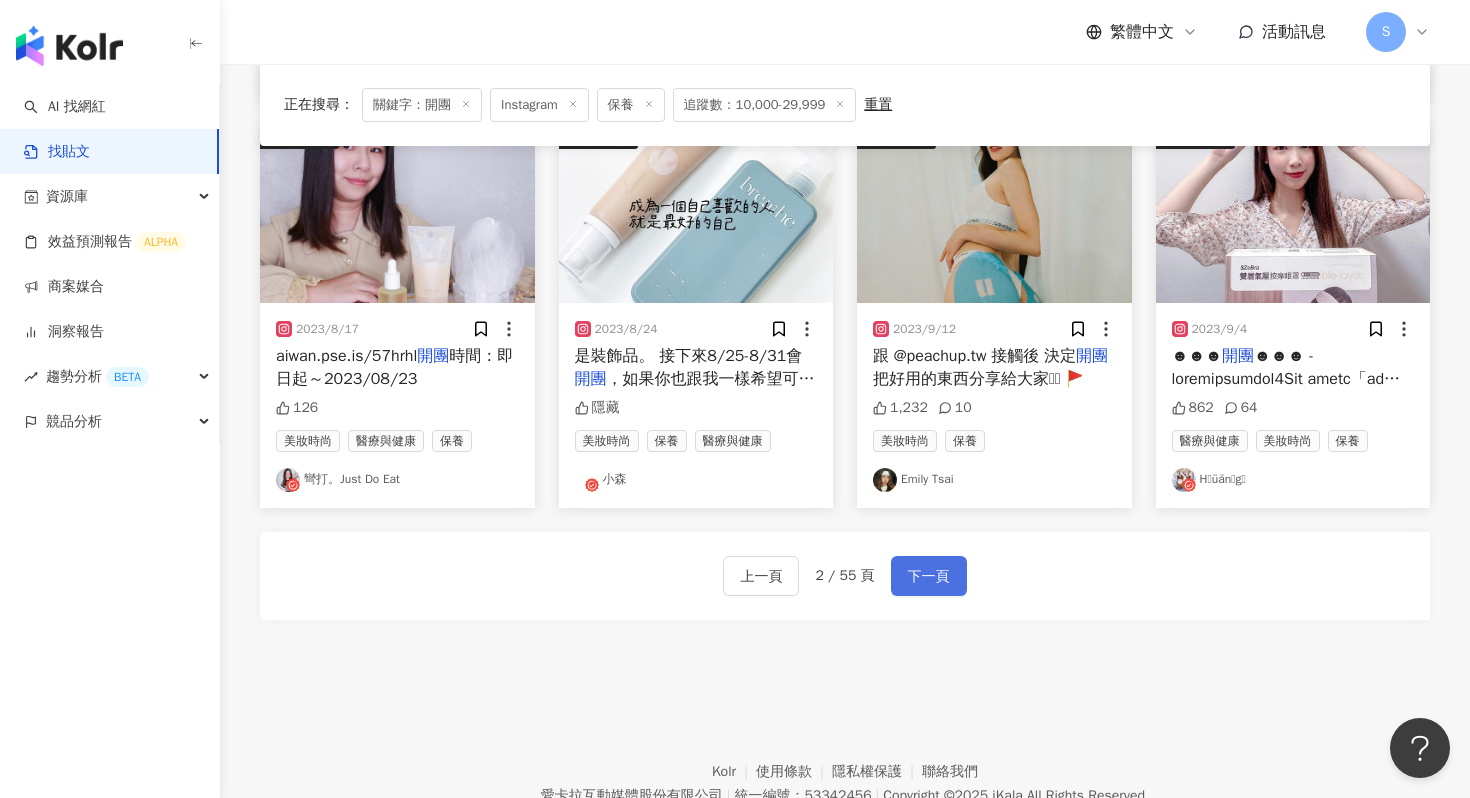 scroll, scrollTop: 1015, scrollLeft: 0, axis: vertical 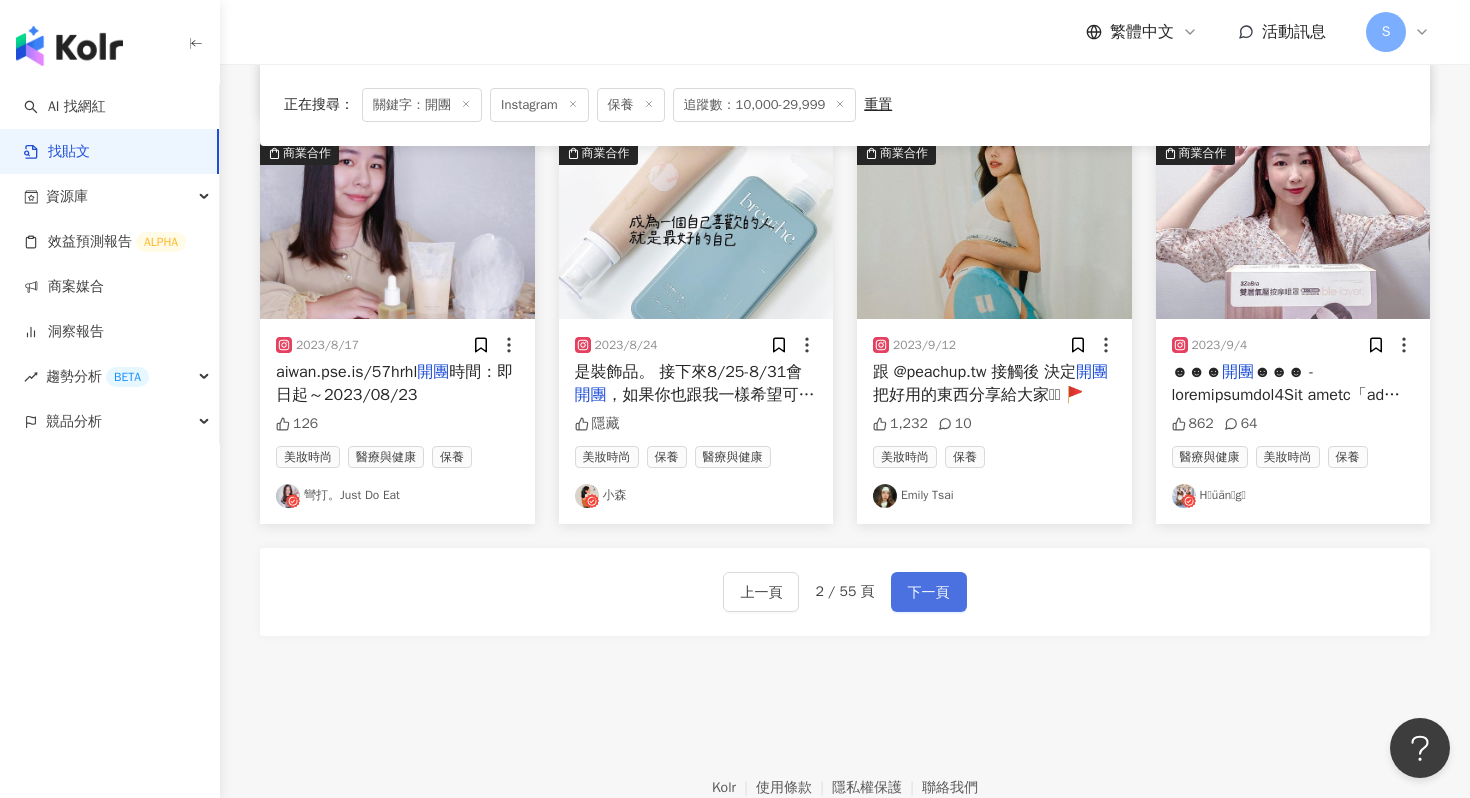 click on "下一頁" at bounding box center (929, 593) 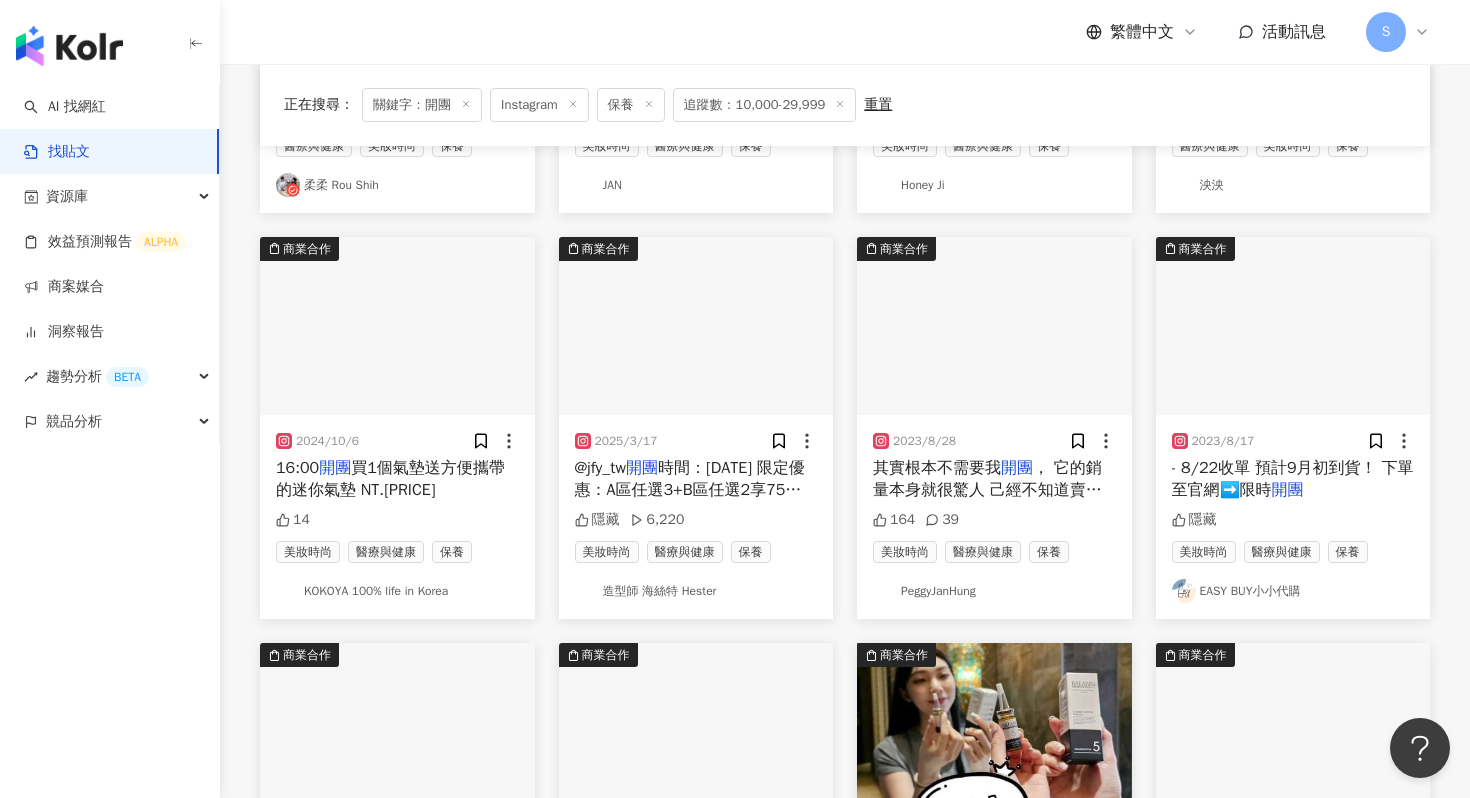 scroll, scrollTop: 507, scrollLeft: 0, axis: vertical 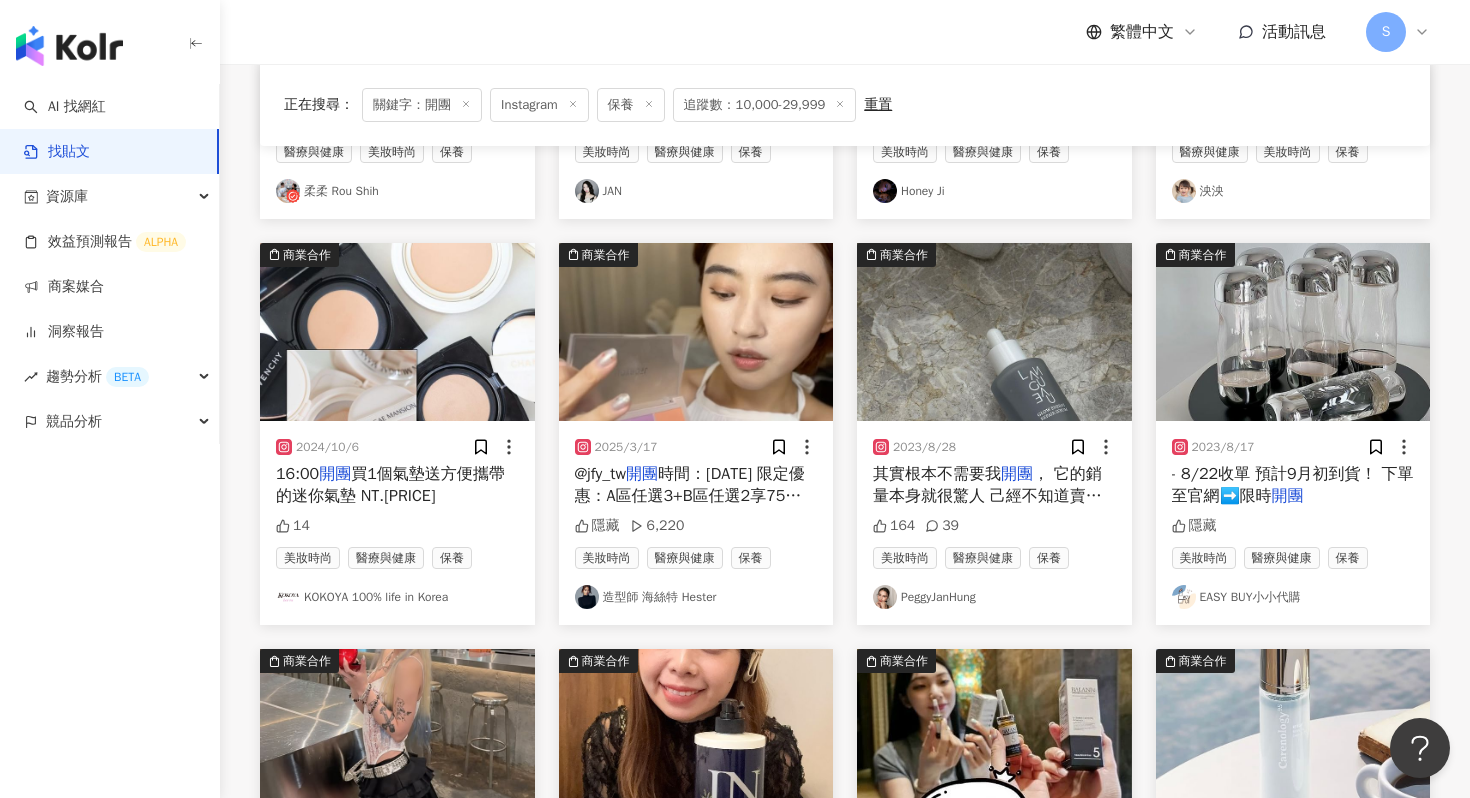 click at bounding box center (696, 332) 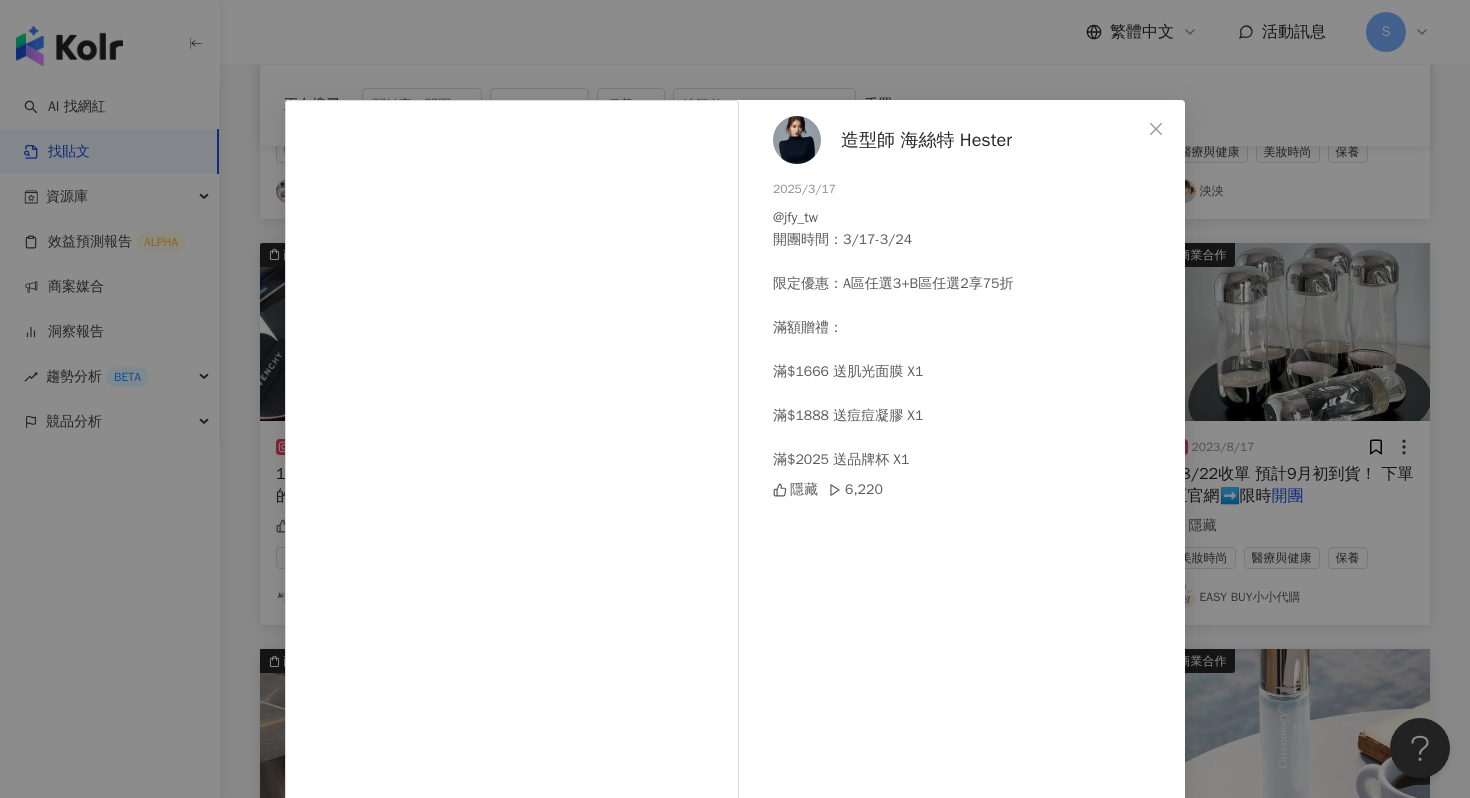click on "造型師 海絲特 Hester" at bounding box center [926, 140] 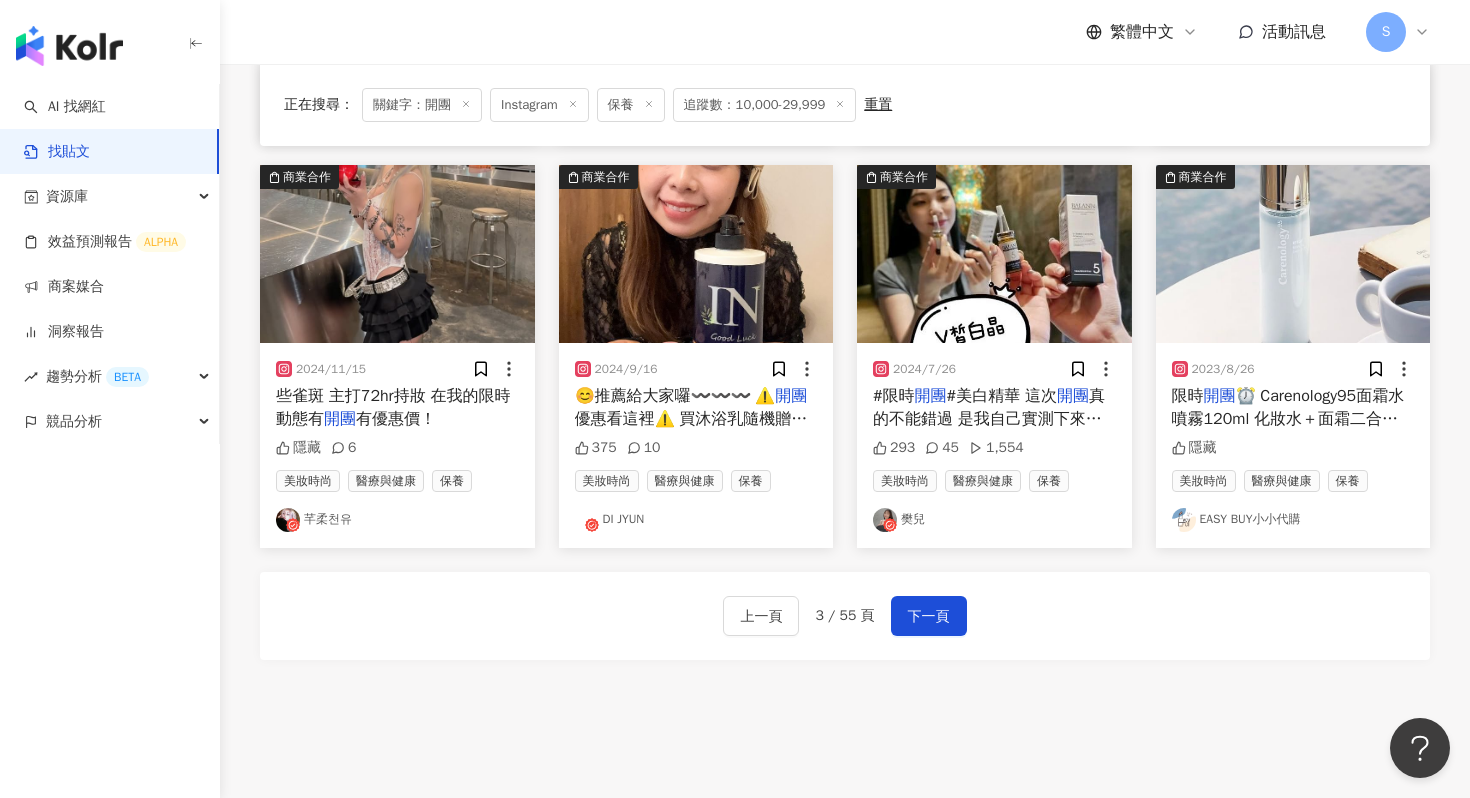 scroll, scrollTop: 994, scrollLeft: 0, axis: vertical 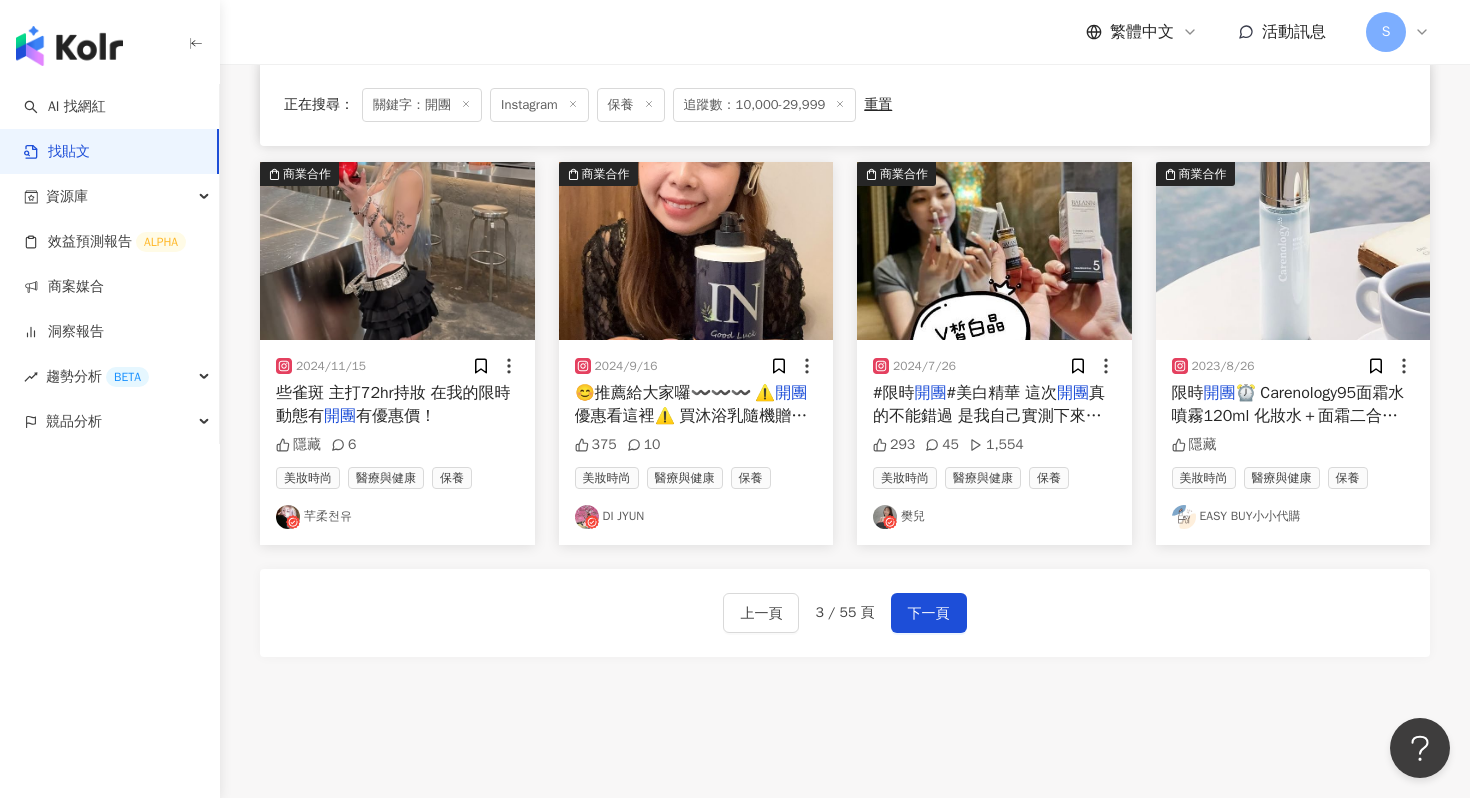 click at bounding box center (397, 251) 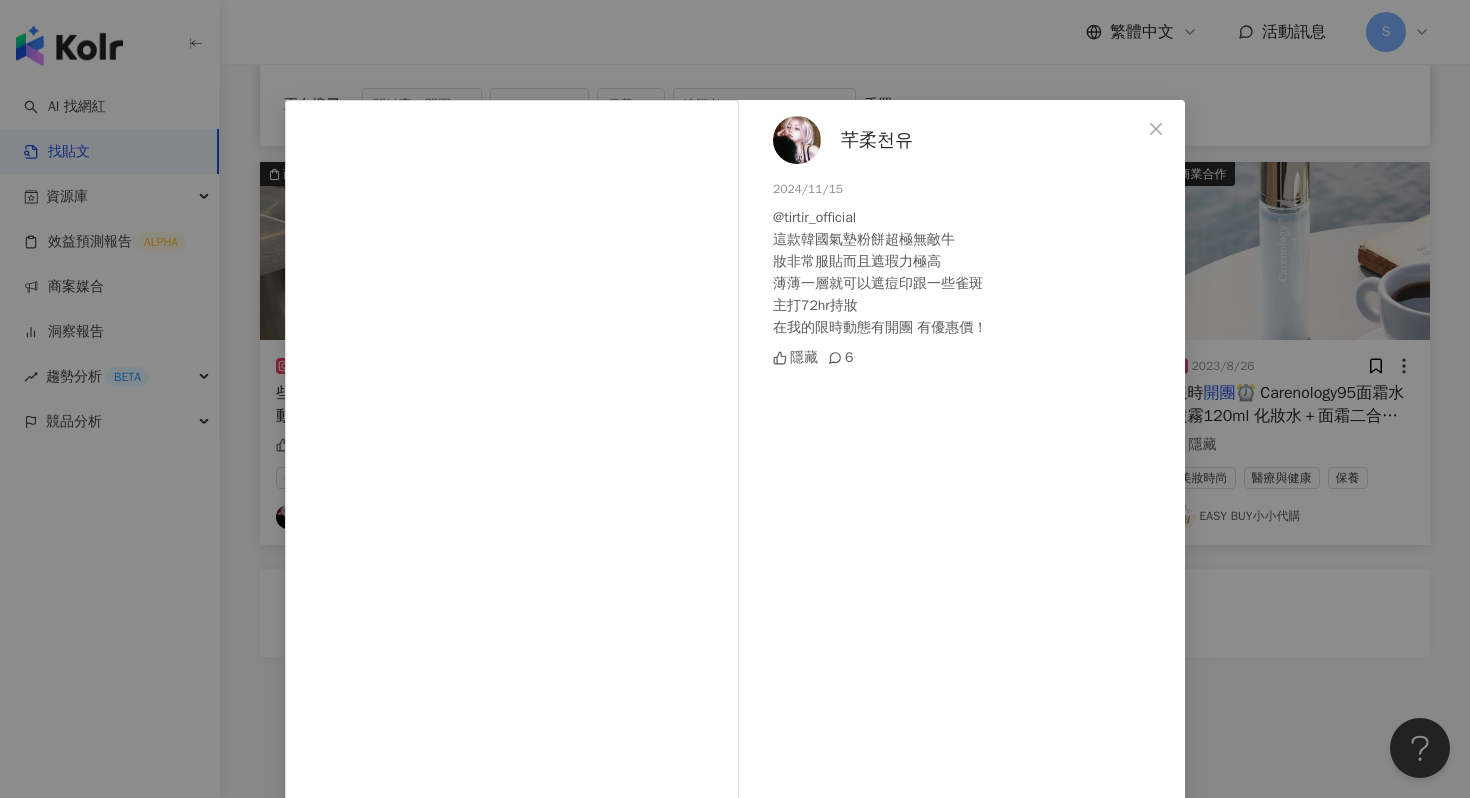click at bounding box center (797, 140) 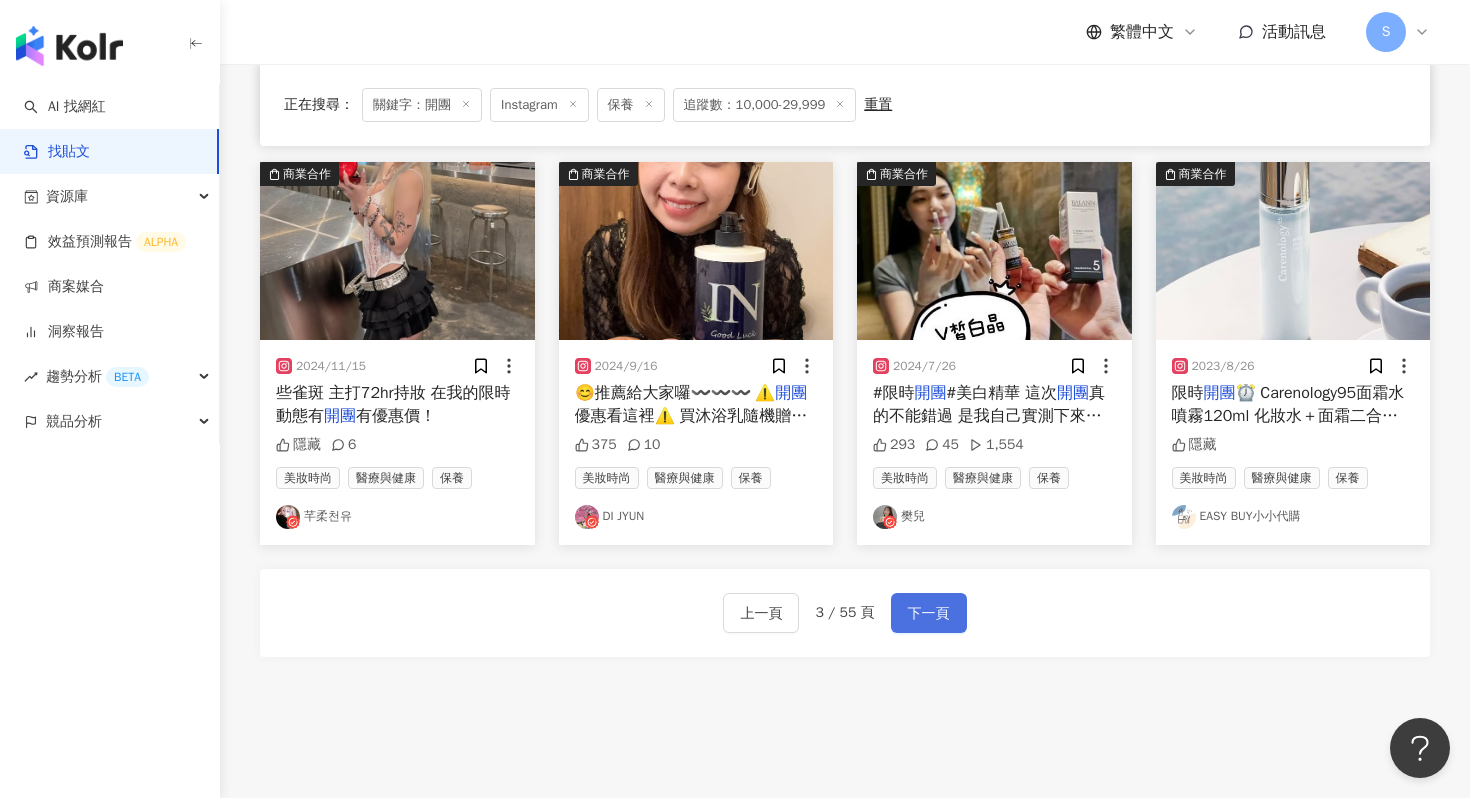 click on "下一頁" at bounding box center [929, 614] 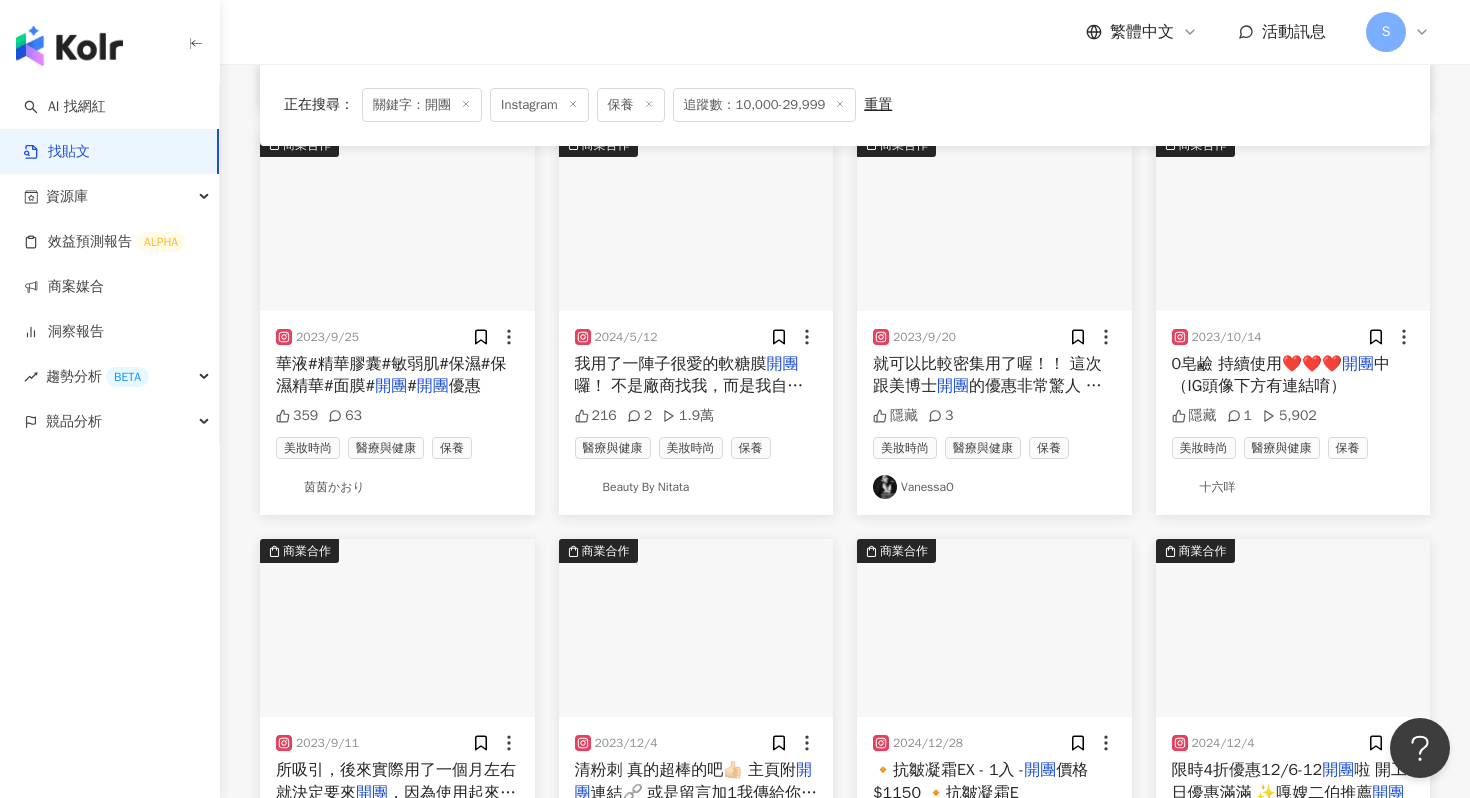 scroll, scrollTop: 427, scrollLeft: 0, axis: vertical 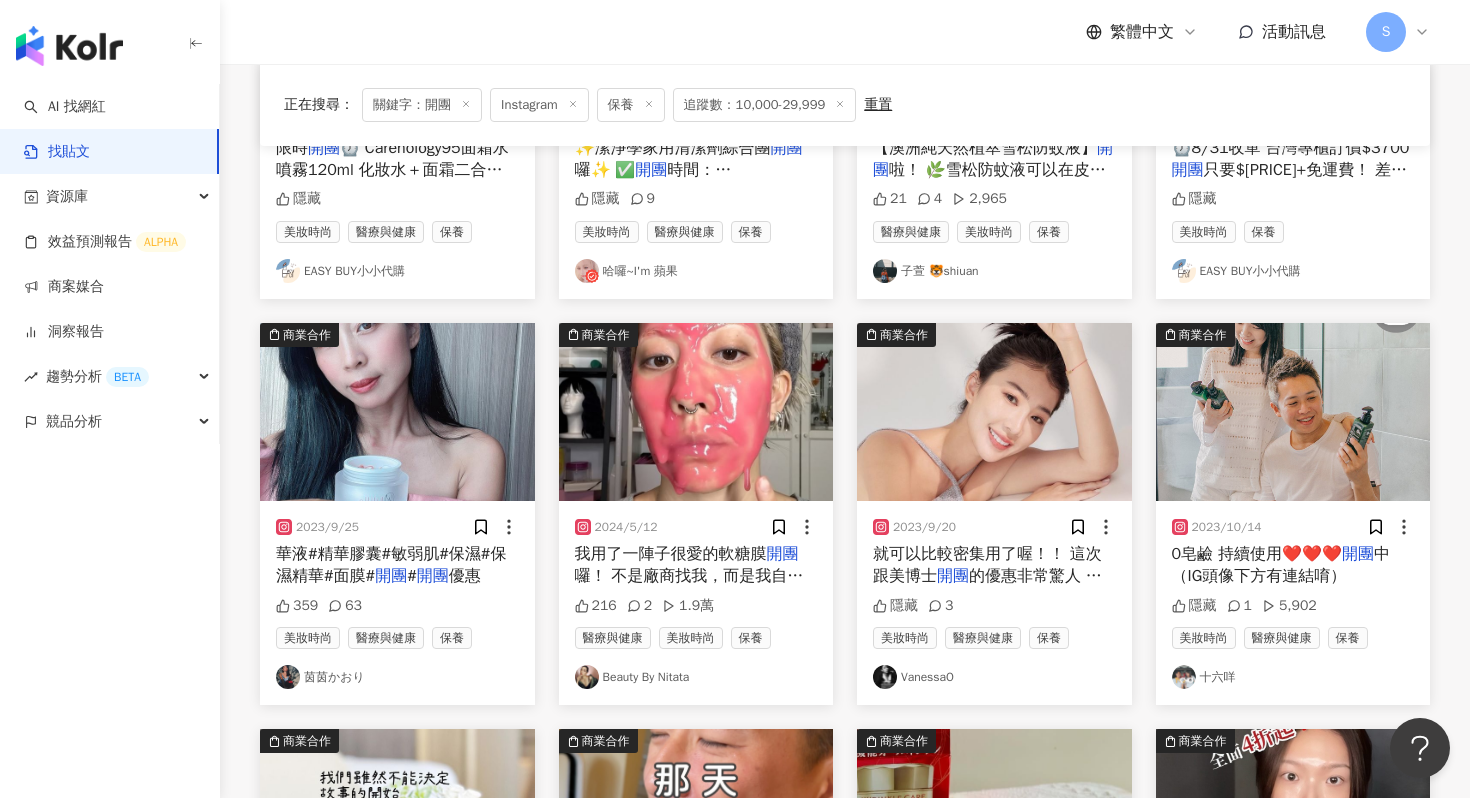 click at bounding box center [994, 412] 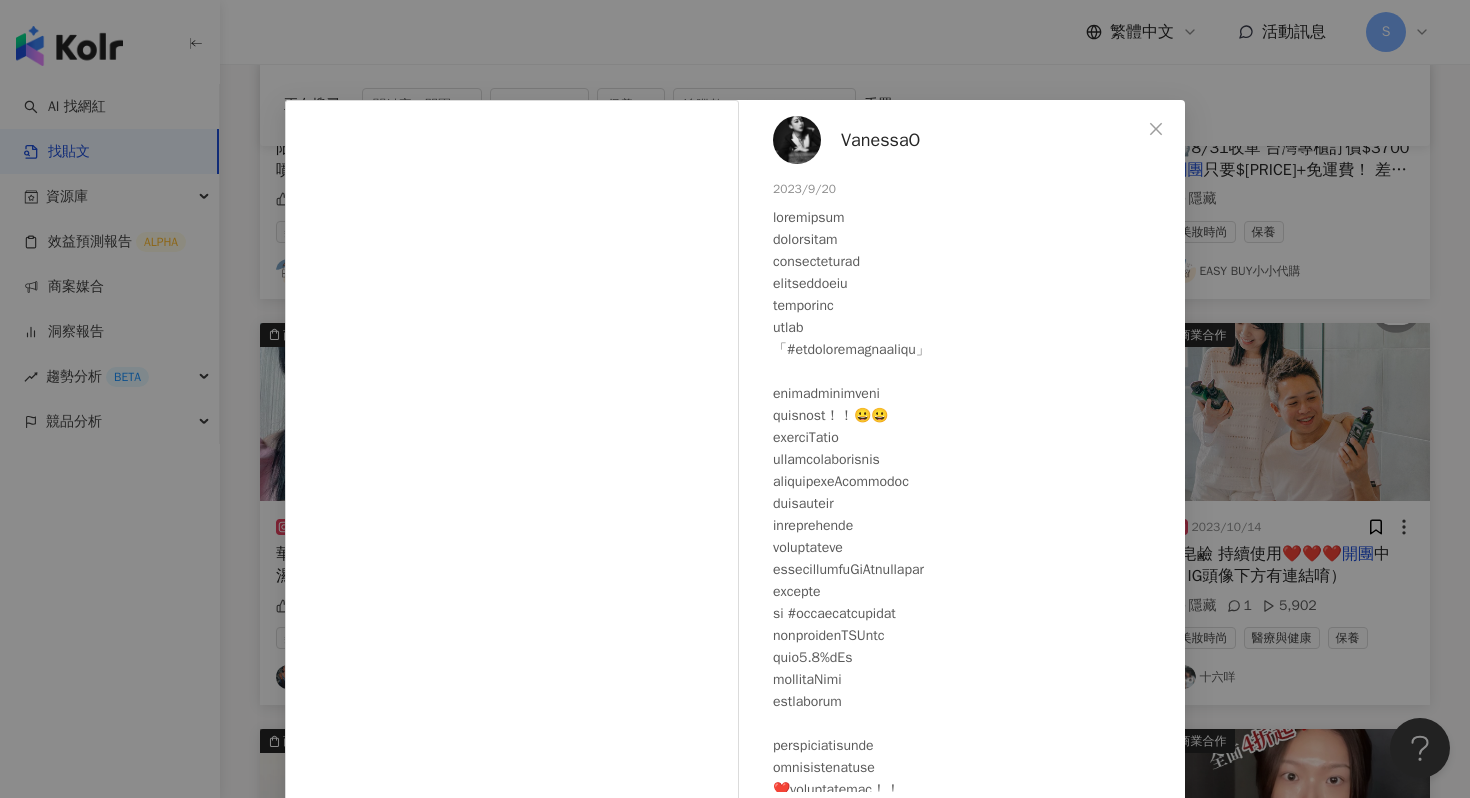 click on "VanessaO" at bounding box center (880, 140) 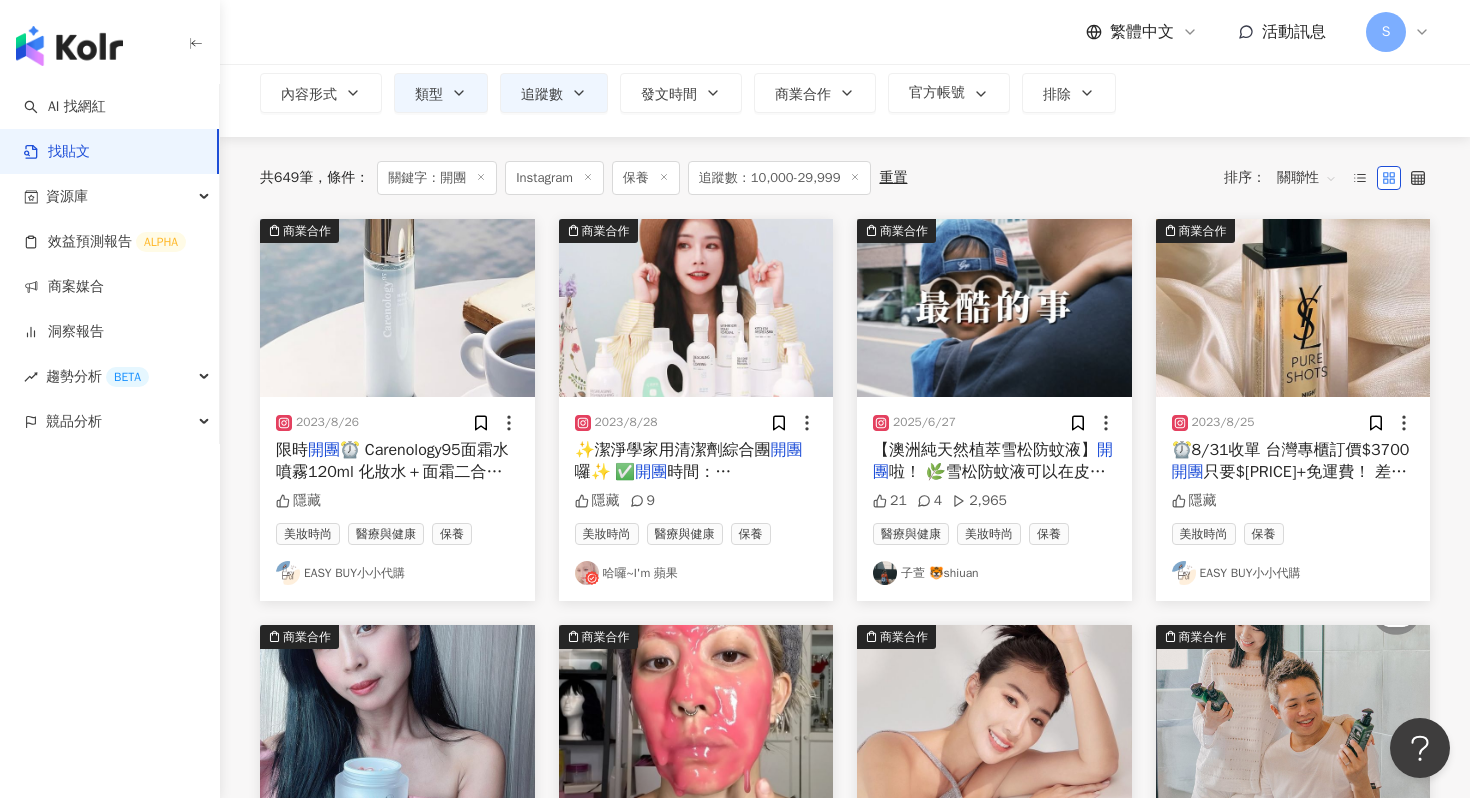 scroll, scrollTop: 110, scrollLeft: 0, axis: vertical 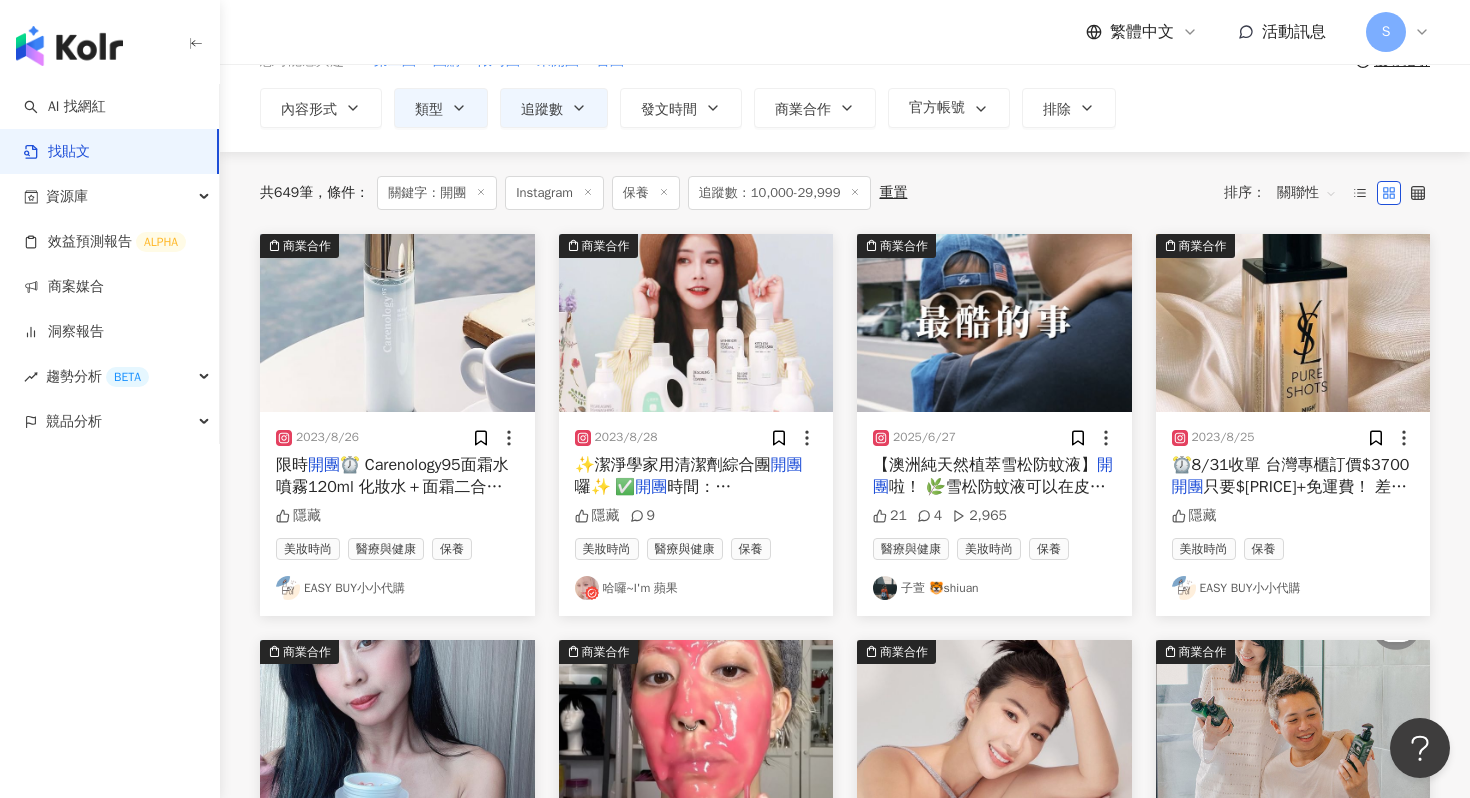 click at bounding box center (994, 323) 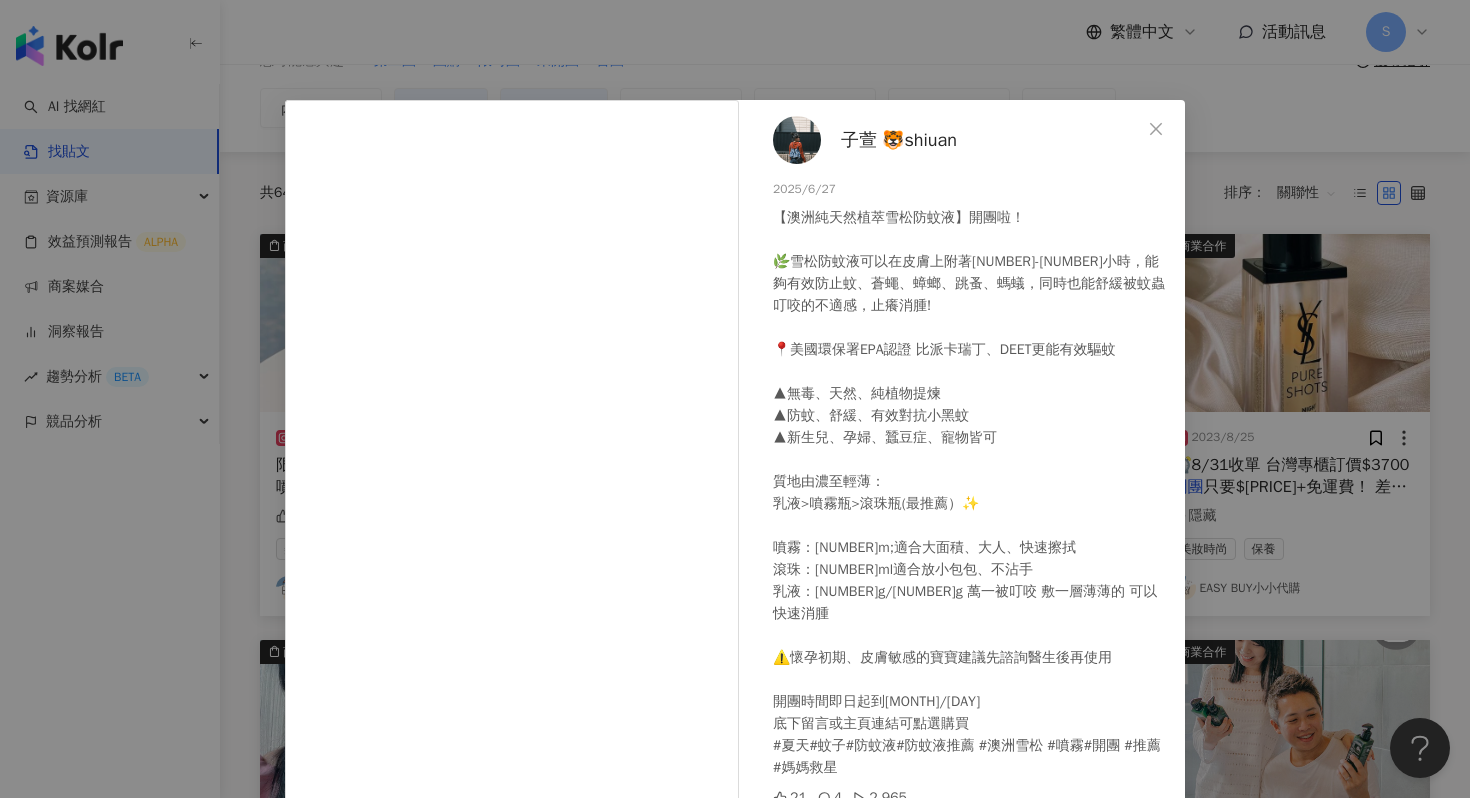 click on "子萱 🐯shiuan" at bounding box center [899, 140] 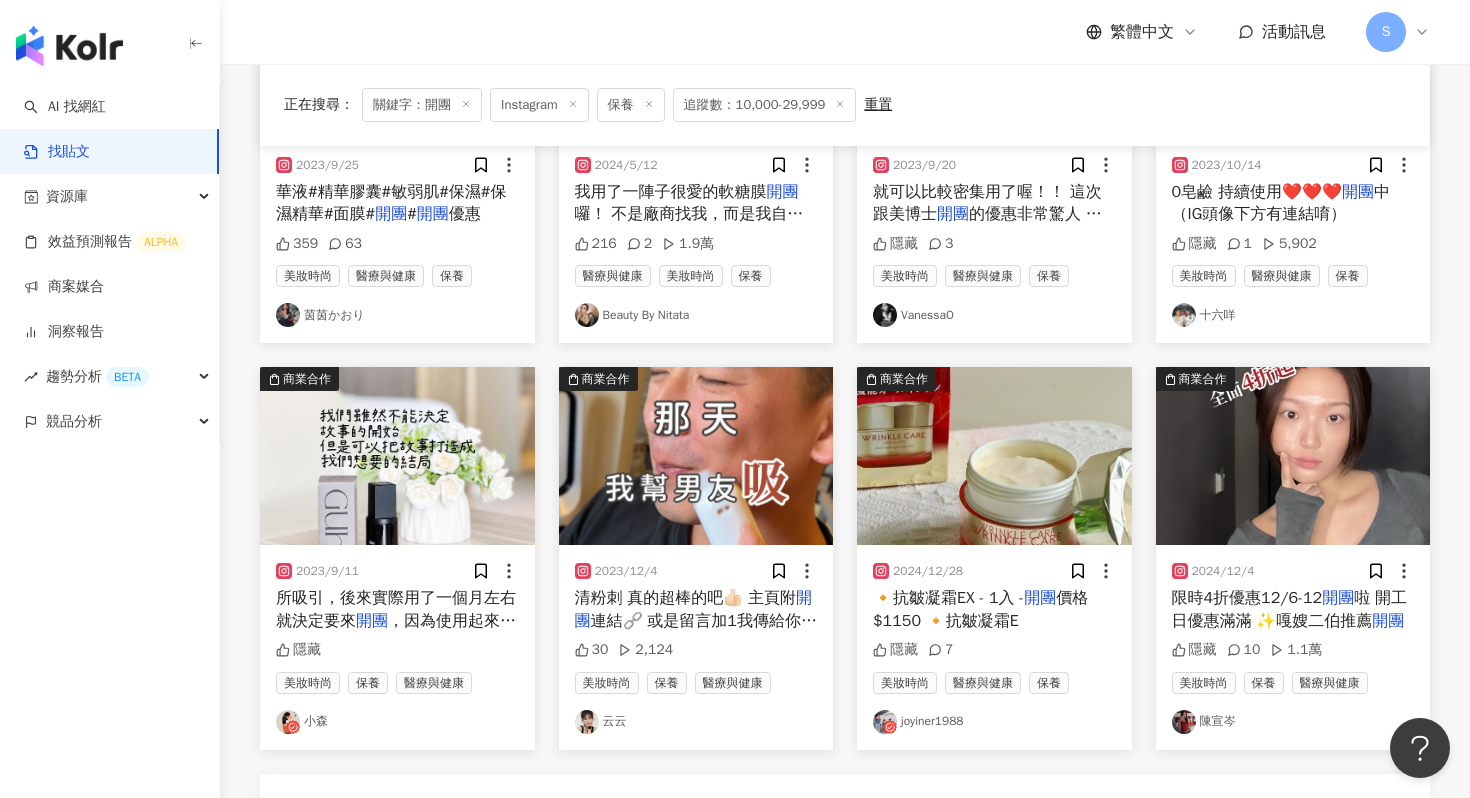 scroll, scrollTop: 852, scrollLeft: 0, axis: vertical 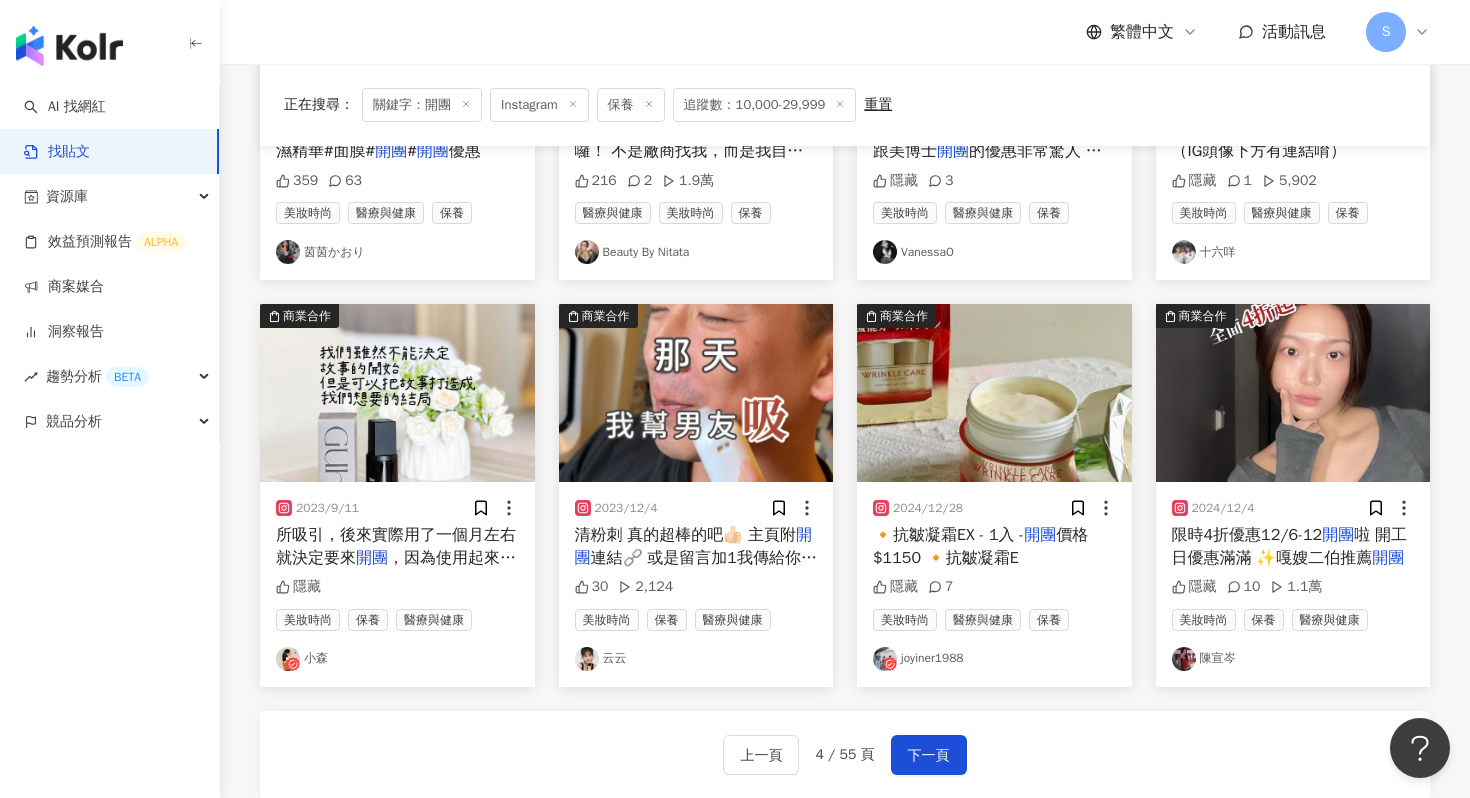 click at bounding box center (1293, 393) 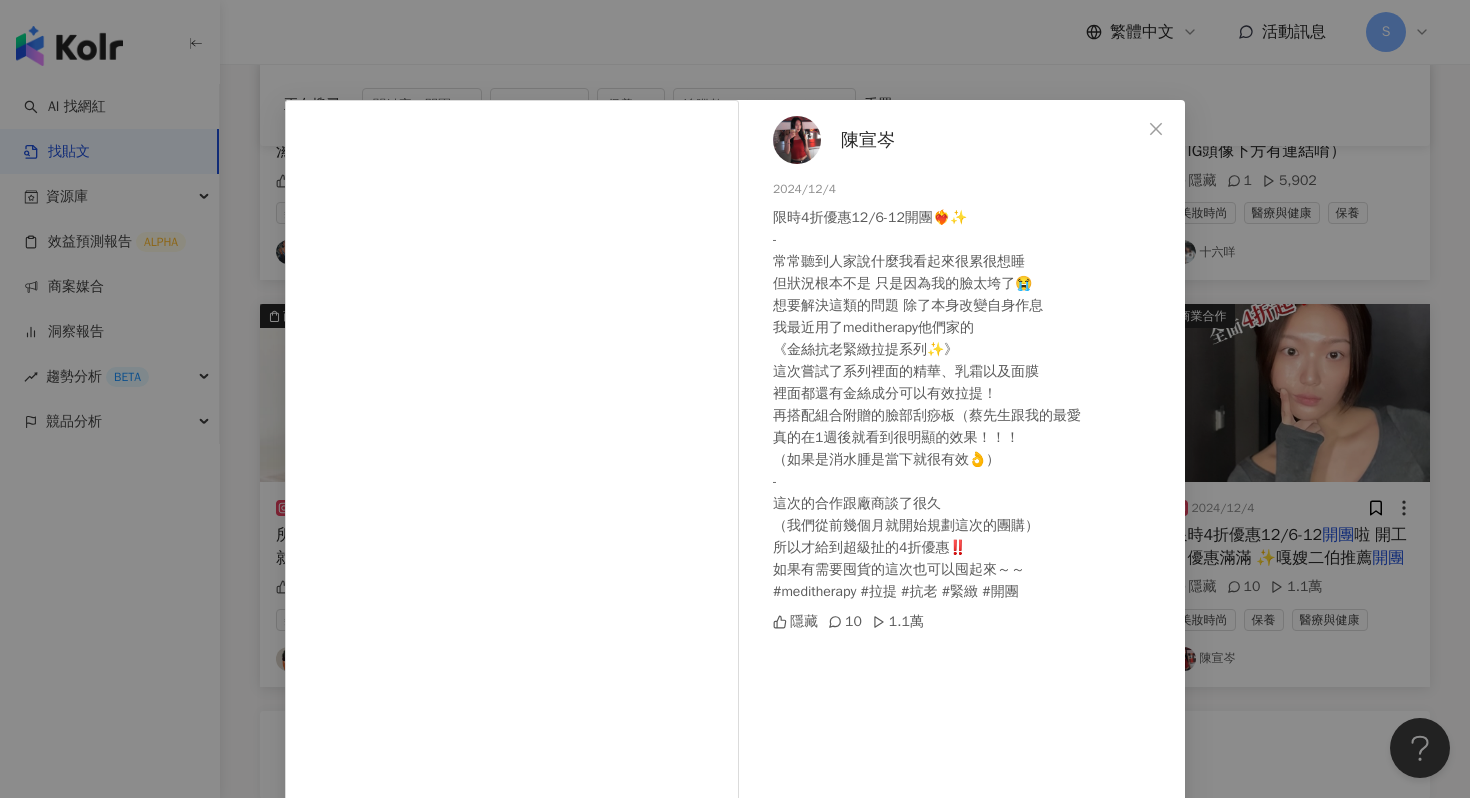 click on "陳宣岑" at bounding box center (868, 140) 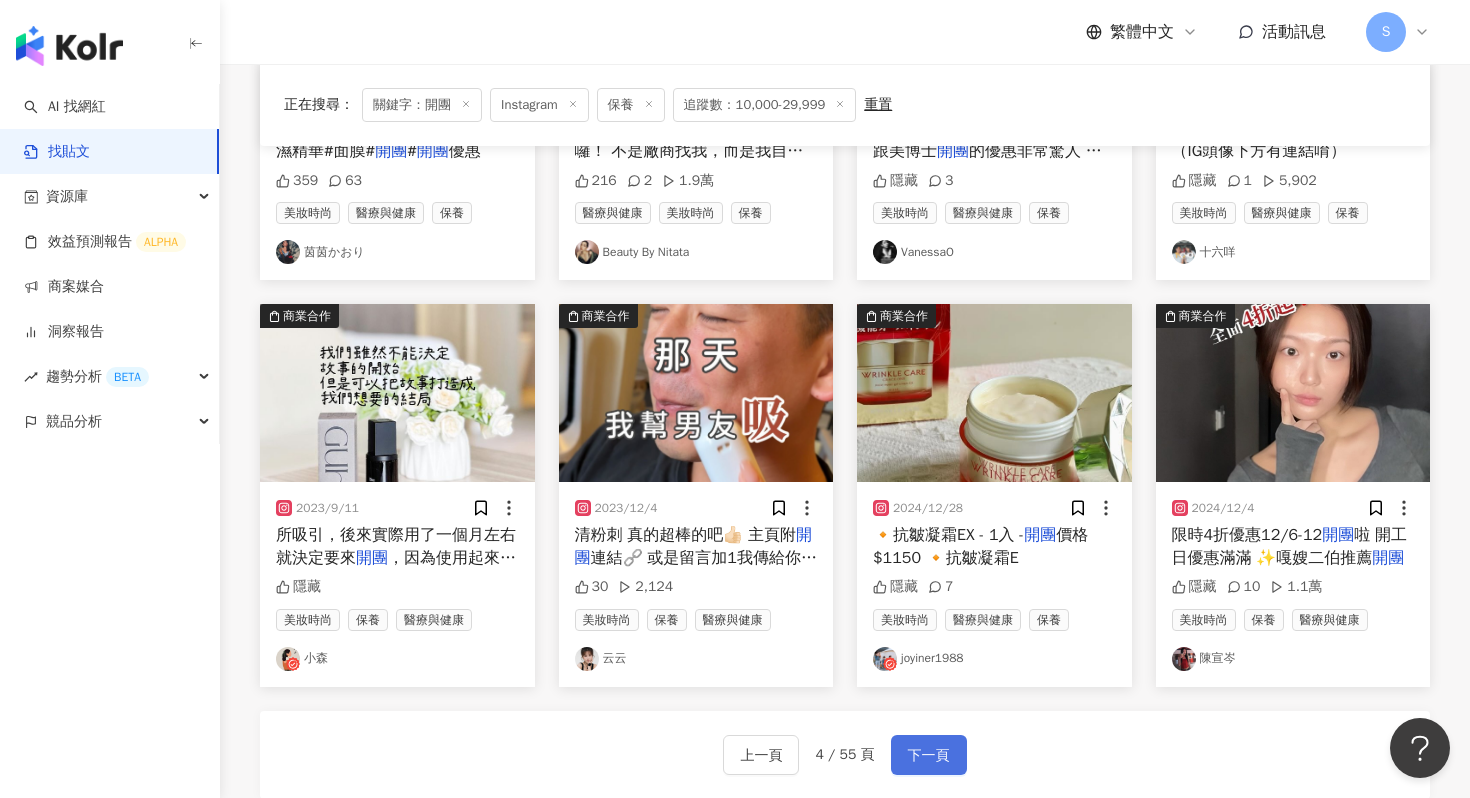 click on "下一頁" at bounding box center (929, 756) 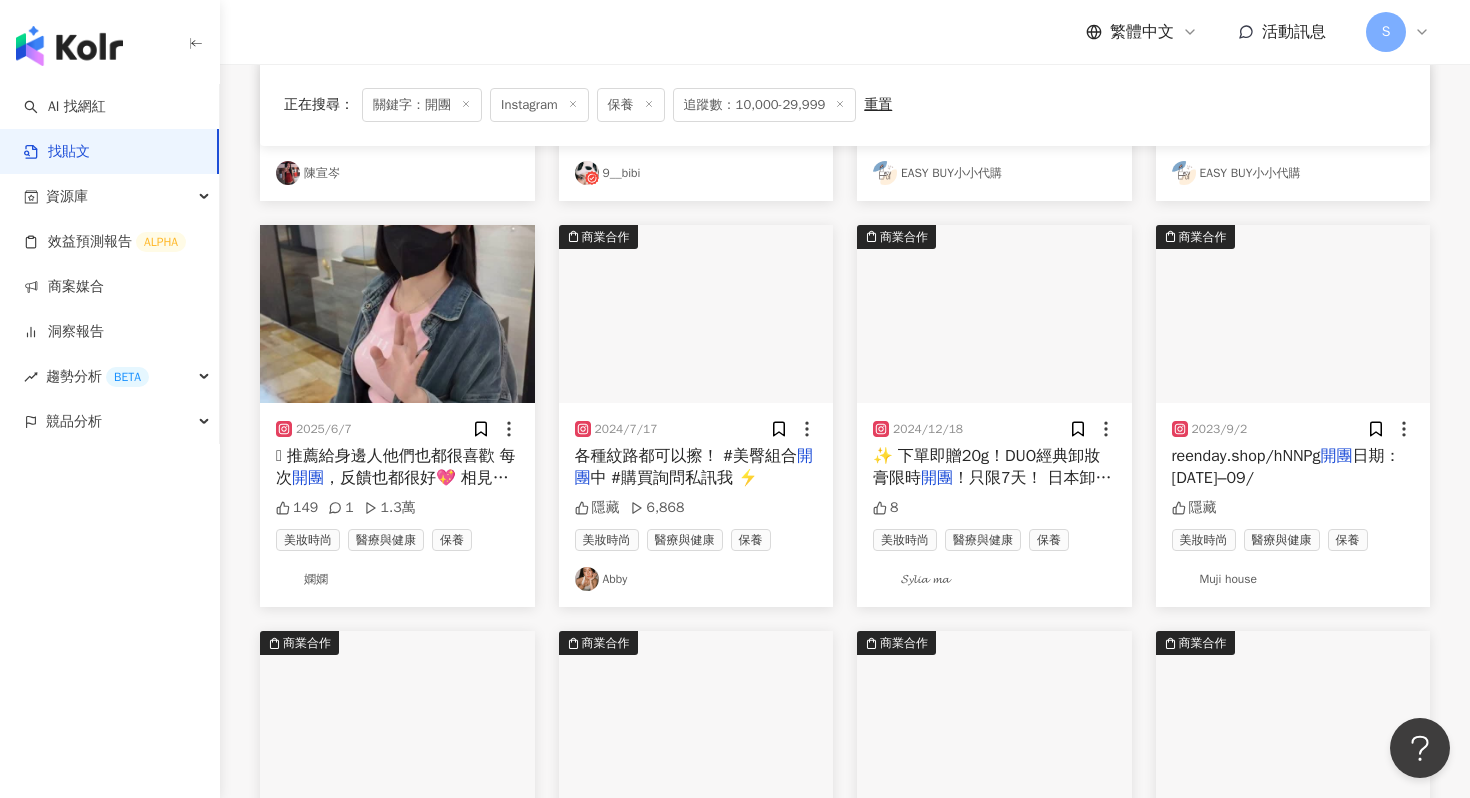 scroll, scrollTop: 508, scrollLeft: 0, axis: vertical 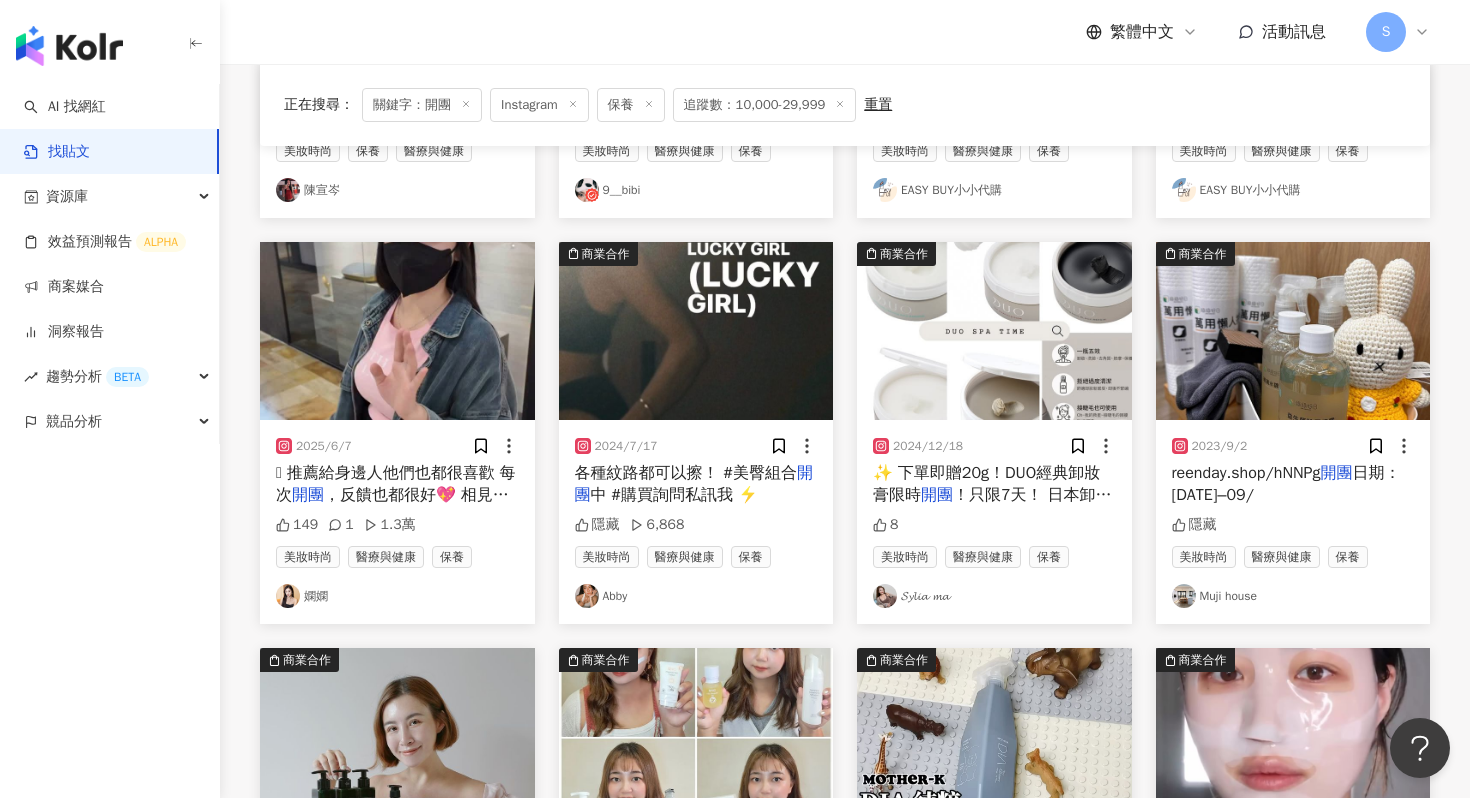 click at bounding box center [696, 331] 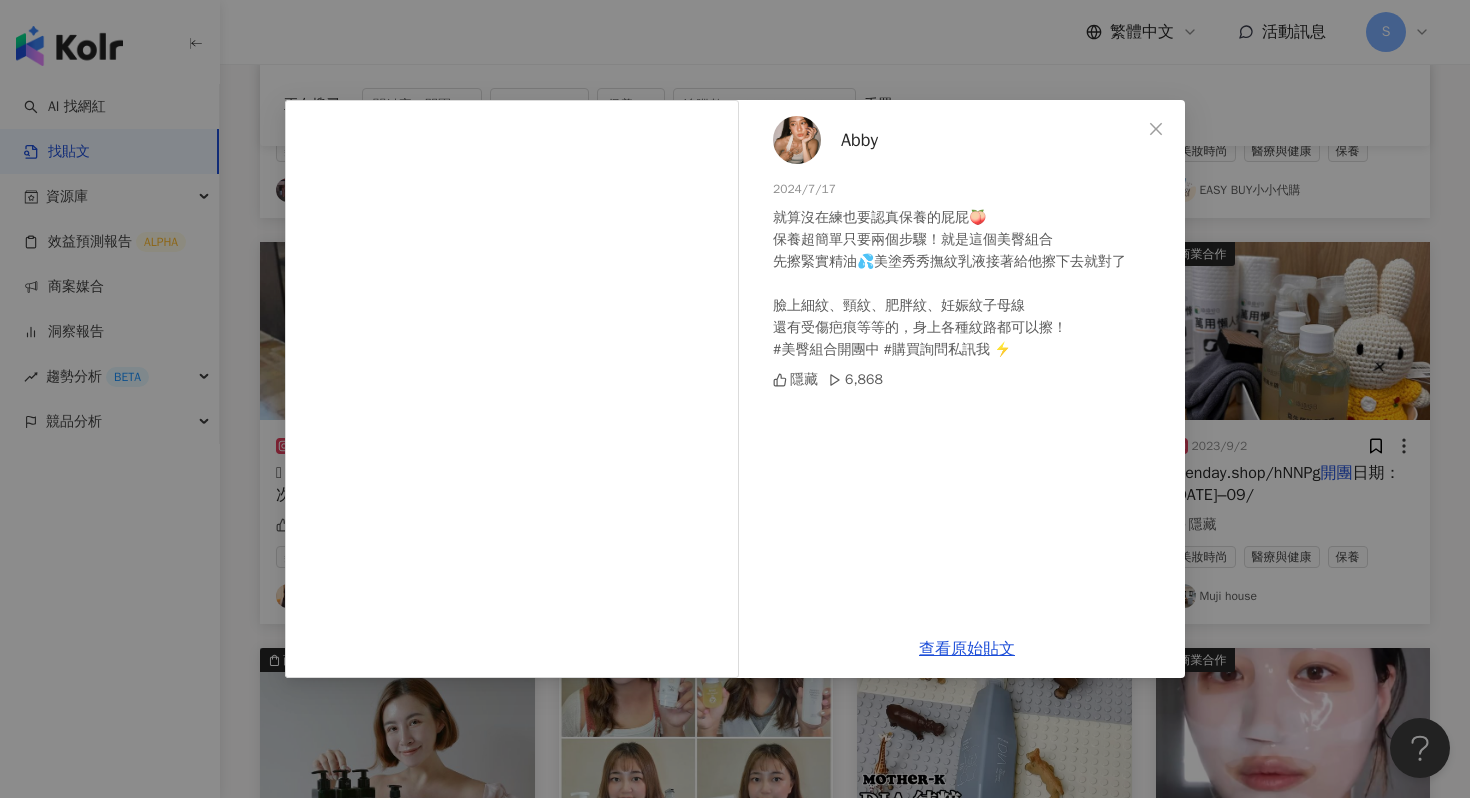 click at bounding box center (797, 140) 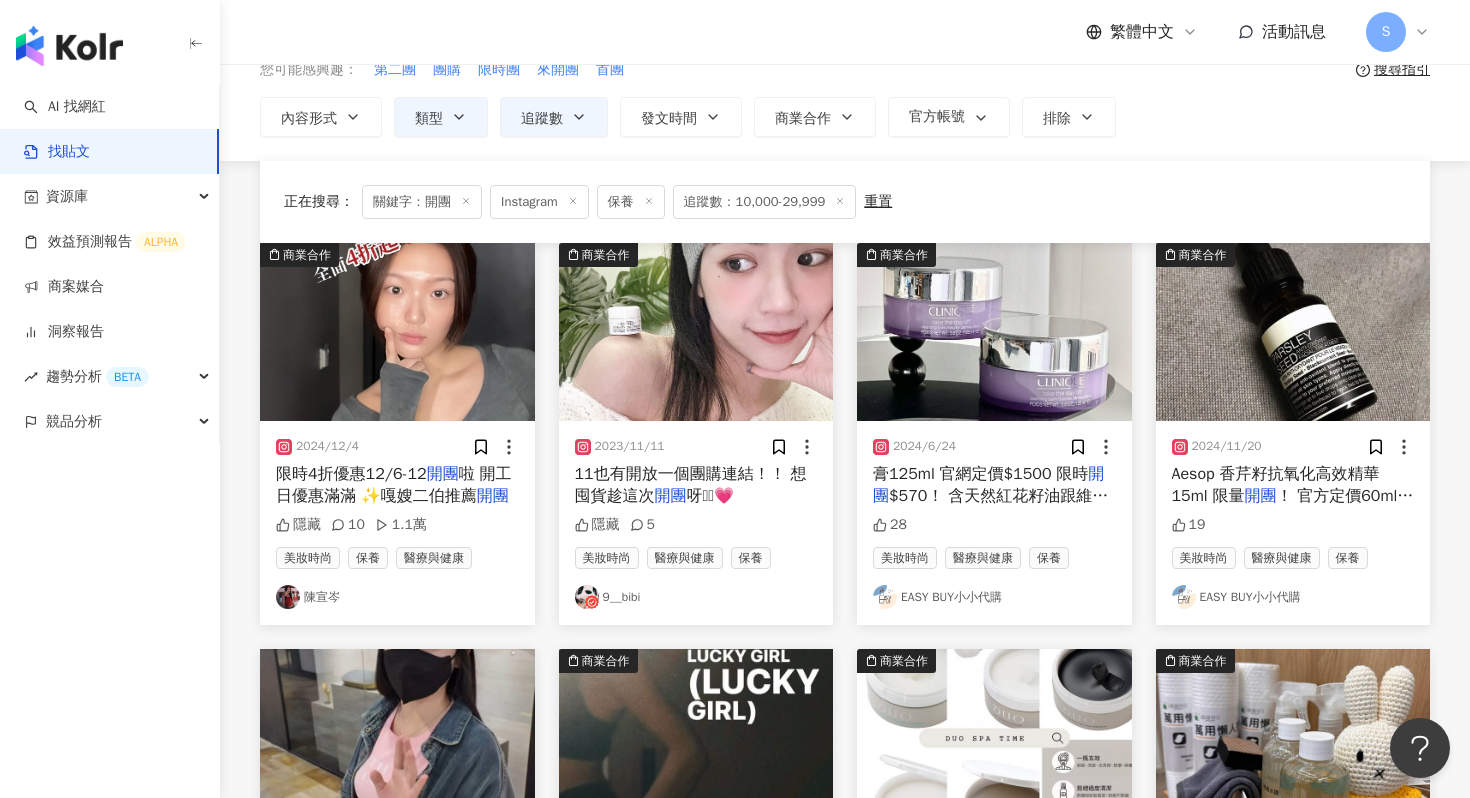 scroll, scrollTop: 44, scrollLeft: 0, axis: vertical 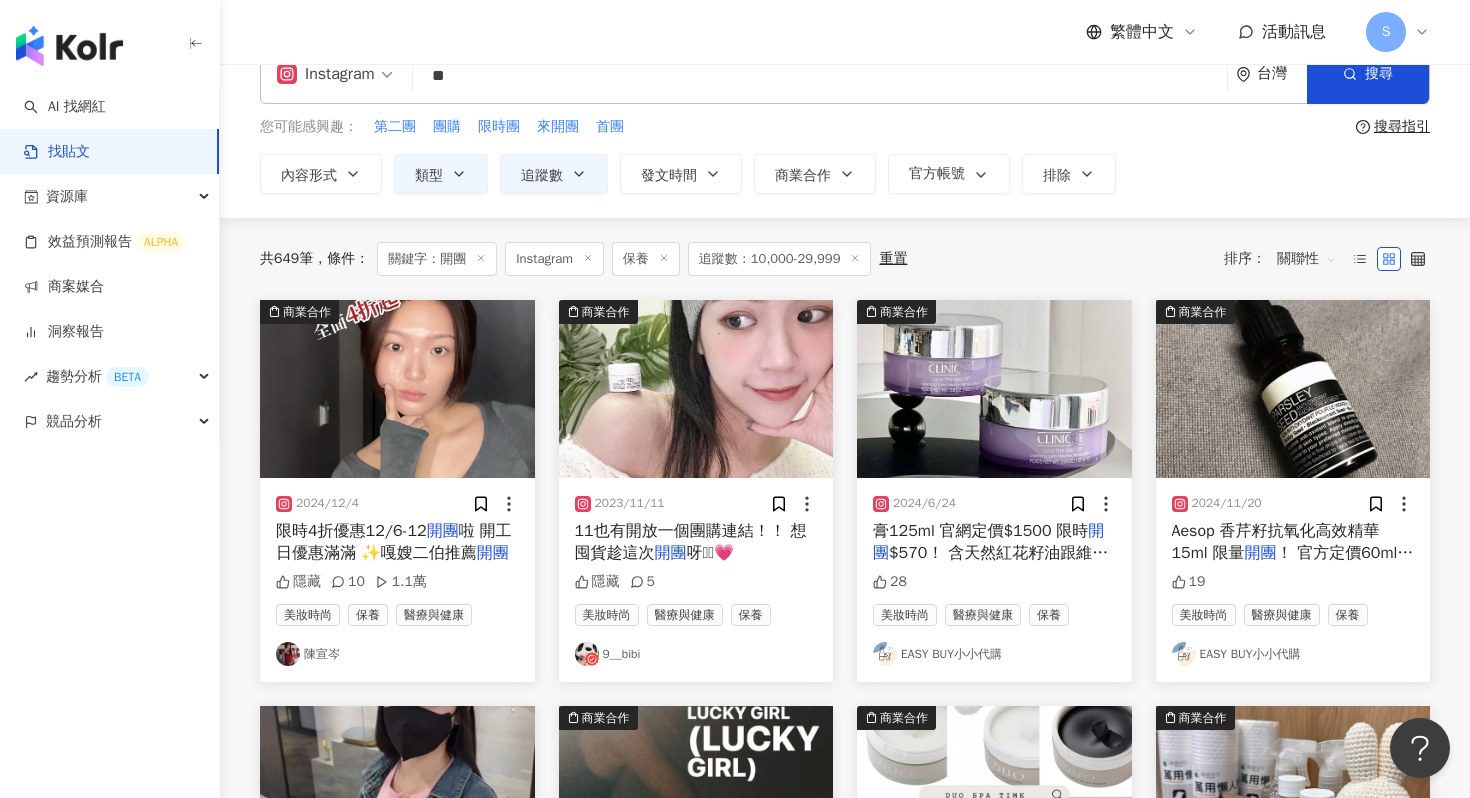 click at bounding box center [696, 389] 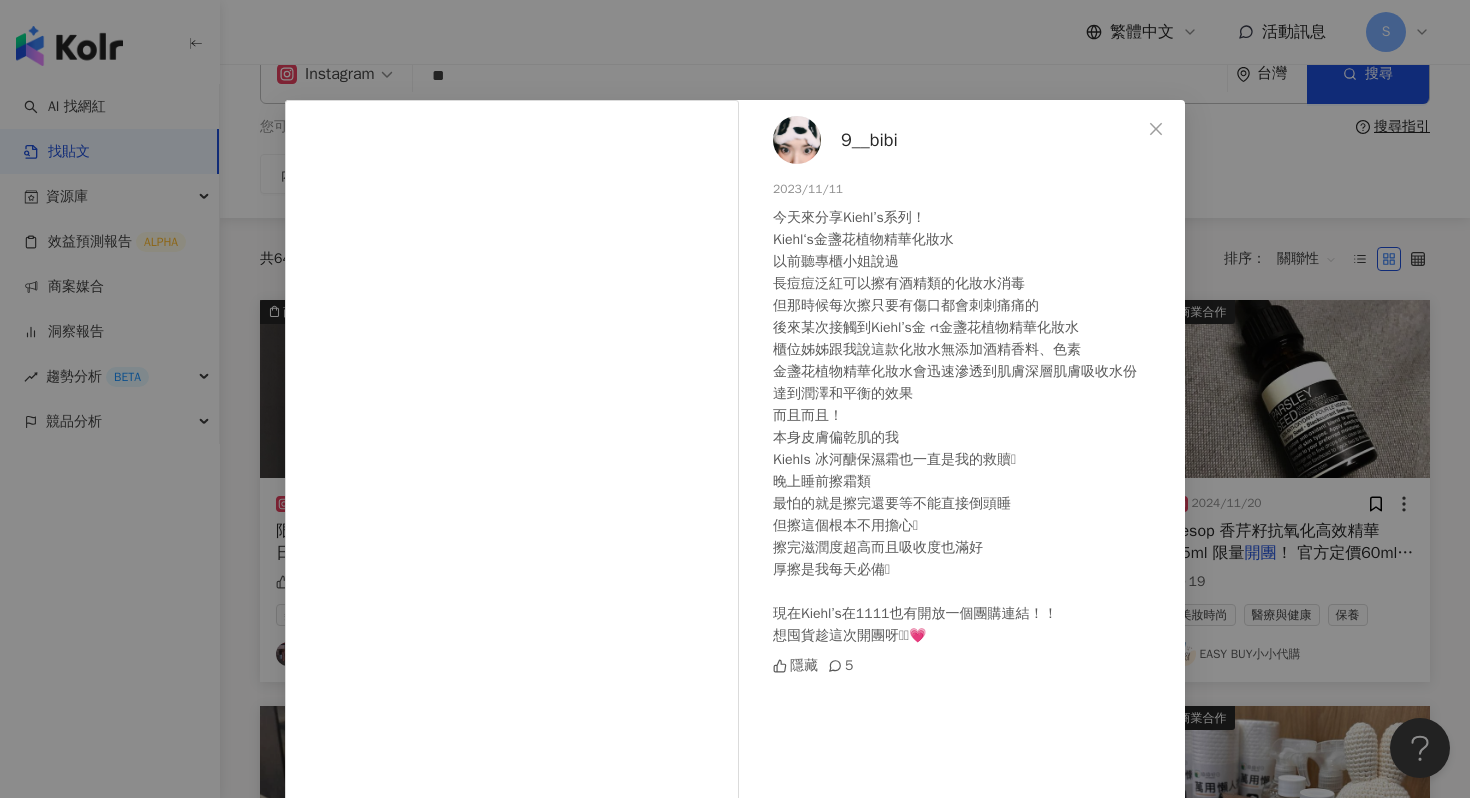 click at bounding box center [797, 140] 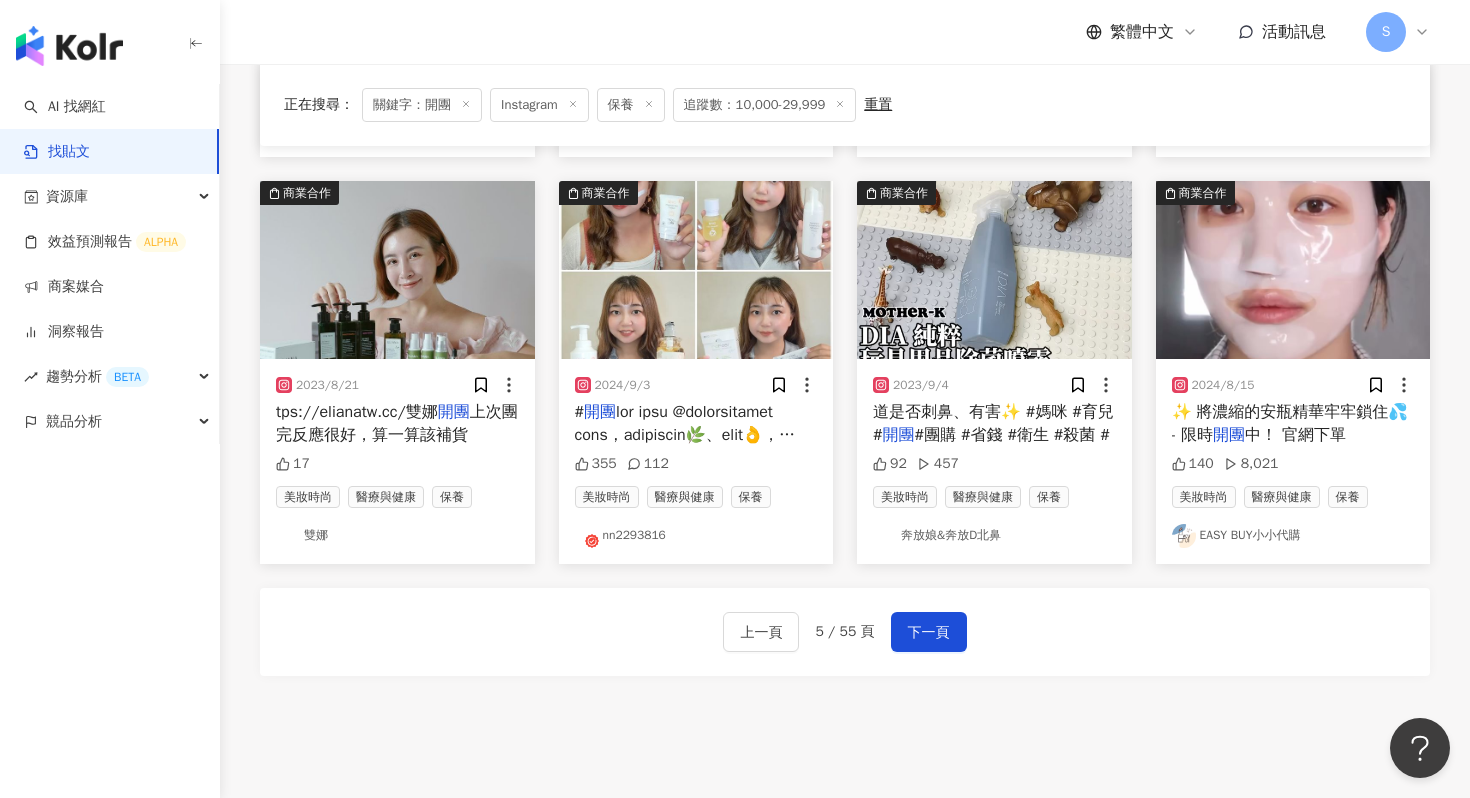 scroll, scrollTop: 943, scrollLeft: 0, axis: vertical 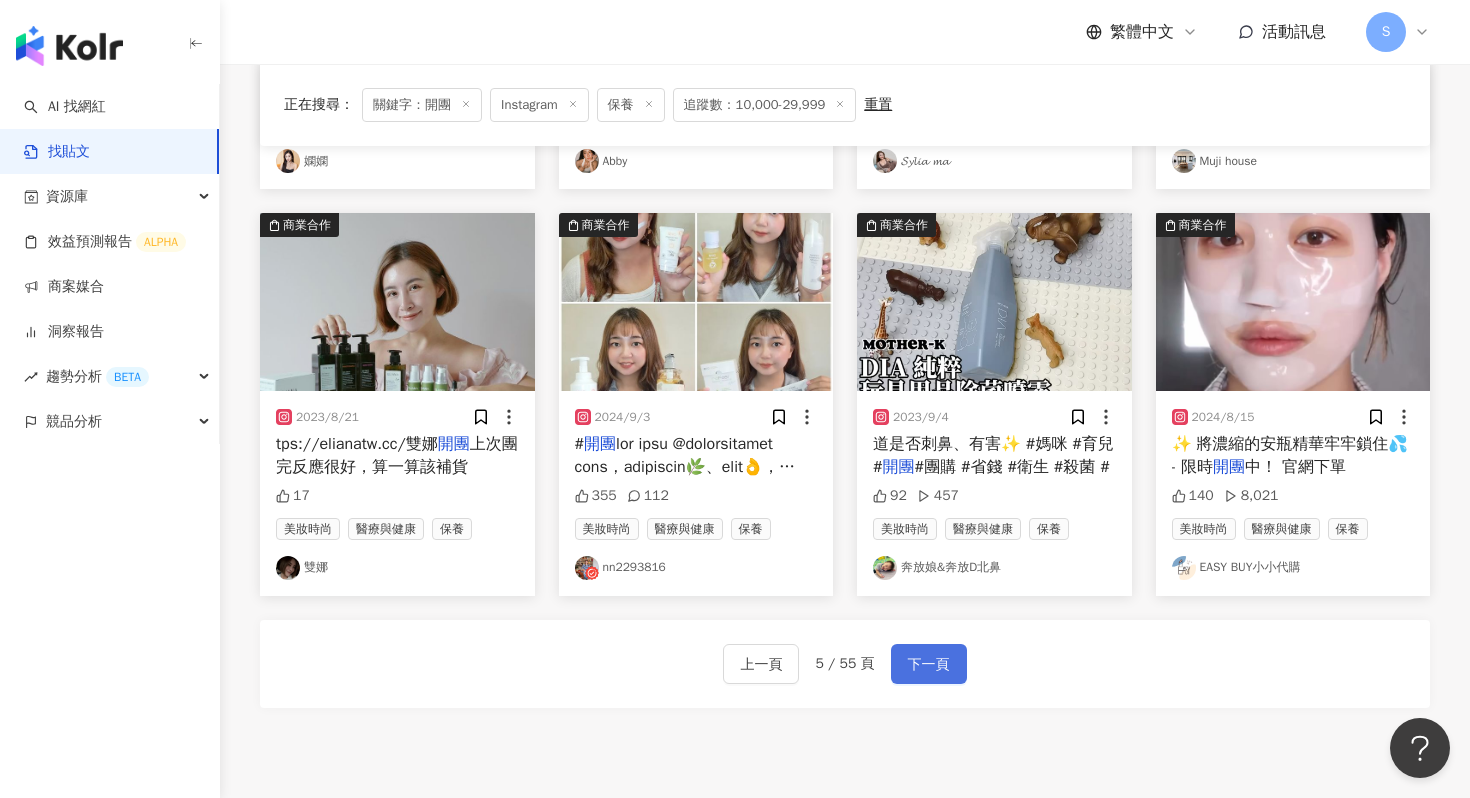 click on "下一頁" at bounding box center (929, 665) 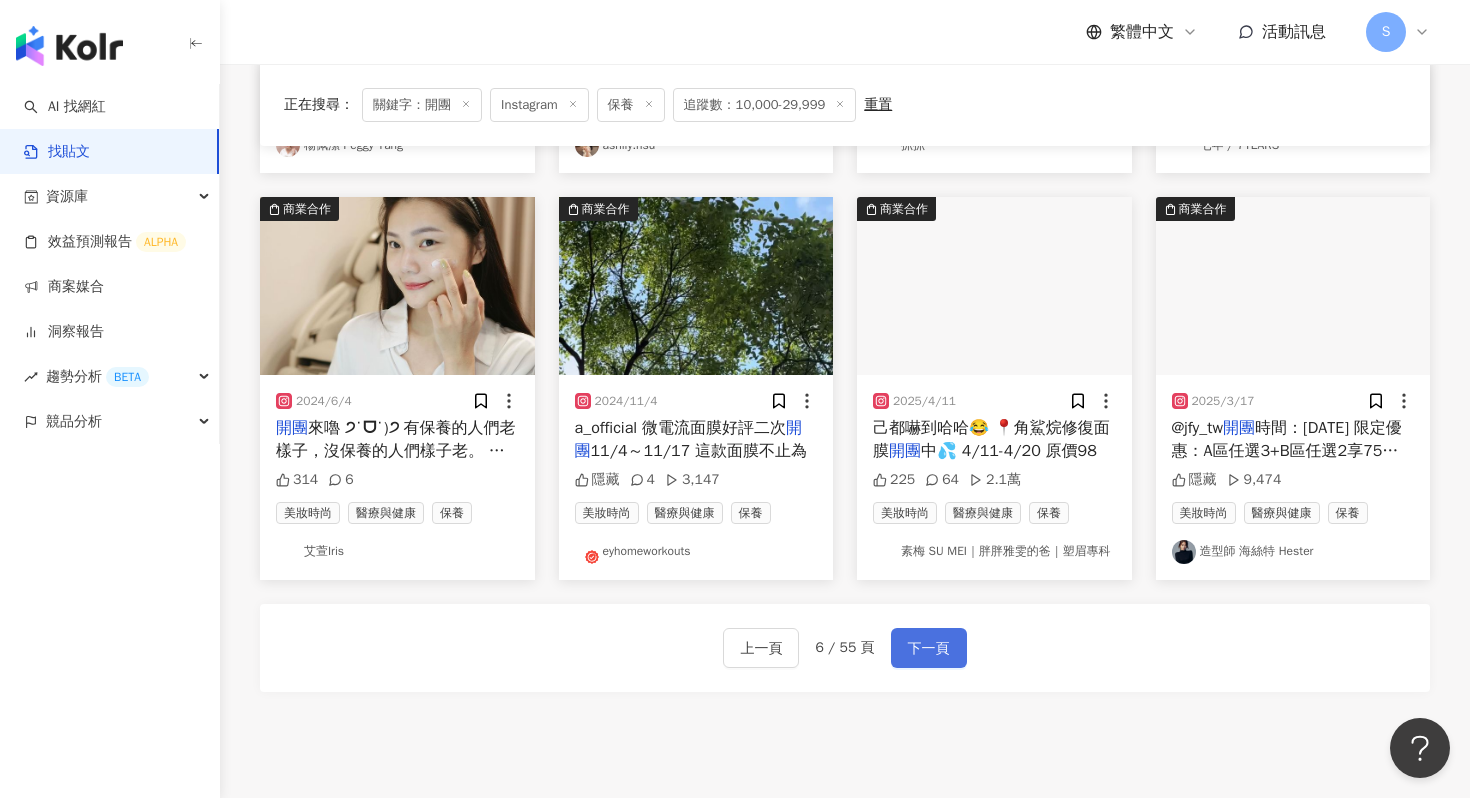 scroll, scrollTop: 943, scrollLeft: 0, axis: vertical 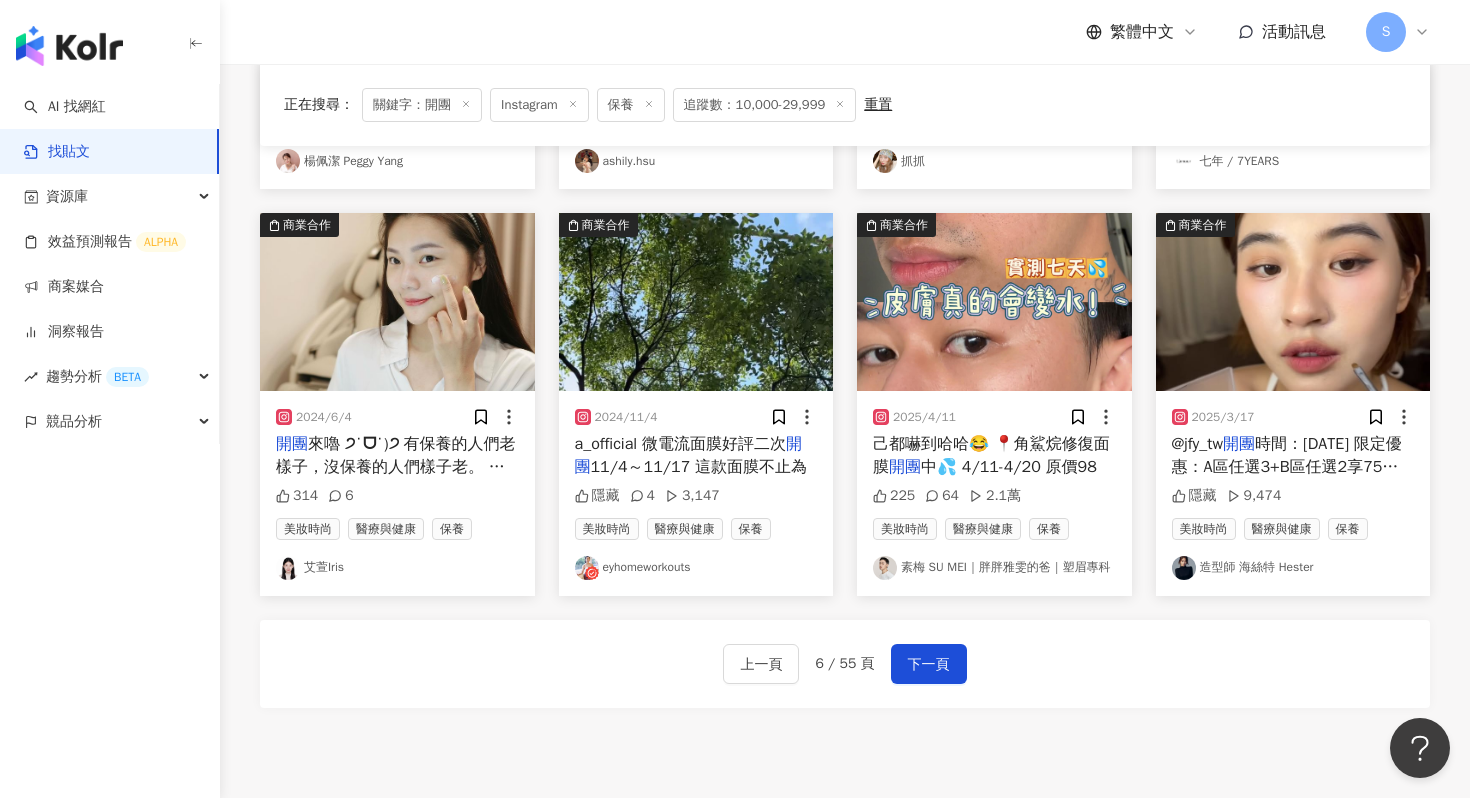 click at bounding box center [397, 302] 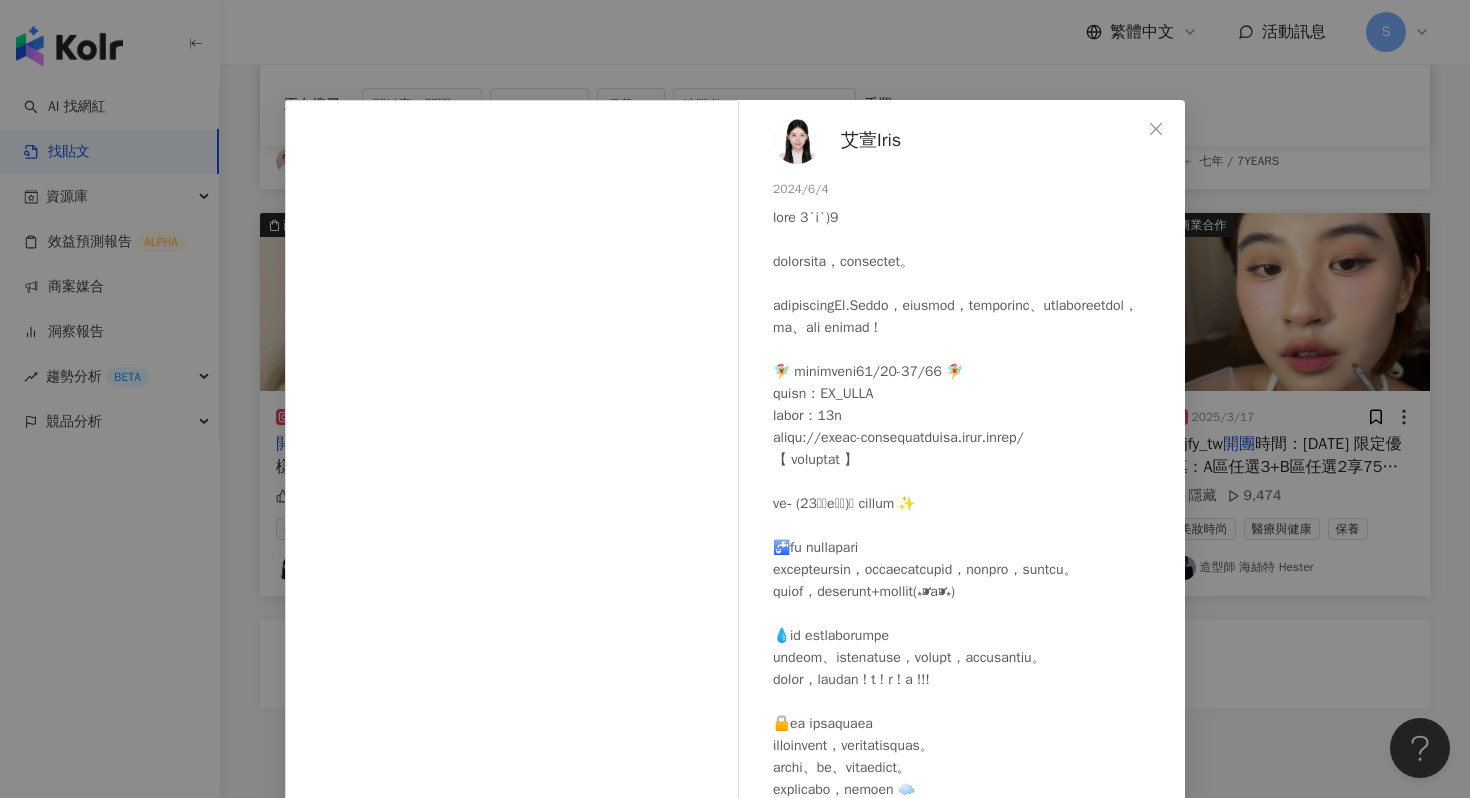 click at bounding box center (797, 140) 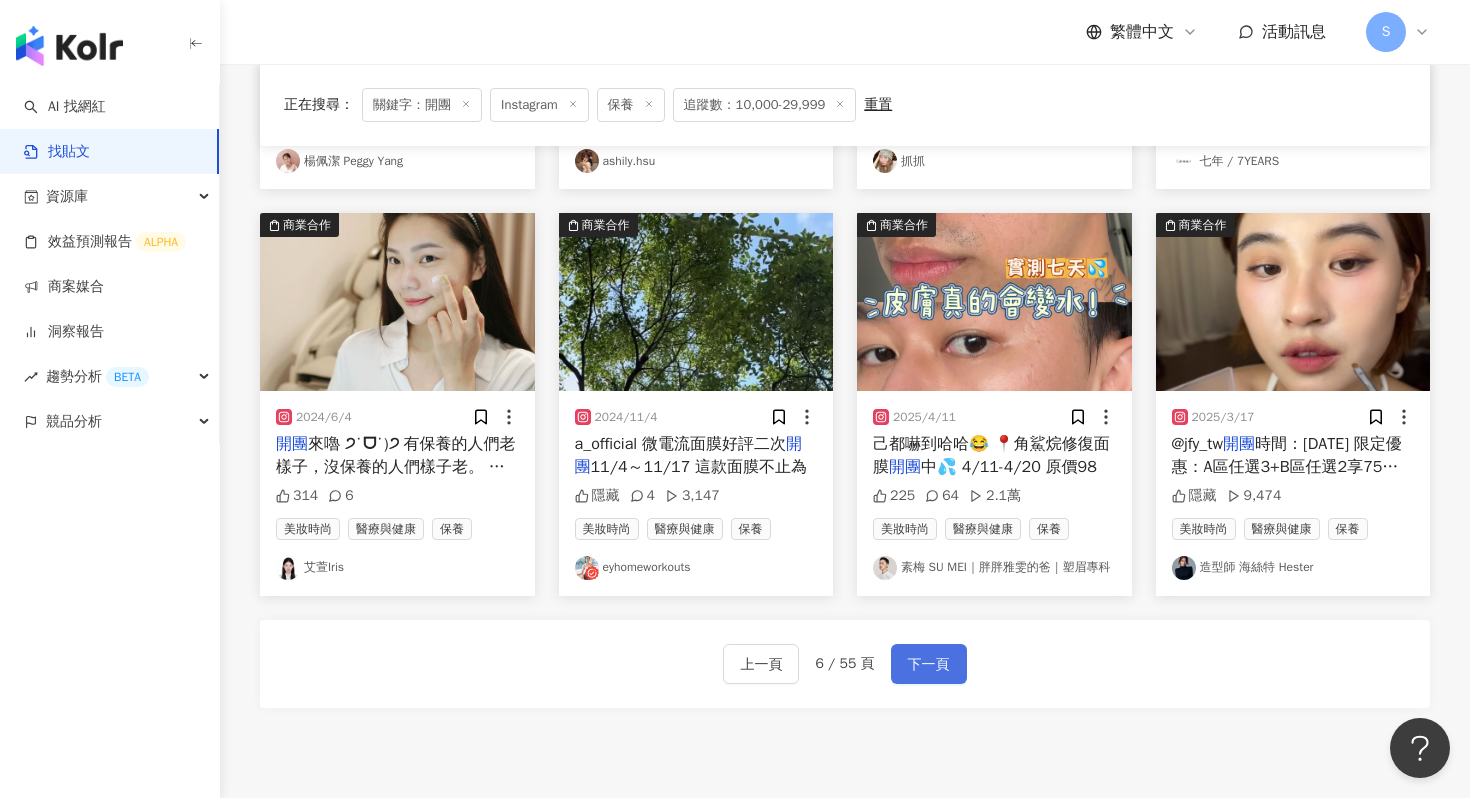 click on "下一頁" at bounding box center [929, 664] 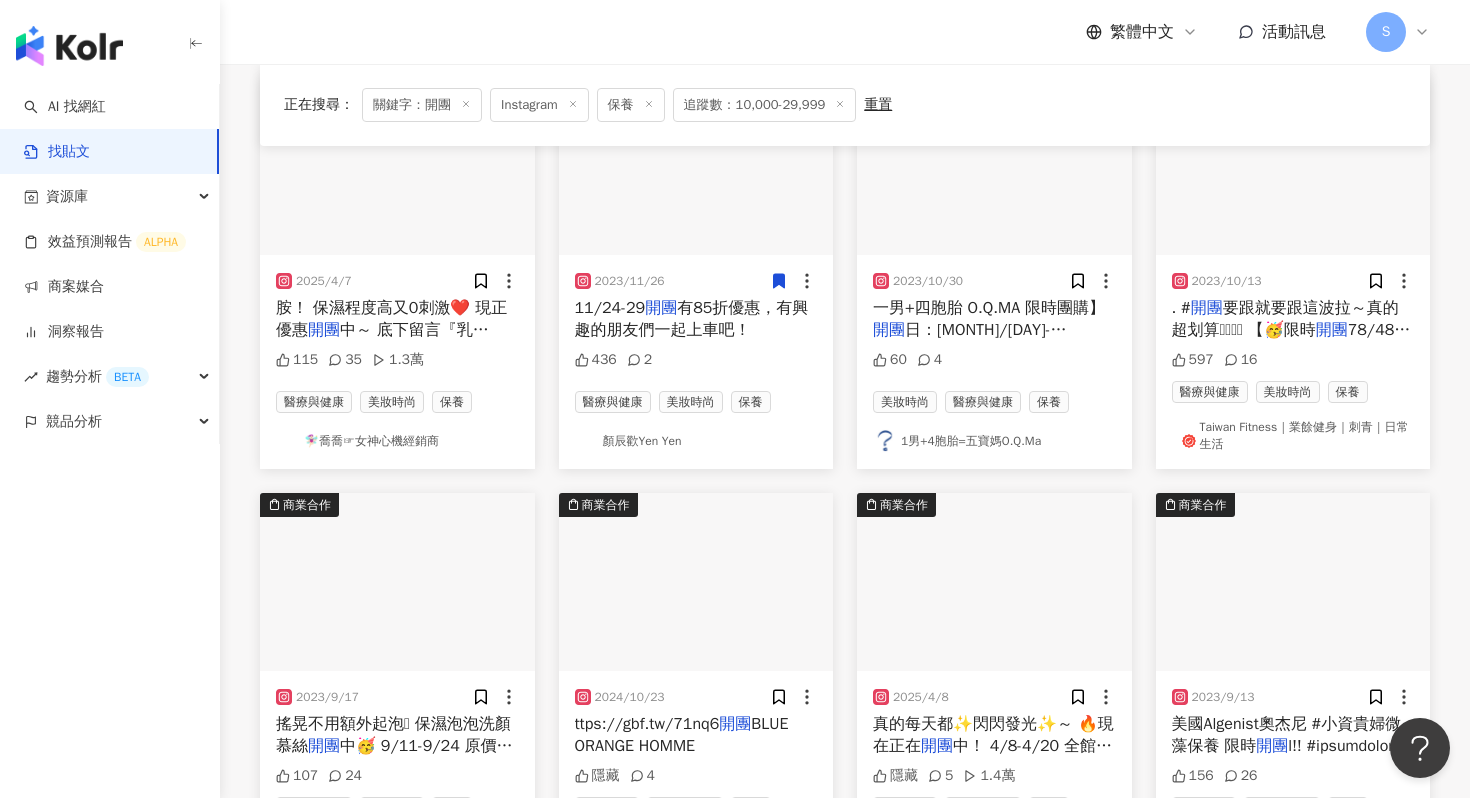 scroll, scrollTop: 698, scrollLeft: 0, axis: vertical 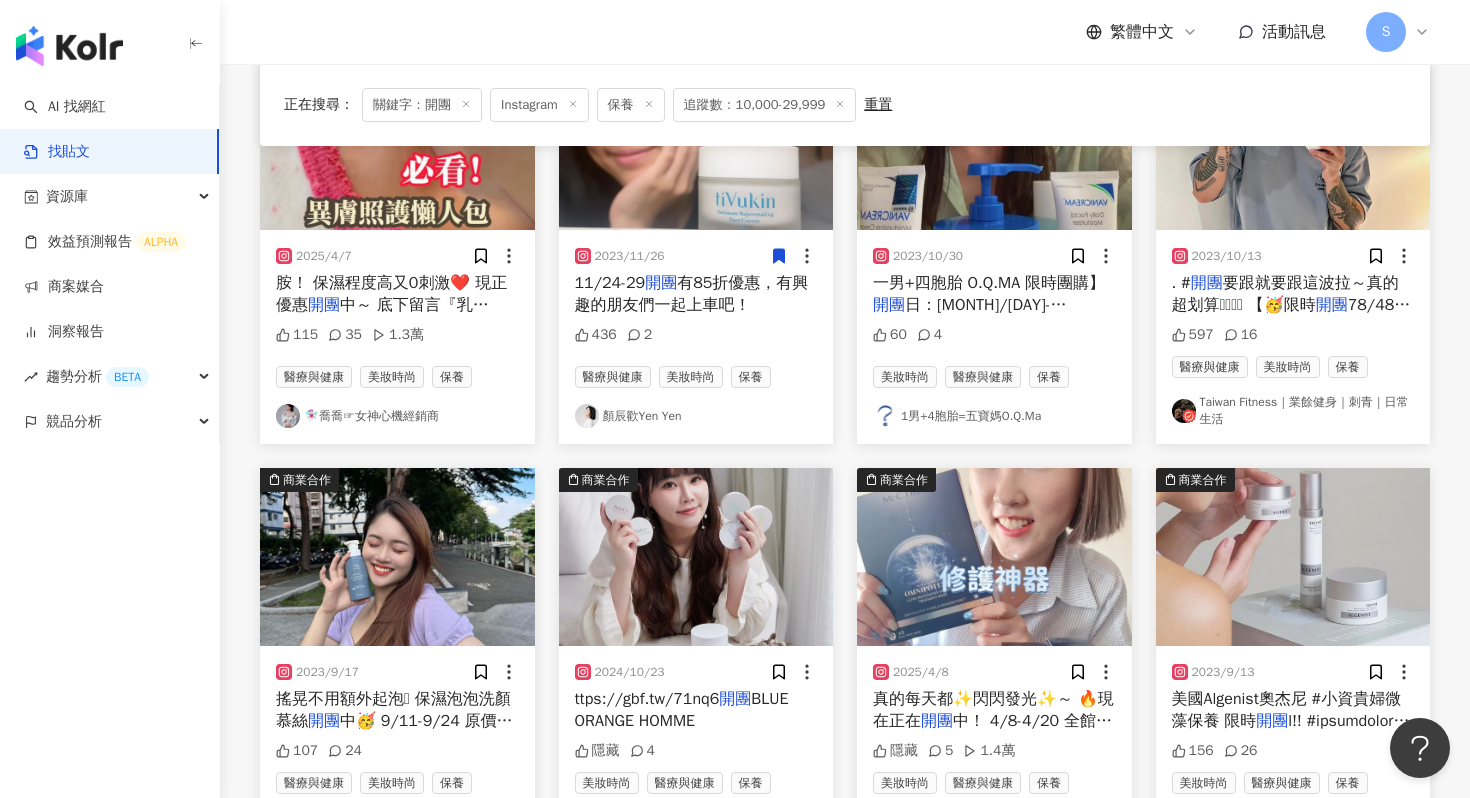 click at bounding box center (696, 557) 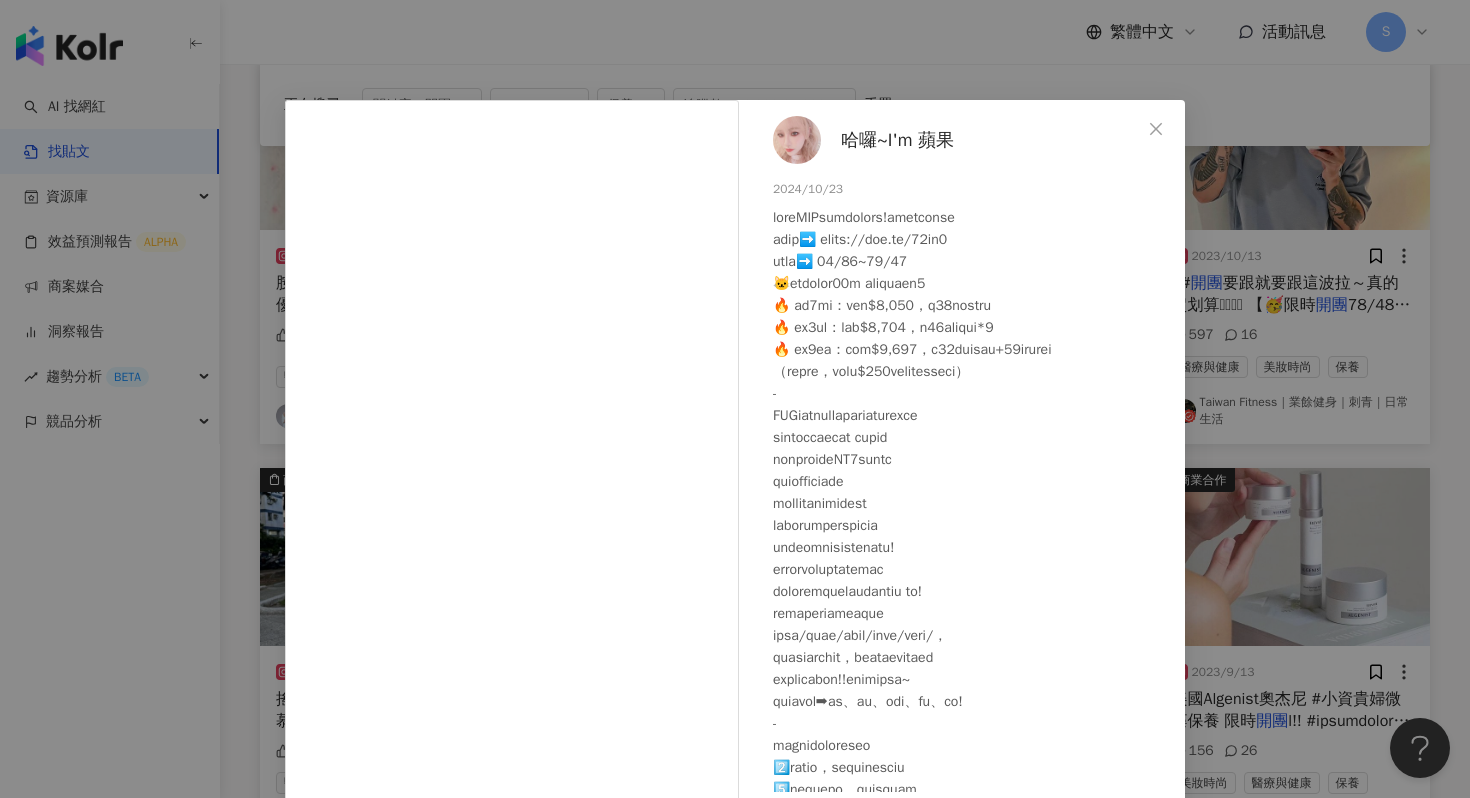 click on "哈囉~I'm 蘋果 2024/10/23 隱藏 4 查看原始貼文" at bounding box center [735, 399] 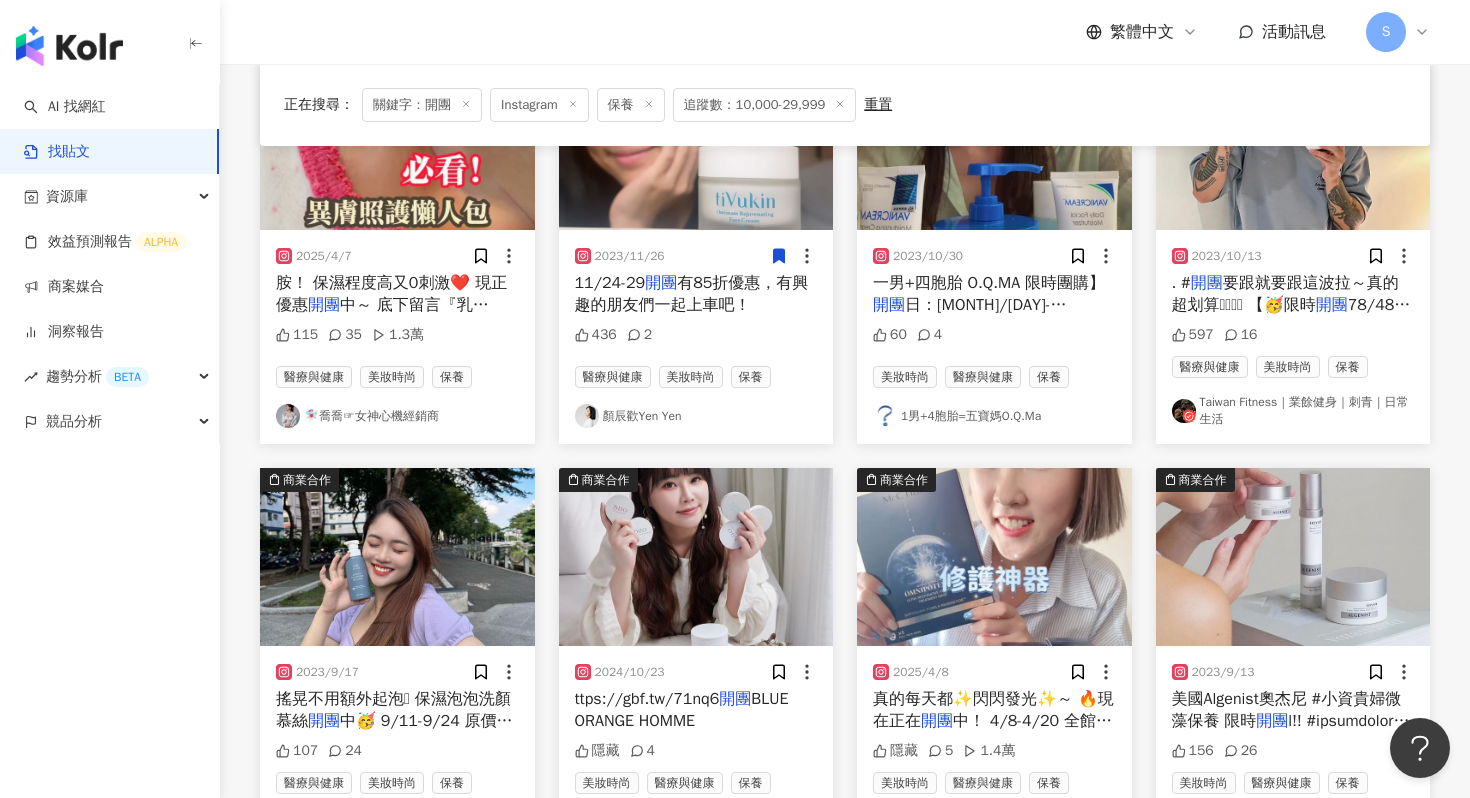 click at bounding box center (994, 557) 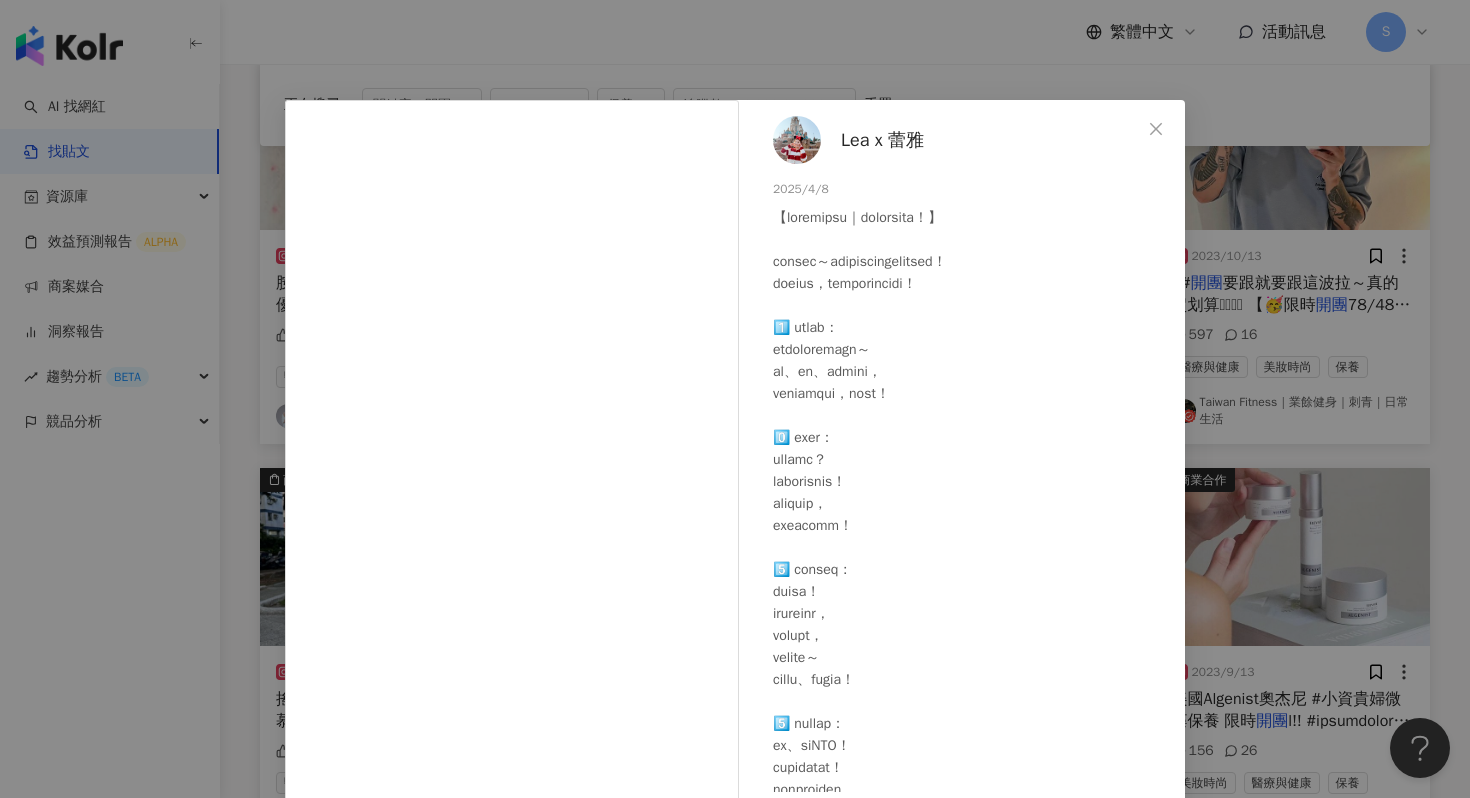click on "Lea x 蕾雅" at bounding box center [882, 140] 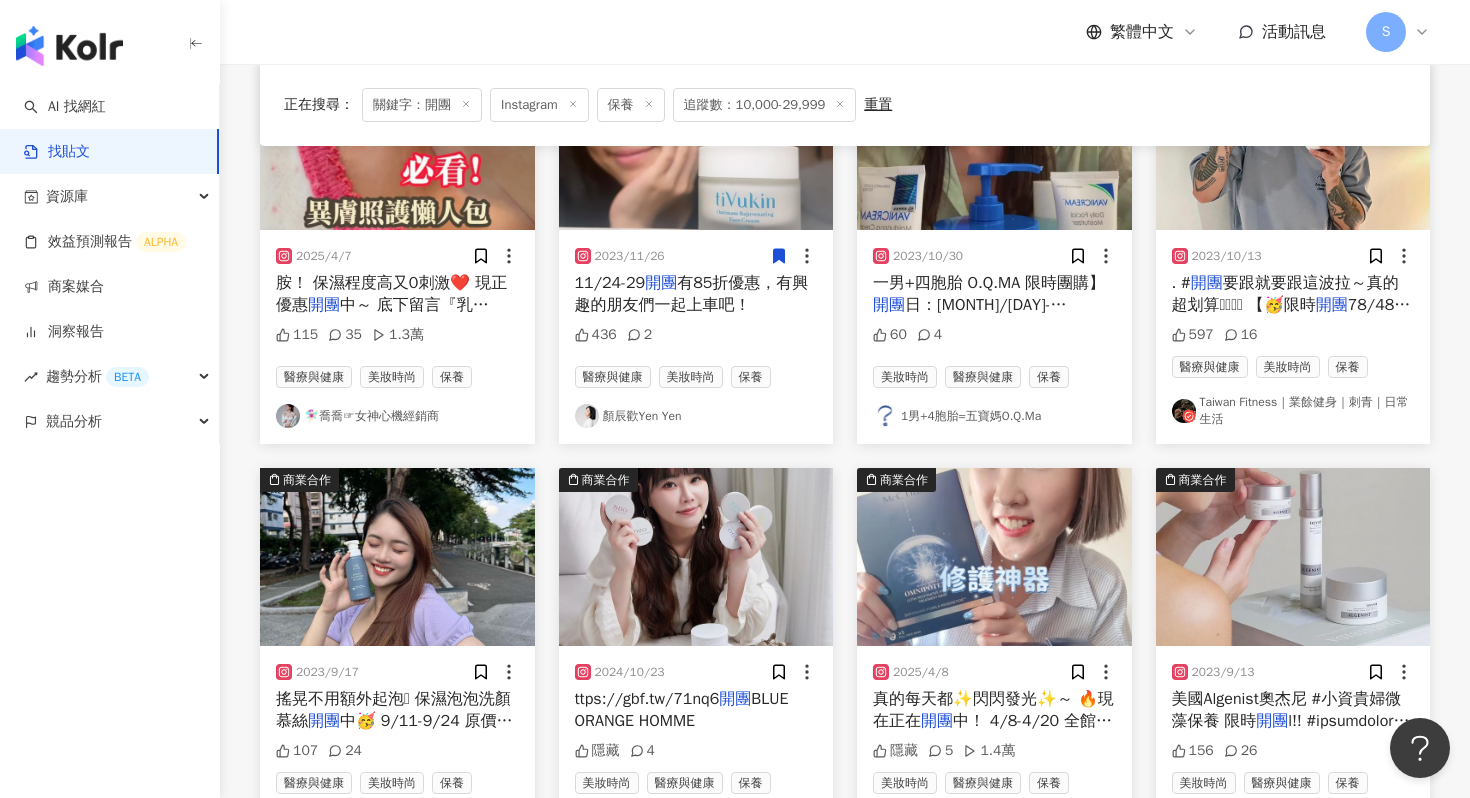 scroll, scrollTop: 1134, scrollLeft: 0, axis: vertical 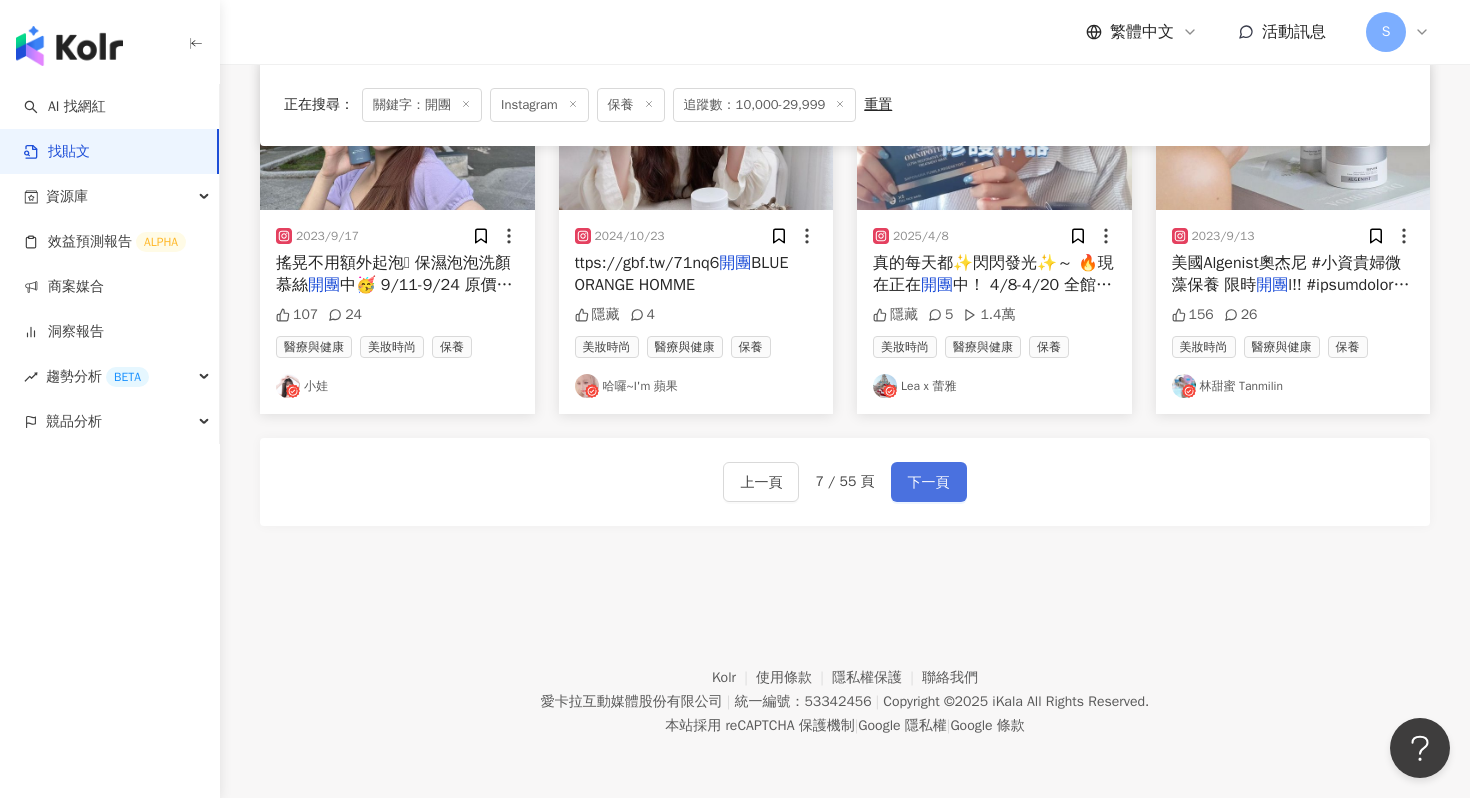 click on "下一頁" at bounding box center (929, 483) 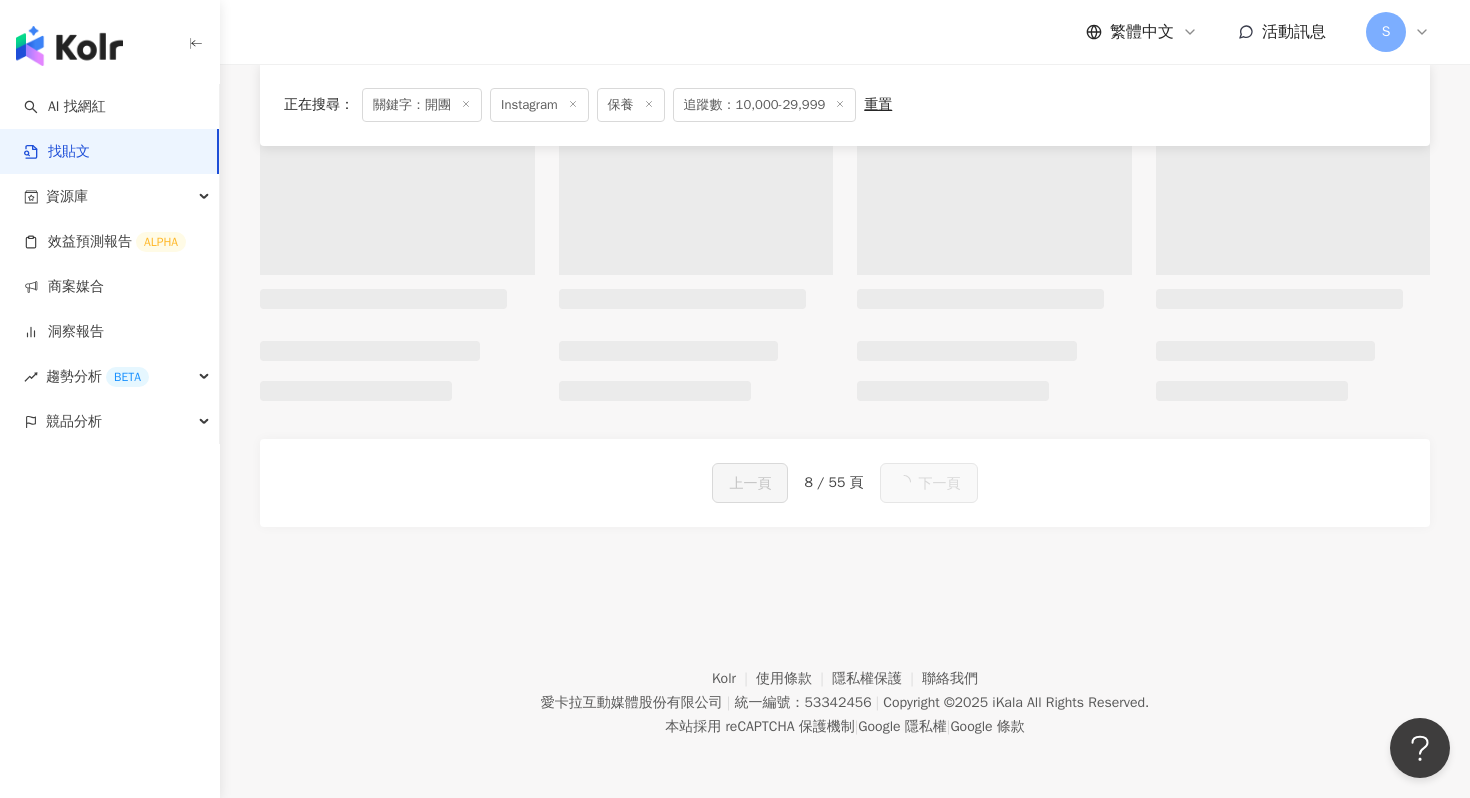 scroll, scrollTop: 1125, scrollLeft: 0, axis: vertical 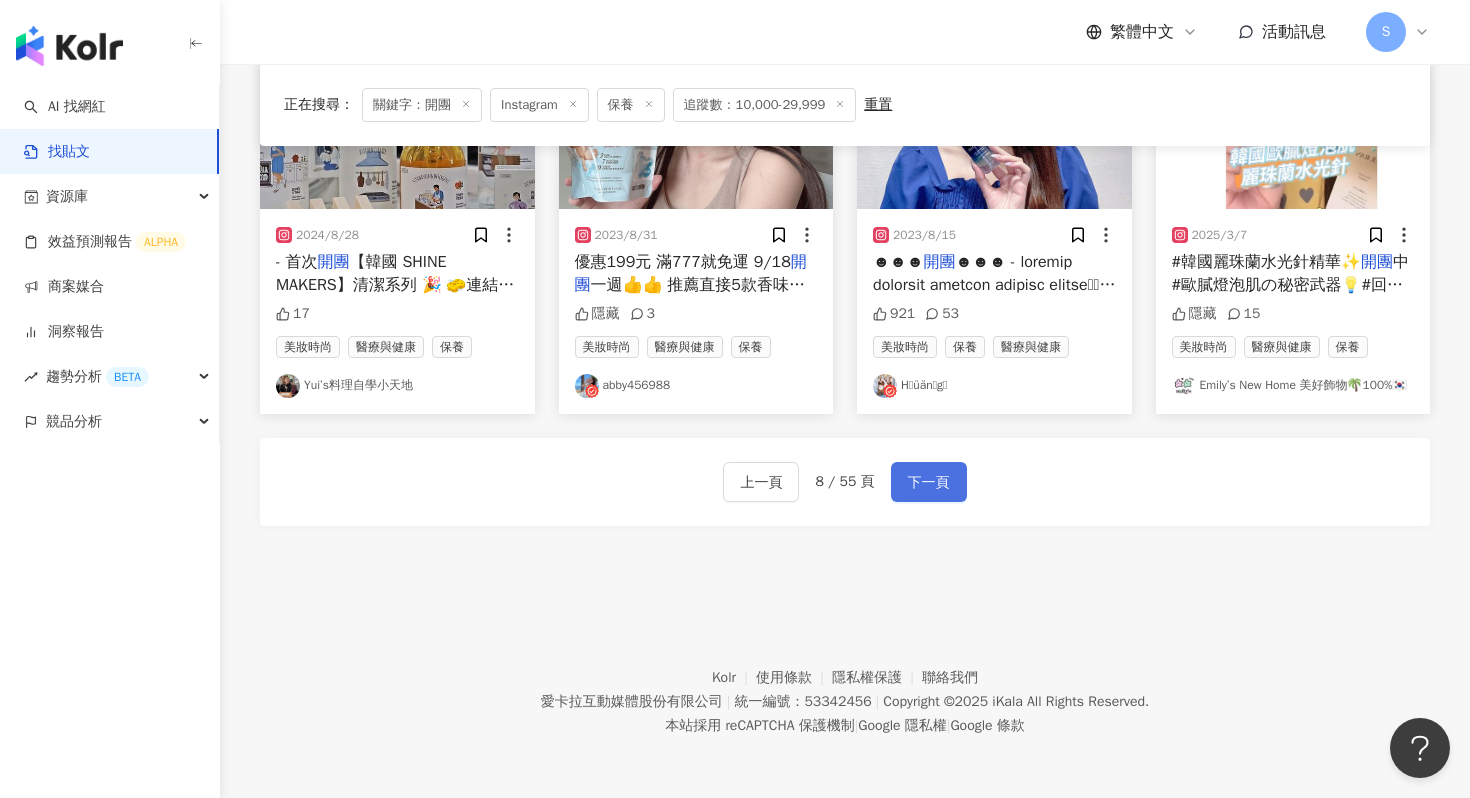 click on "下一頁" at bounding box center [929, 483] 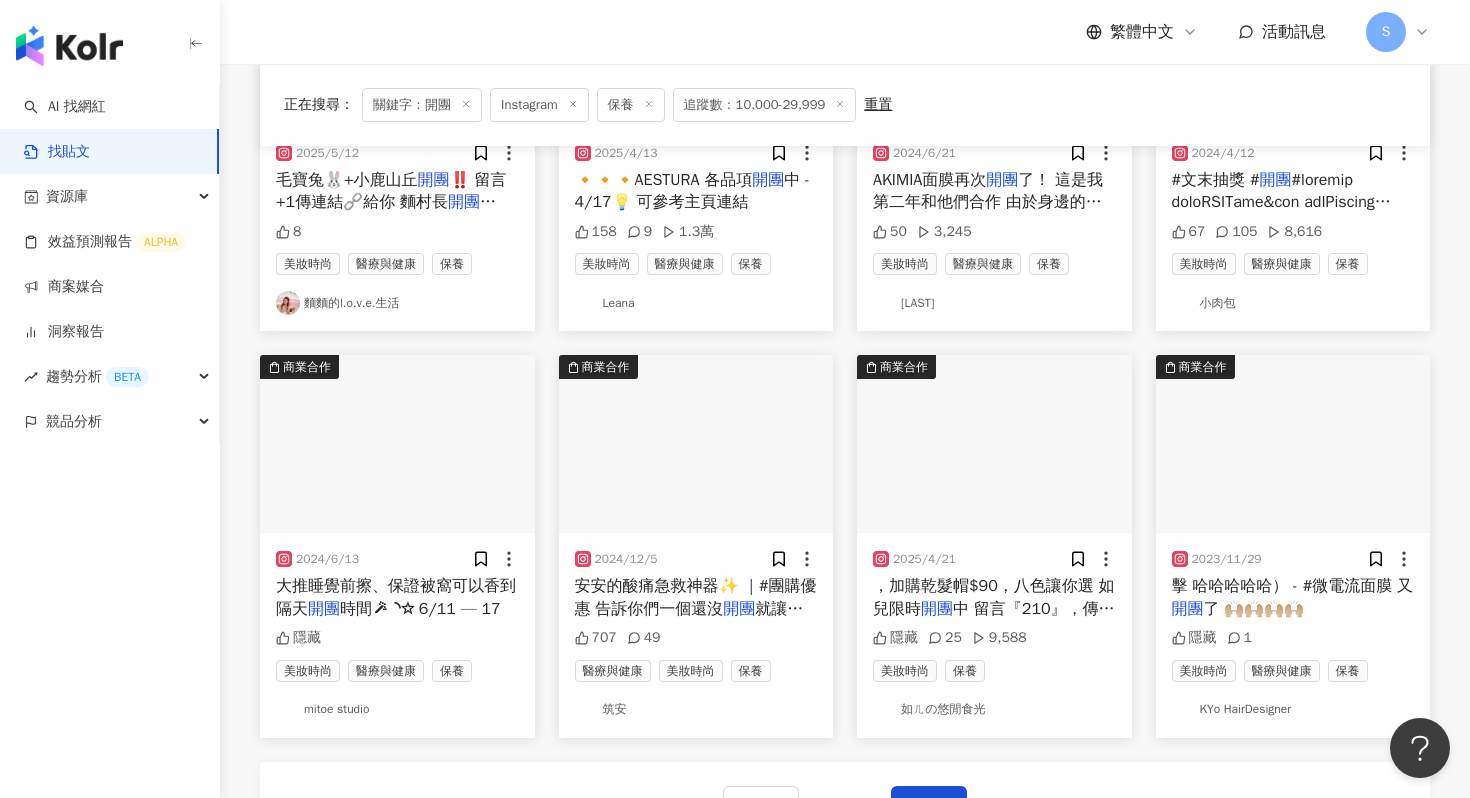 scroll, scrollTop: 798, scrollLeft: 0, axis: vertical 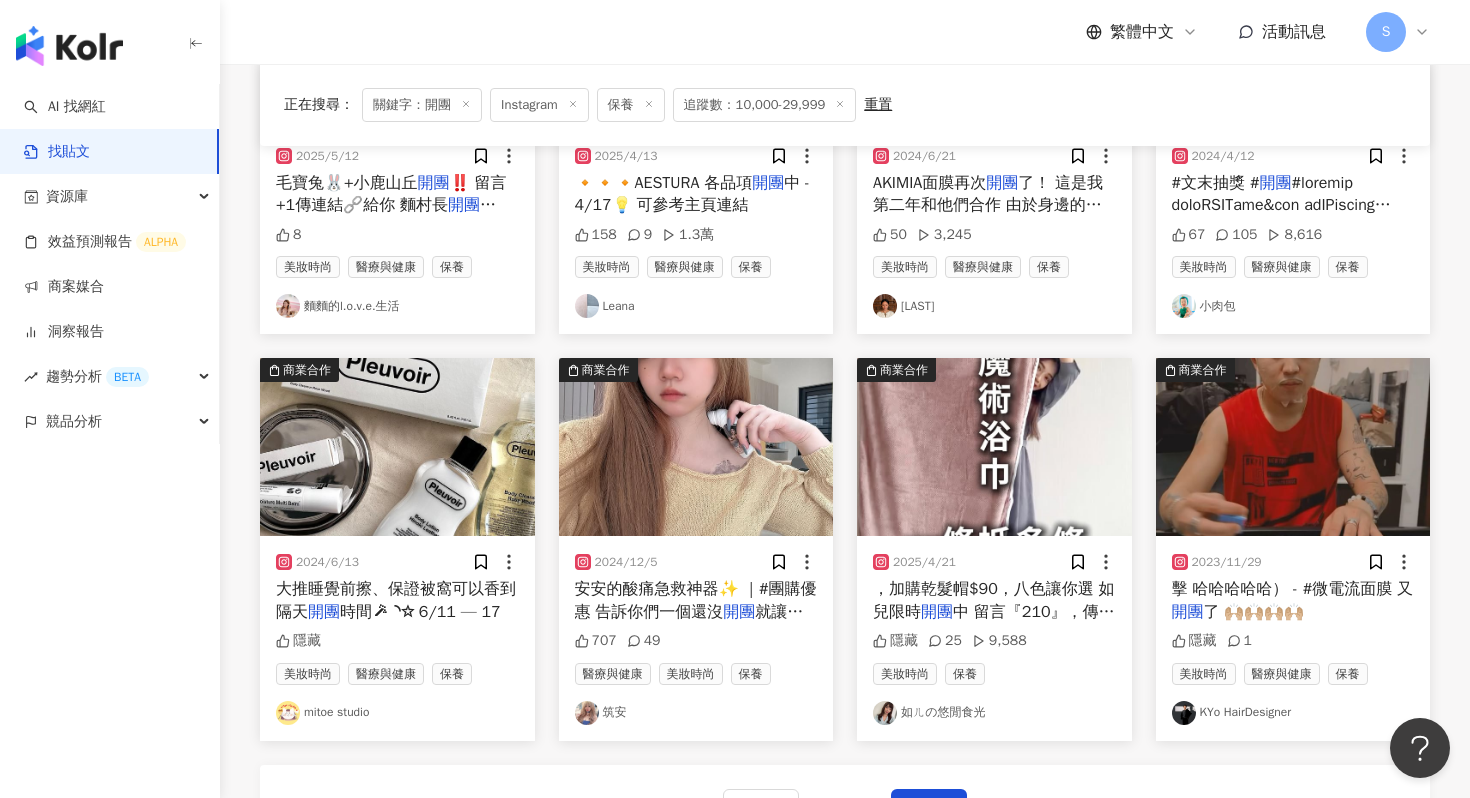 click at bounding box center [397, 447] 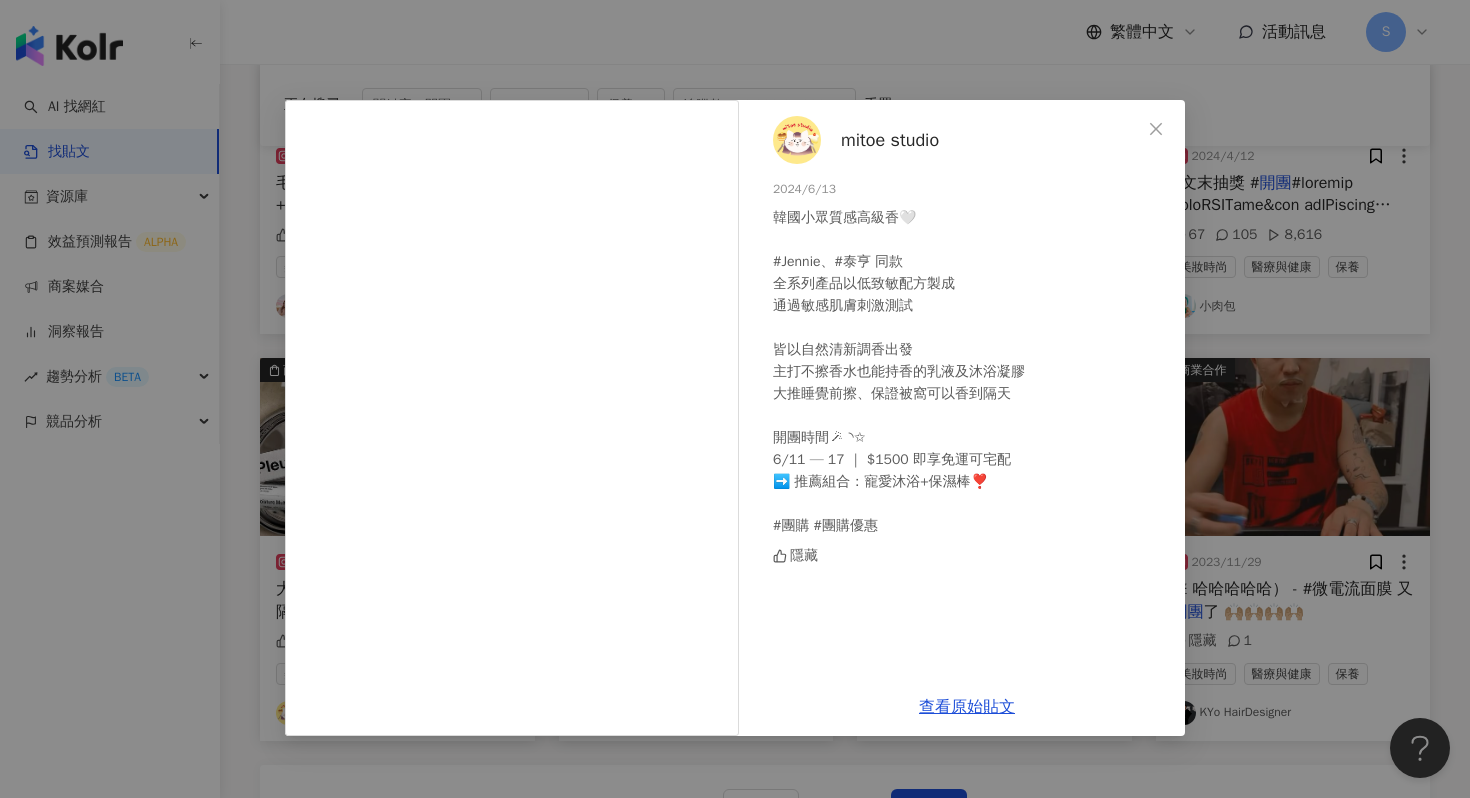click on "mitoe studio 2024/6/13 韓國小眾質感高級香🤍
#Jennie、#泰亨 同款
全系列產品以低致敏配方製成
通過敏感肌膚刺激測試
皆以自然清新調香出發
主打不擦香水也能持香的乳液及沐浴凝膠
大推睡覺前擦、保證被窩可以香到隔天
開團時間🪄︎︎◝✩
6/11 — 17 ｜ $1500 即享免運可宅配
➡️ 推薦組合：寵愛沐浴+保濕棒❣️
#團購 #團購優惠 隱藏 查看原始貼文" at bounding box center [735, 399] 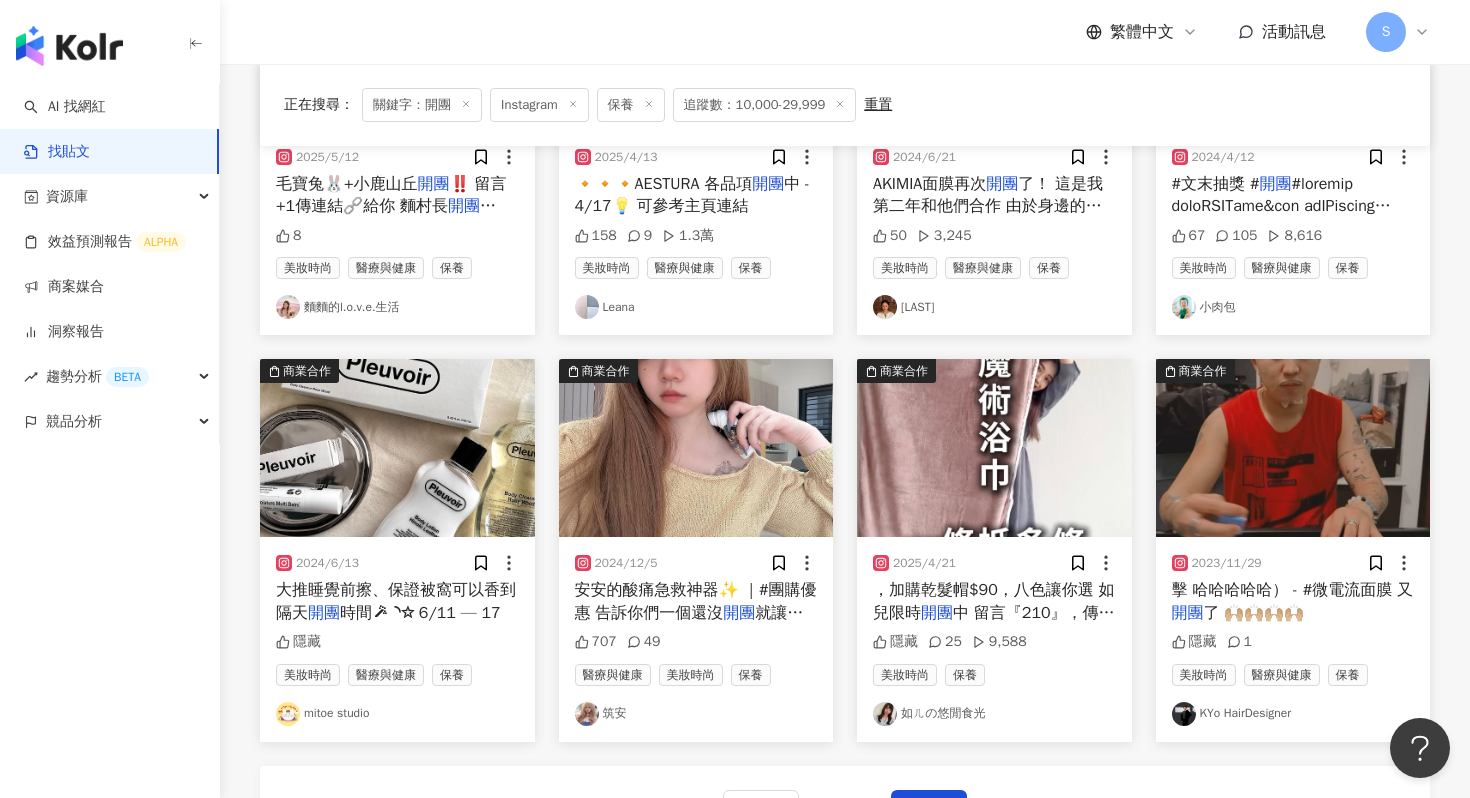 scroll, scrollTop: 1125, scrollLeft: 0, axis: vertical 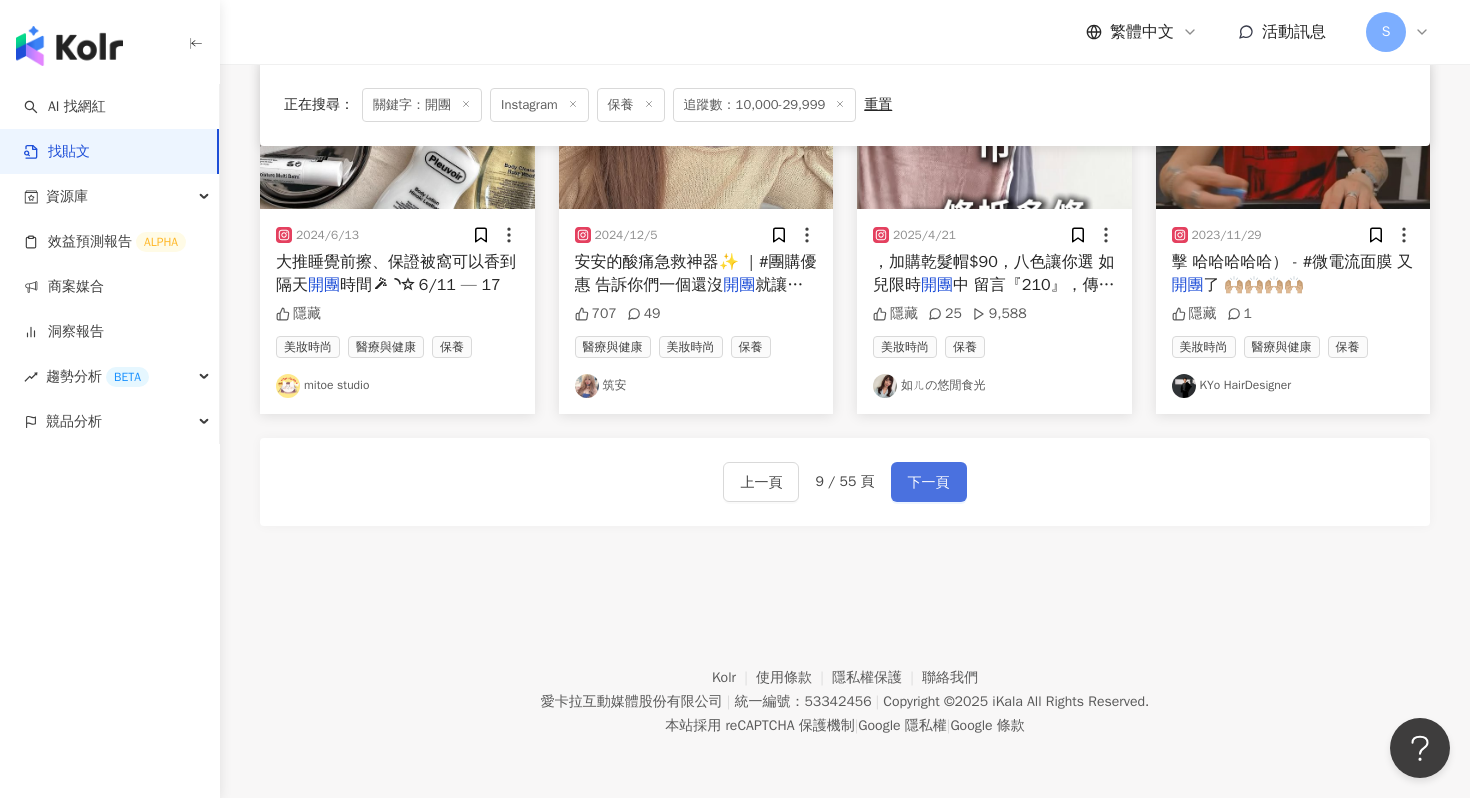 click on "下一頁" at bounding box center [929, 482] 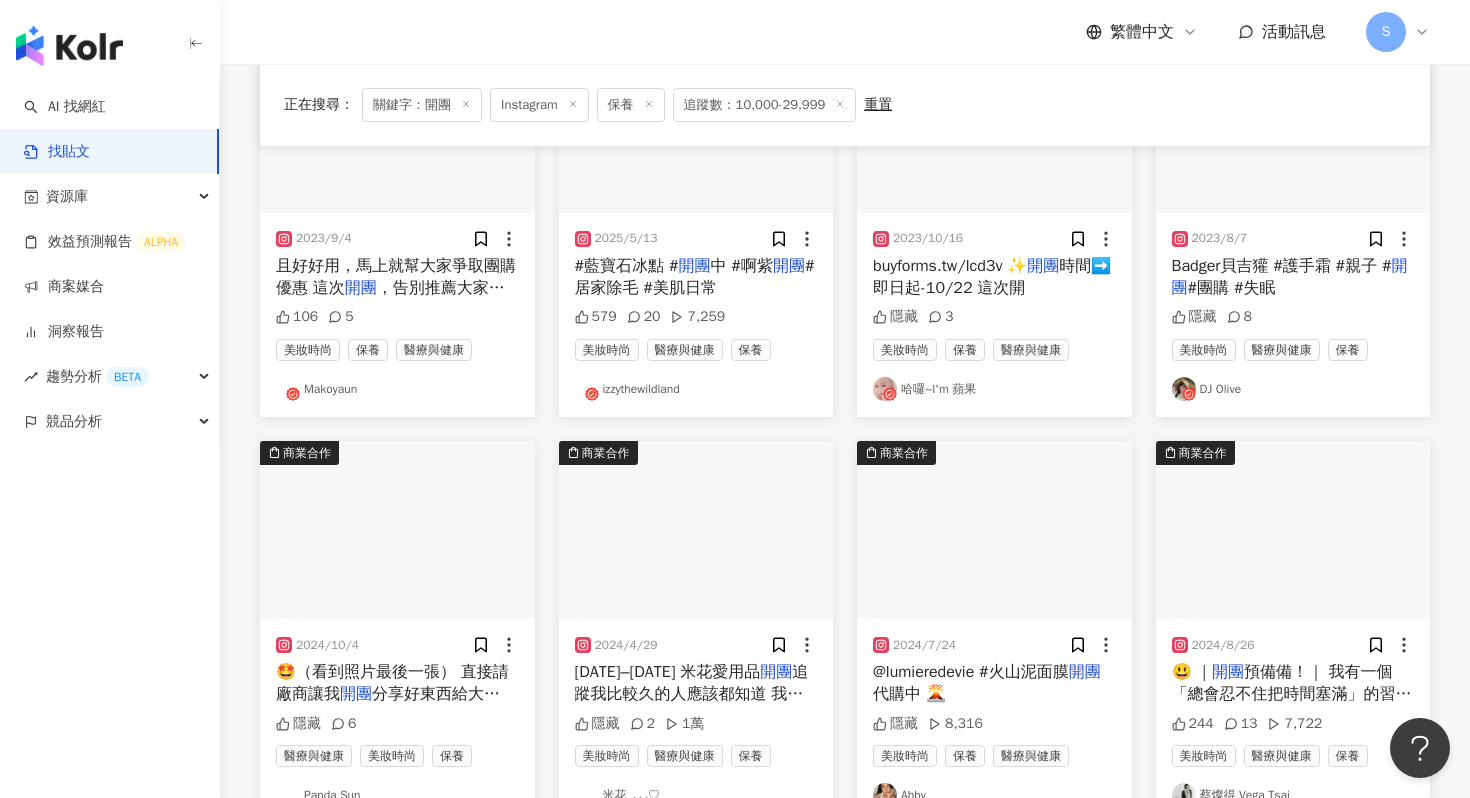 scroll, scrollTop: 1134, scrollLeft: 0, axis: vertical 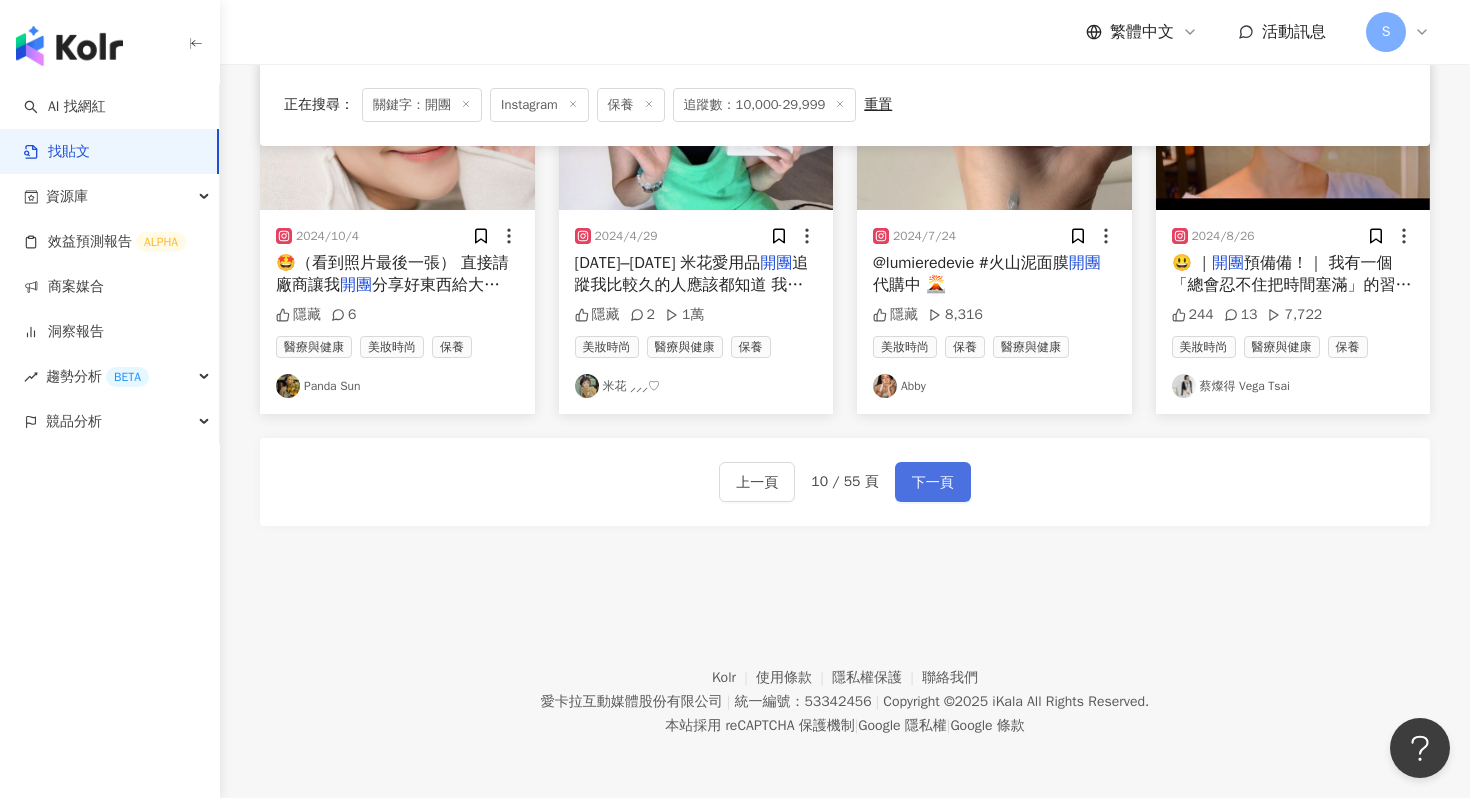click on "下一頁" at bounding box center (933, 482) 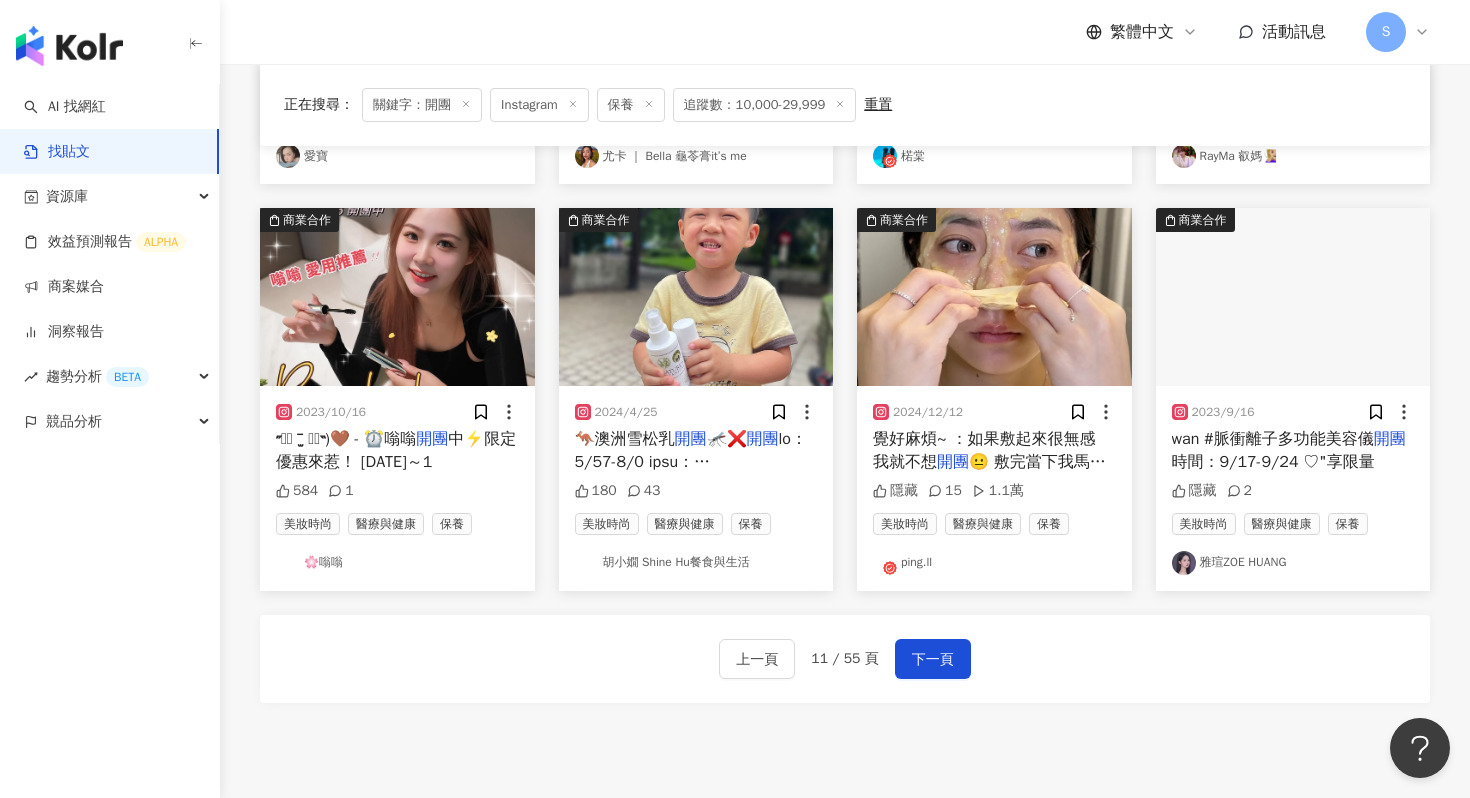 scroll, scrollTop: 928, scrollLeft: 0, axis: vertical 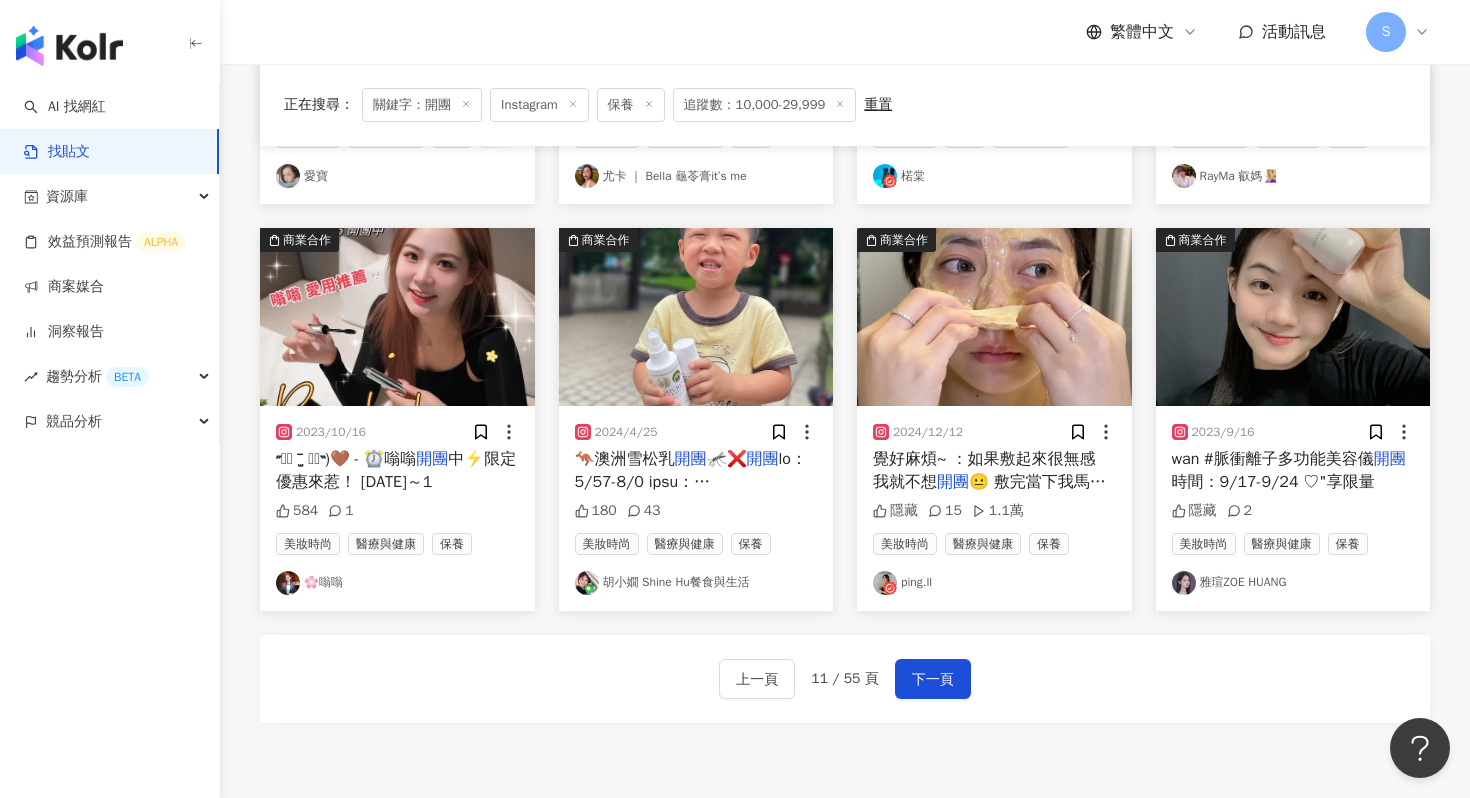 click at bounding box center (1293, 317) 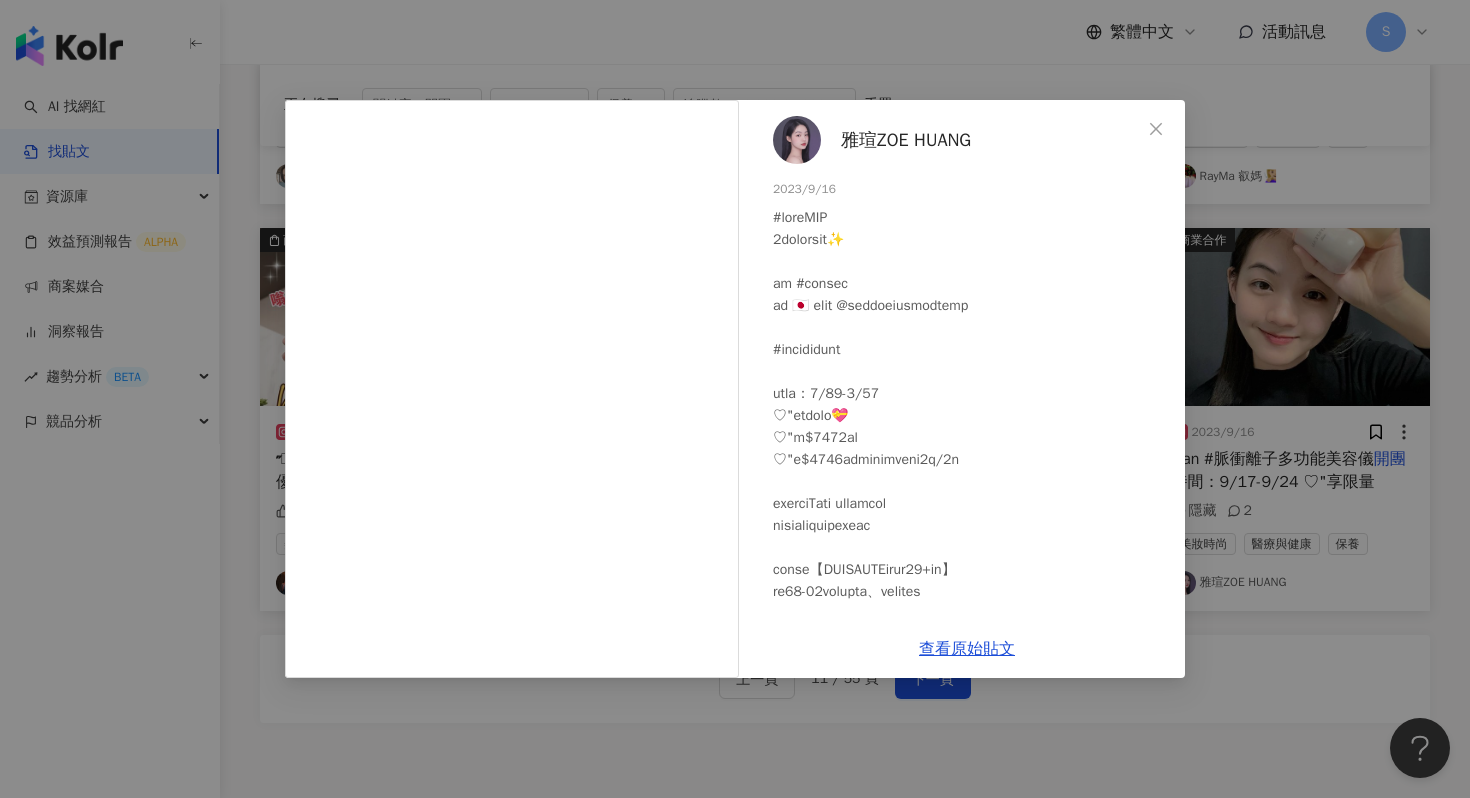 click on "雅瑄ZOE HUANG" at bounding box center [906, 140] 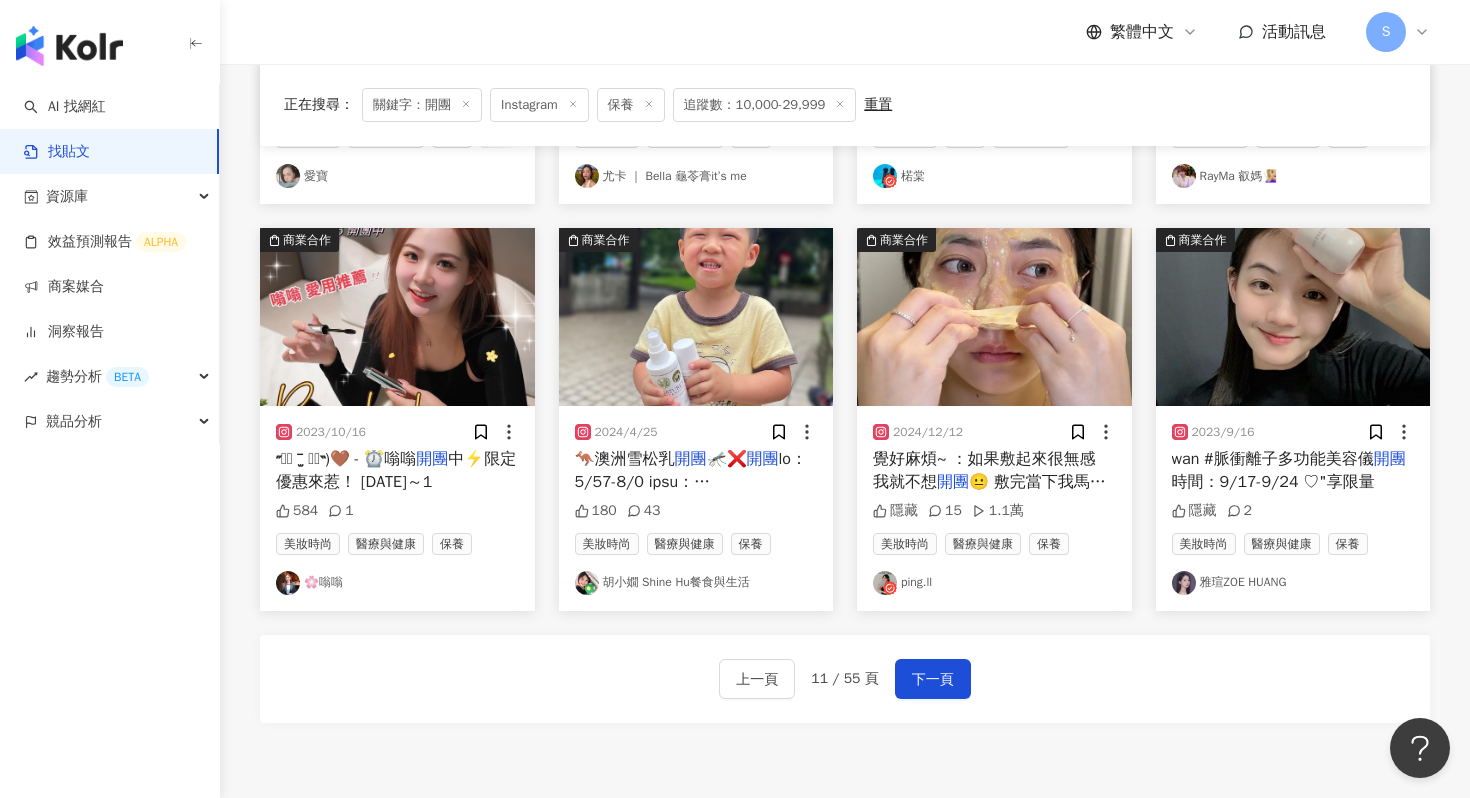 click at bounding box center [397, 317] 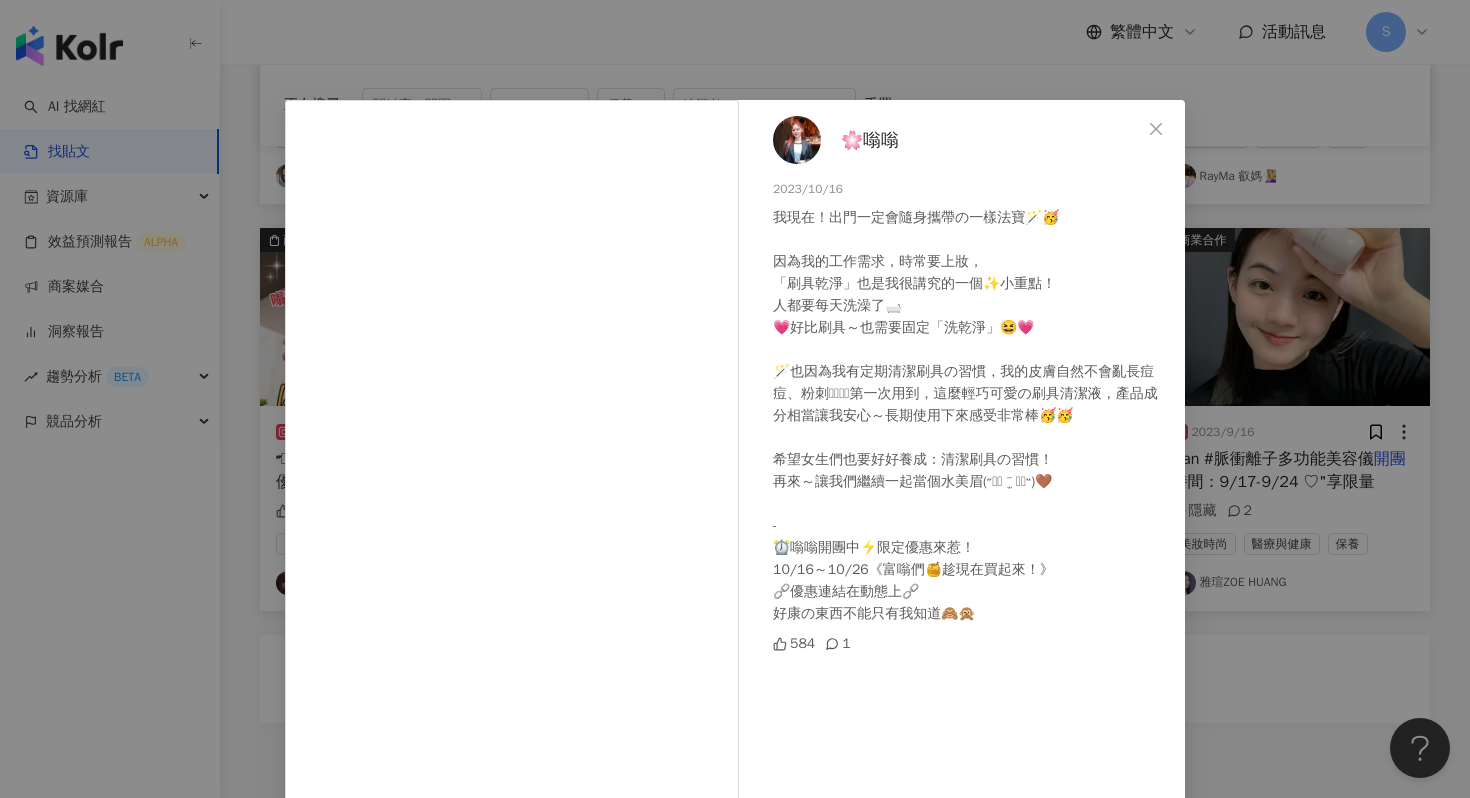click at bounding box center [797, 140] 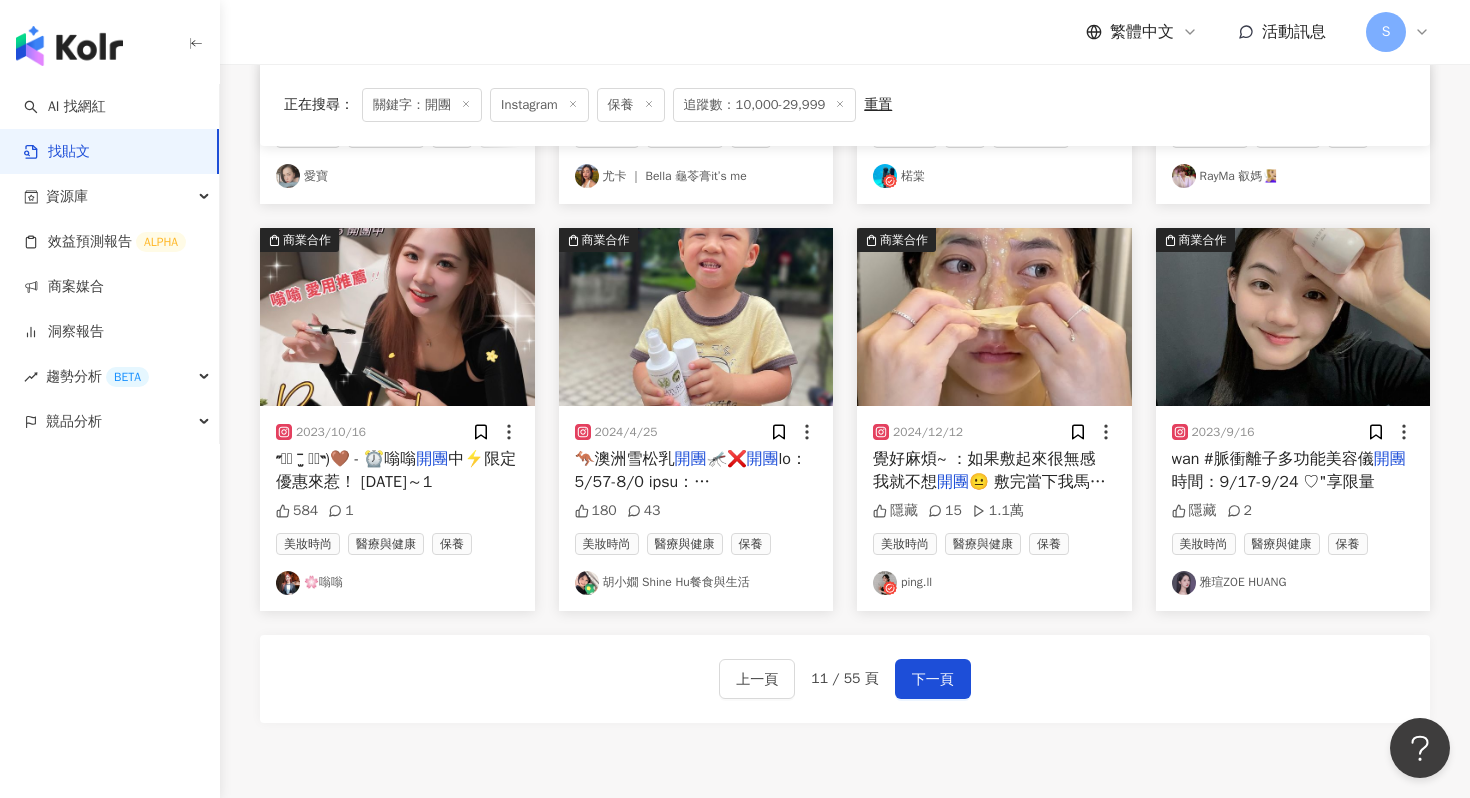 click at bounding box center (994, 317) 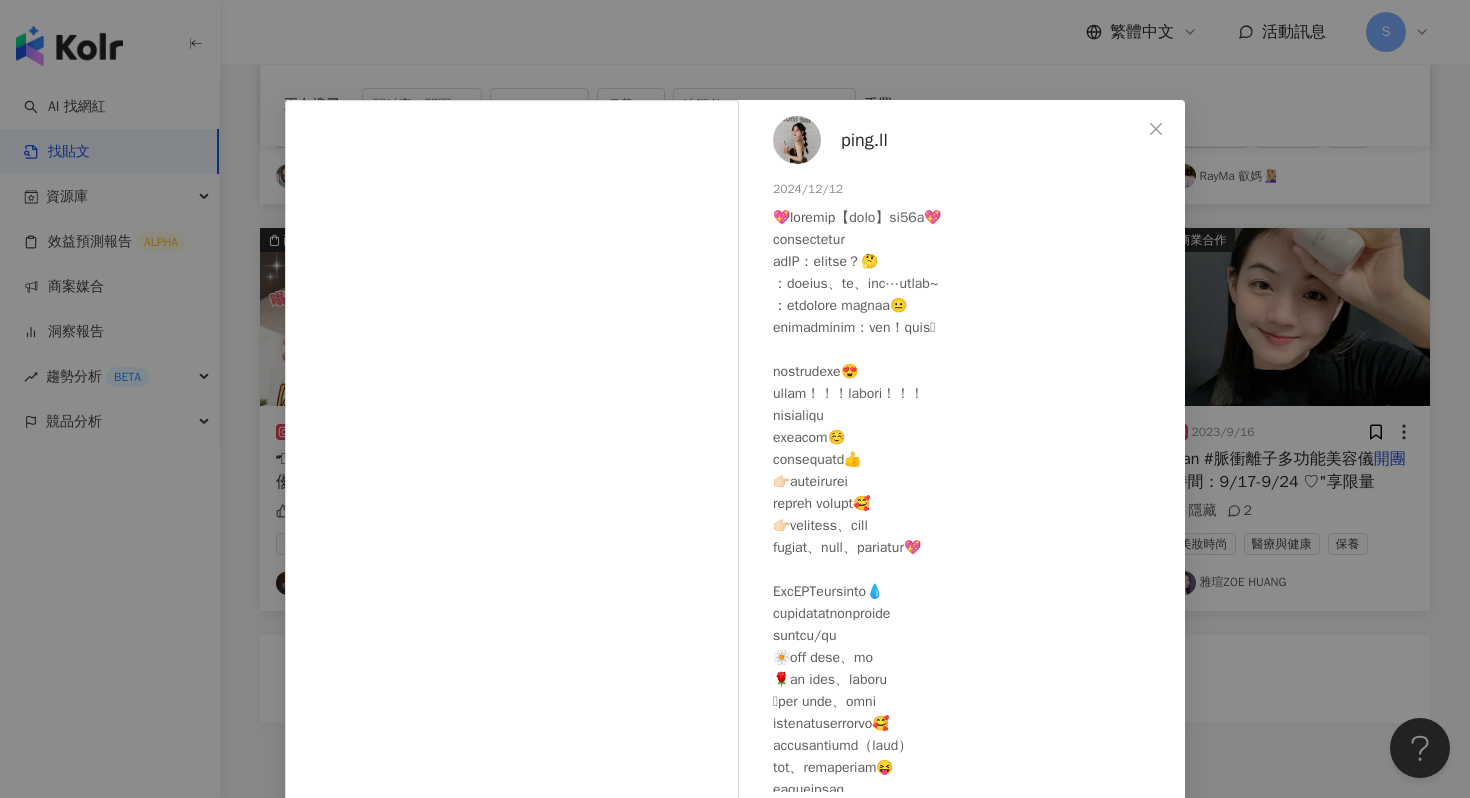 click on "ping.ll" at bounding box center (864, 140) 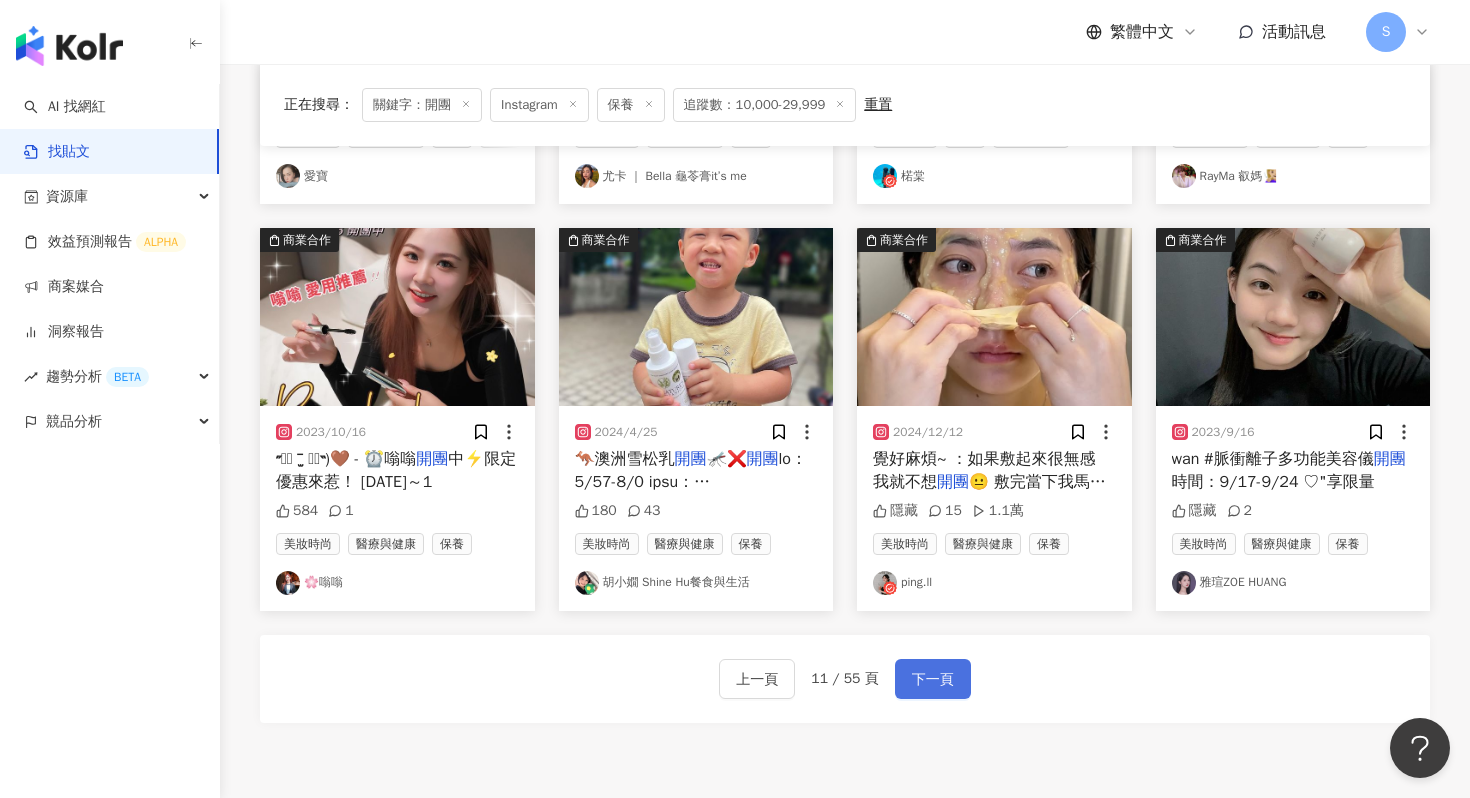 click on "下一頁" at bounding box center [933, 680] 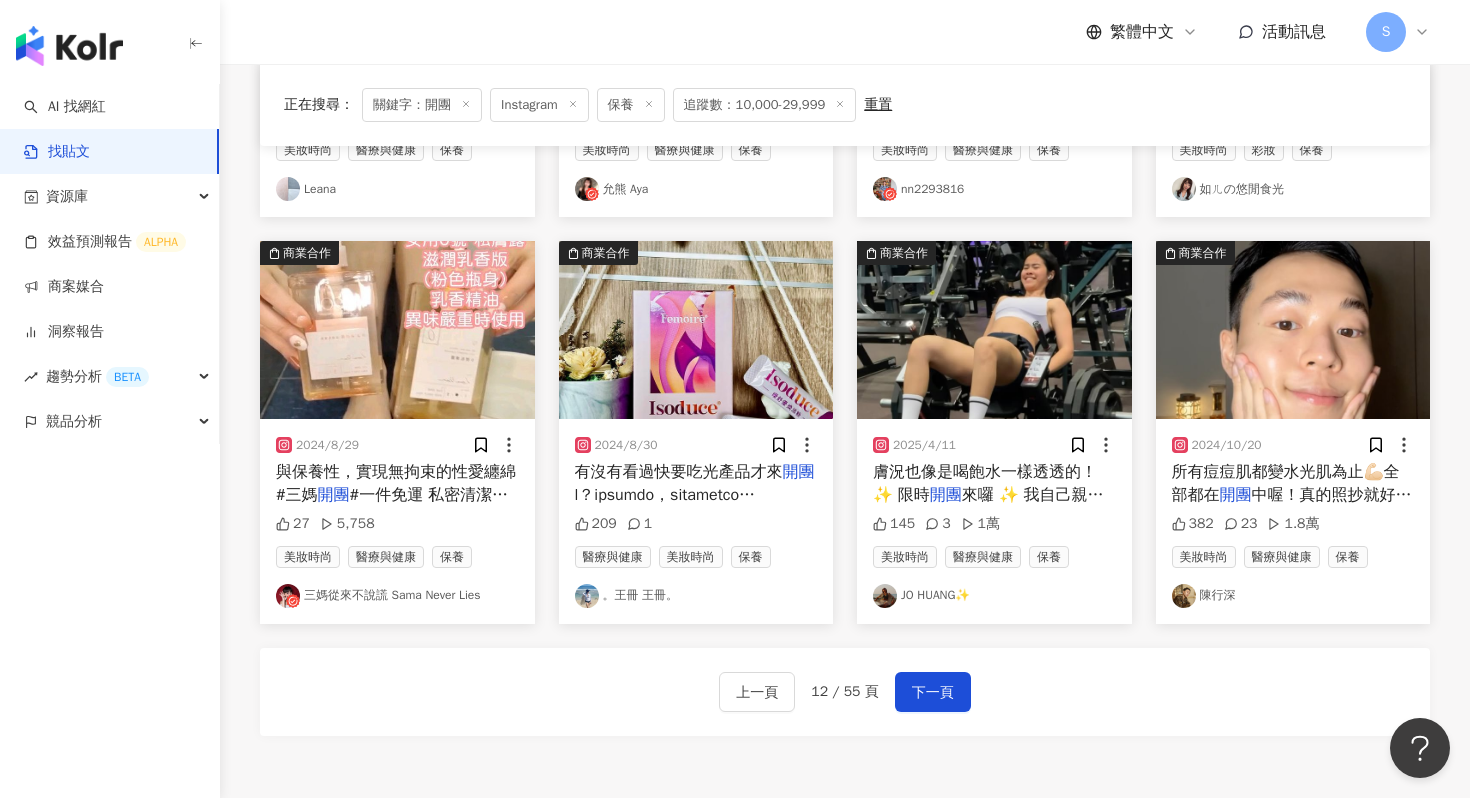 scroll, scrollTop: 910, scrollLeft: 0, axis: vertical 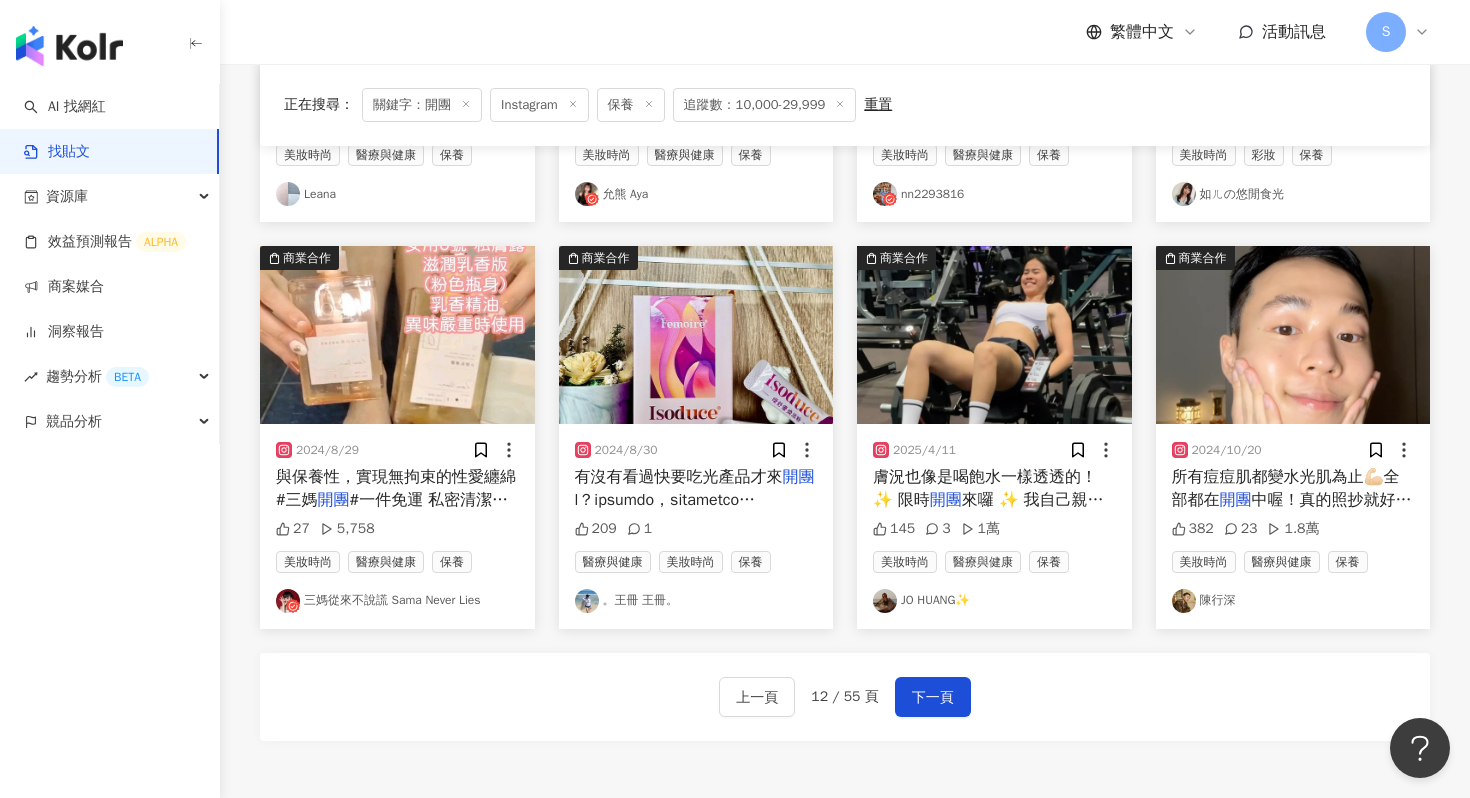 click at bounding box center (1293, 335) 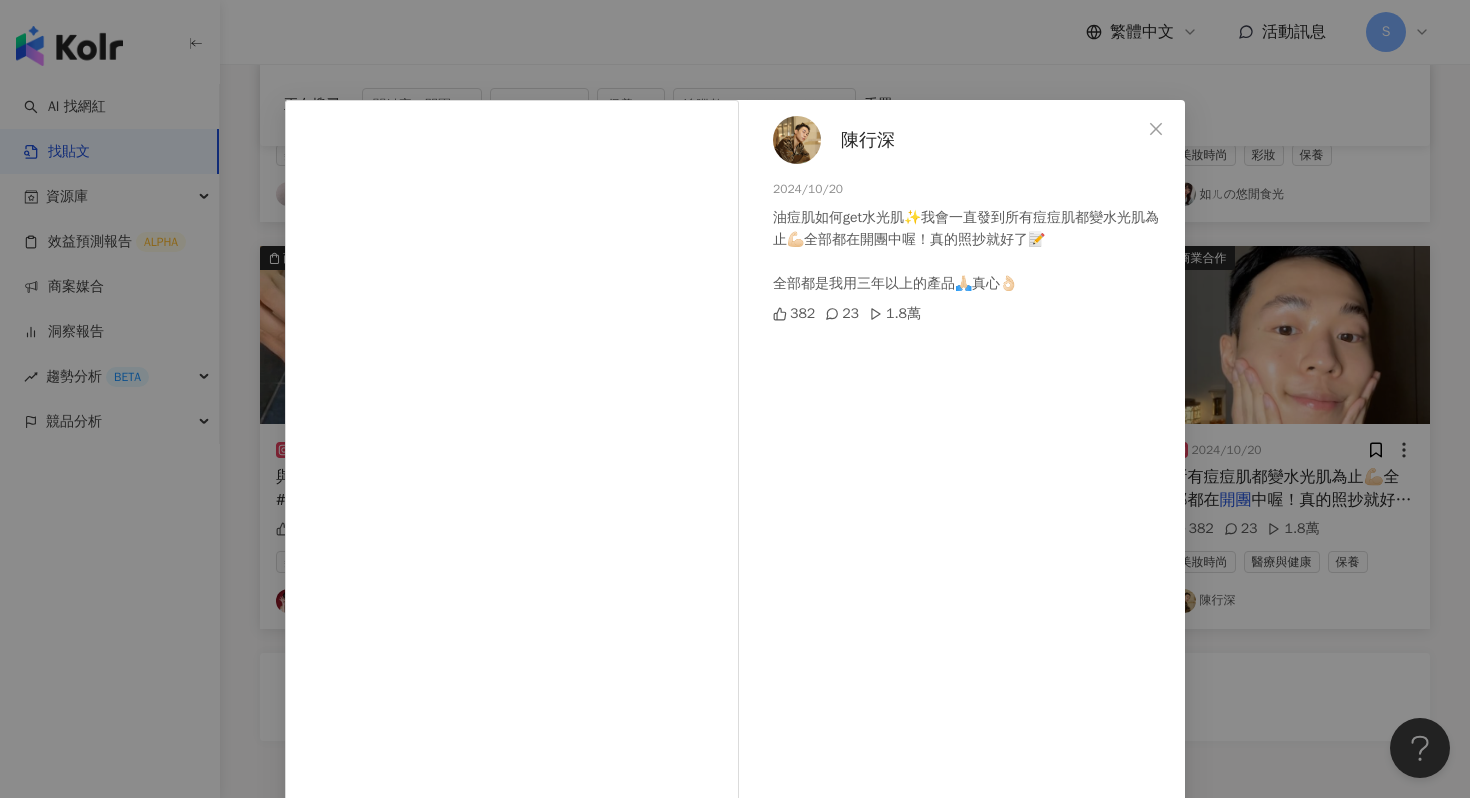 click on "陳行深" at bounding box center (868, 140) 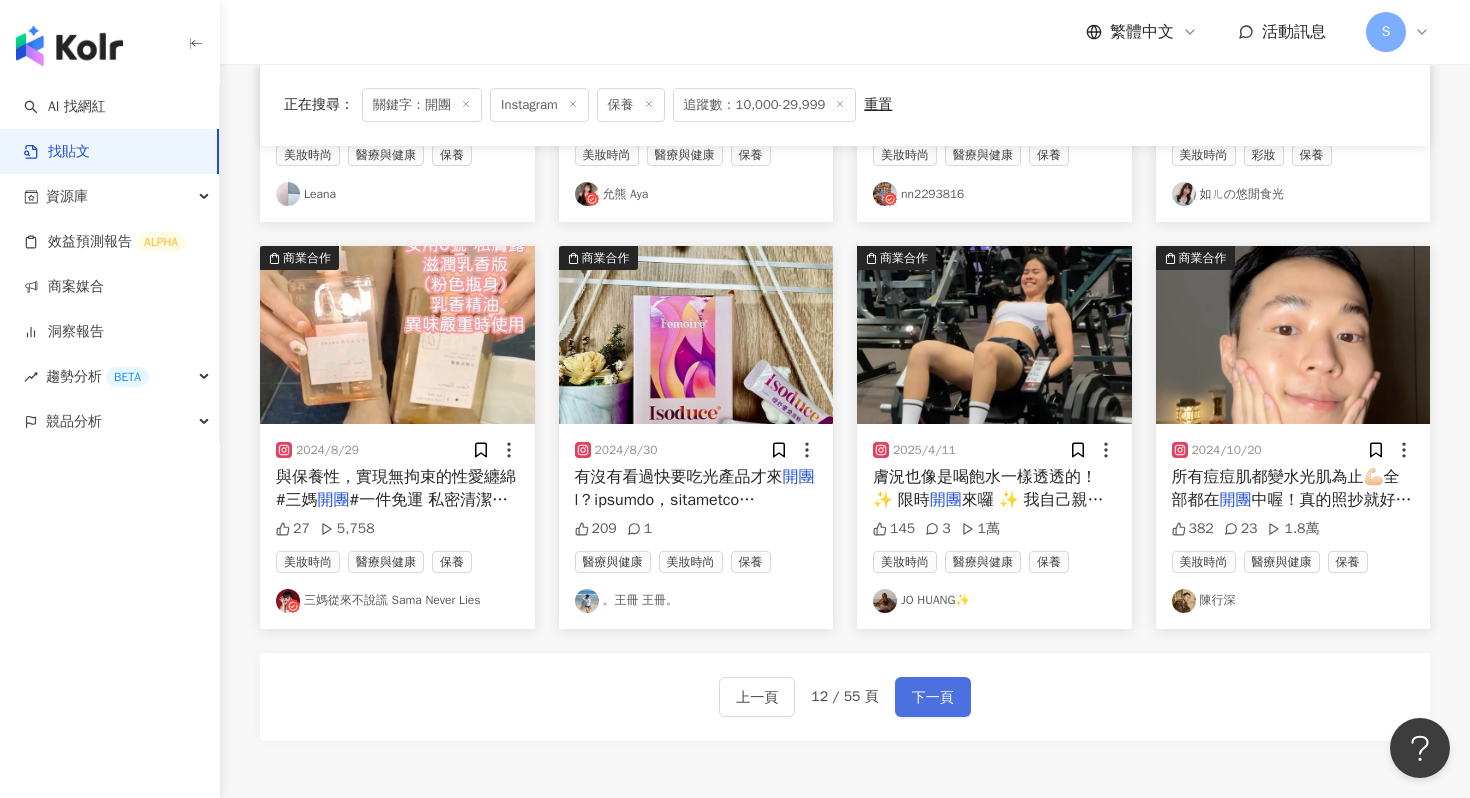 click on "下一頁" at bounding box center [933, 698] 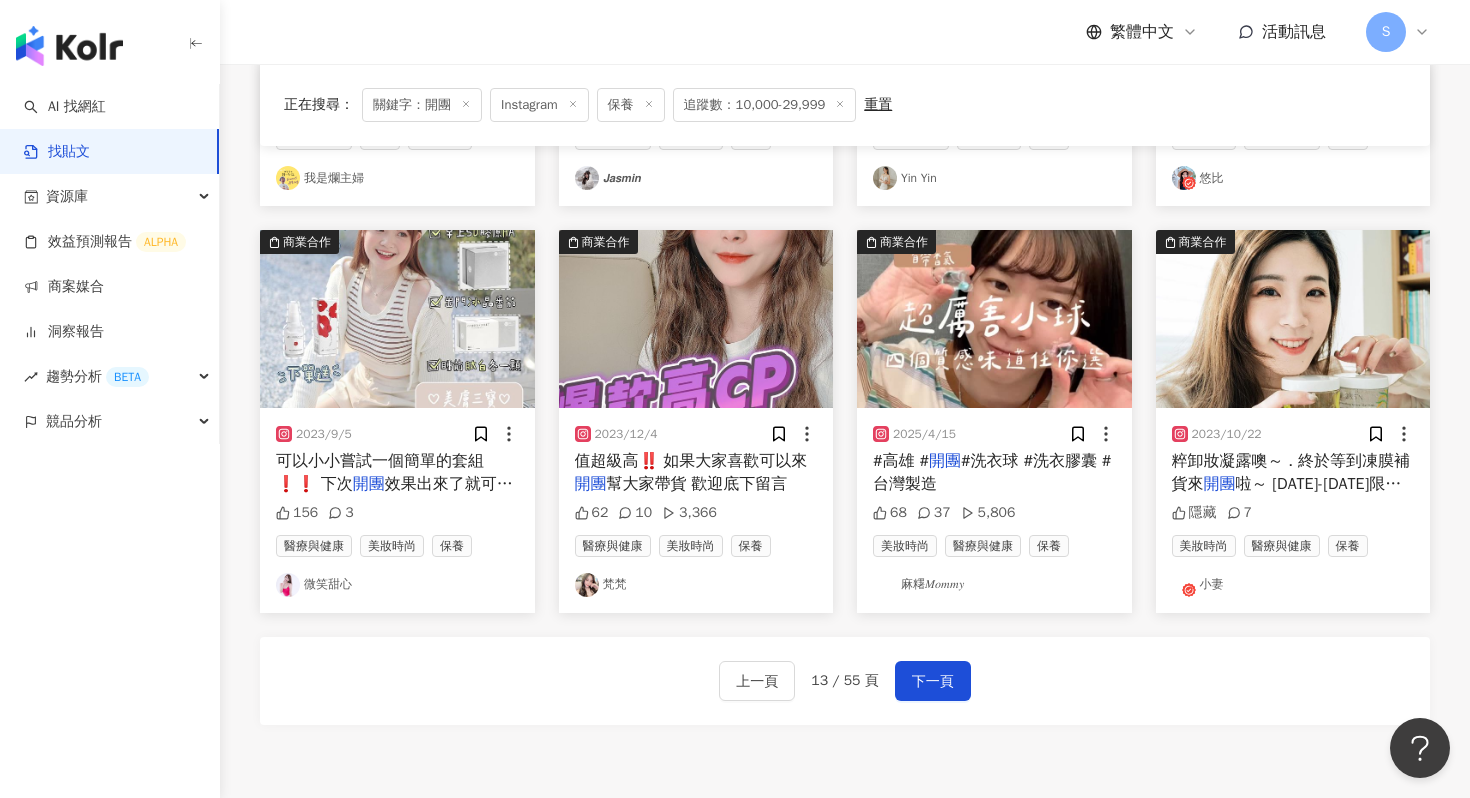 scroll, scrollTop: 910, scrollLeft: 0, axis: vertical 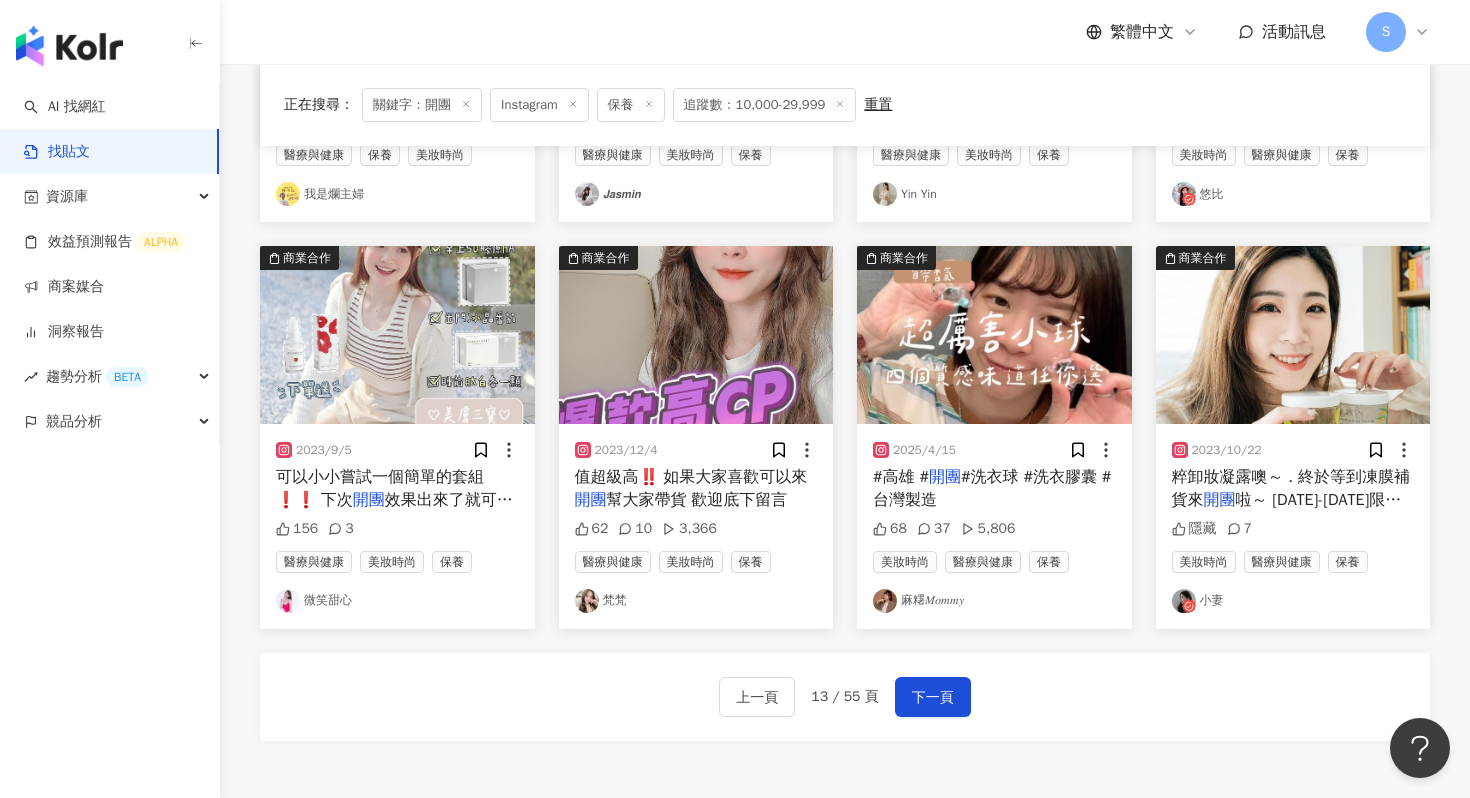 click at bounding box center (696, 335) 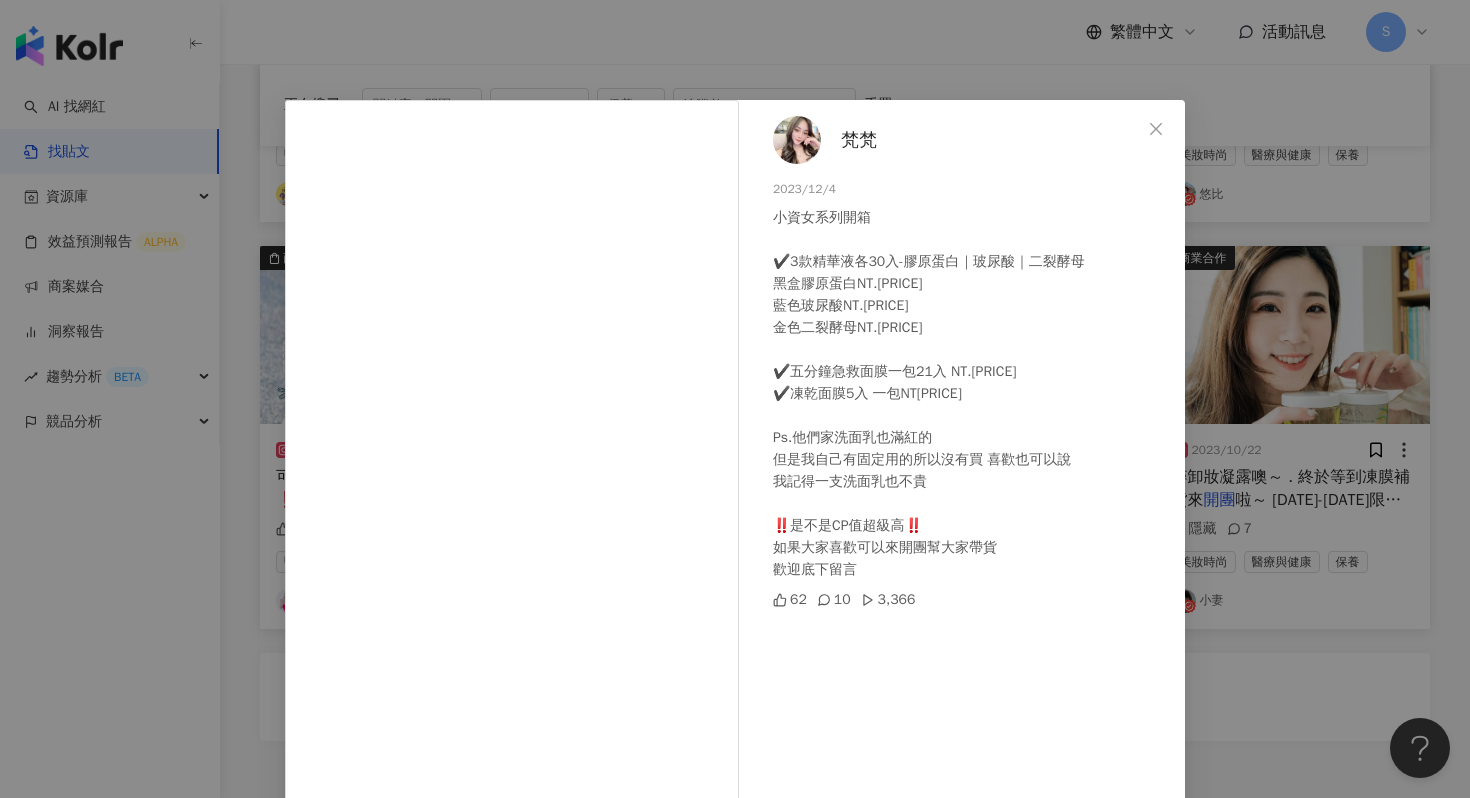 click on "梵梵 2023/12/4 小資女系列開箱
✔️3款精華液各30入-膠原蛋白｜玻尿酸｜二裂酵母
黑盒膠原蛋白NT.500
藍色玻尿酸NT.480
金色二裂酵母NT.480
✔️五分鐘急救面膜一包21入 NT.280
✔️凍乾面膜5入 一包NT430
Ps.他們家洗面乳也滿紅的
但是我自己有固定用的所以沒有買 喜歡也可以說
我記得一支洗面乳也不貴
‼️是不是CP值超級高‼️
如果大家喜歡可以來開團幫大家帶貨
歡迎底下留言 62 10 3,366 查看原始貼文" at bounding box center (735, 399) 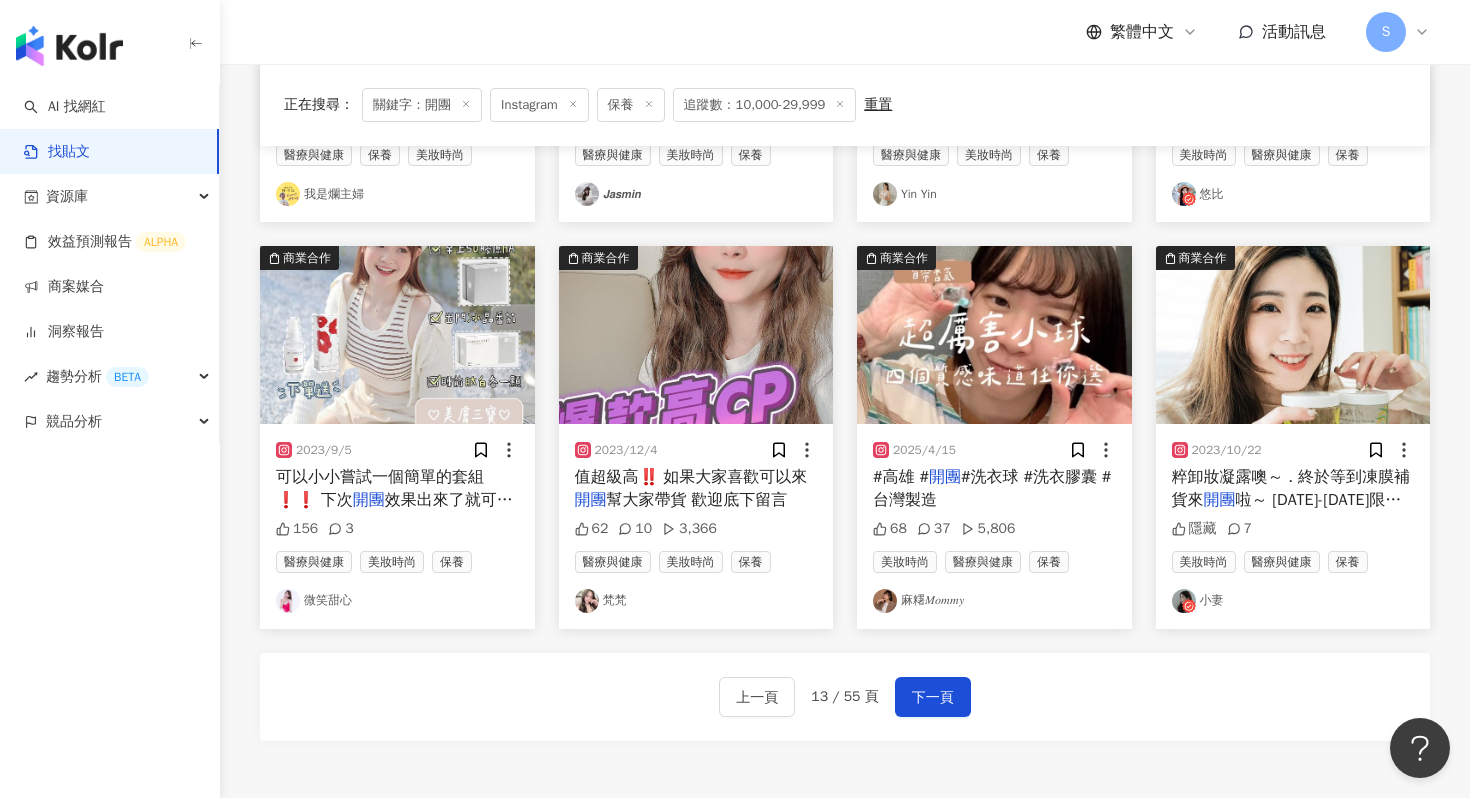 click at bounding box center [397, 335] 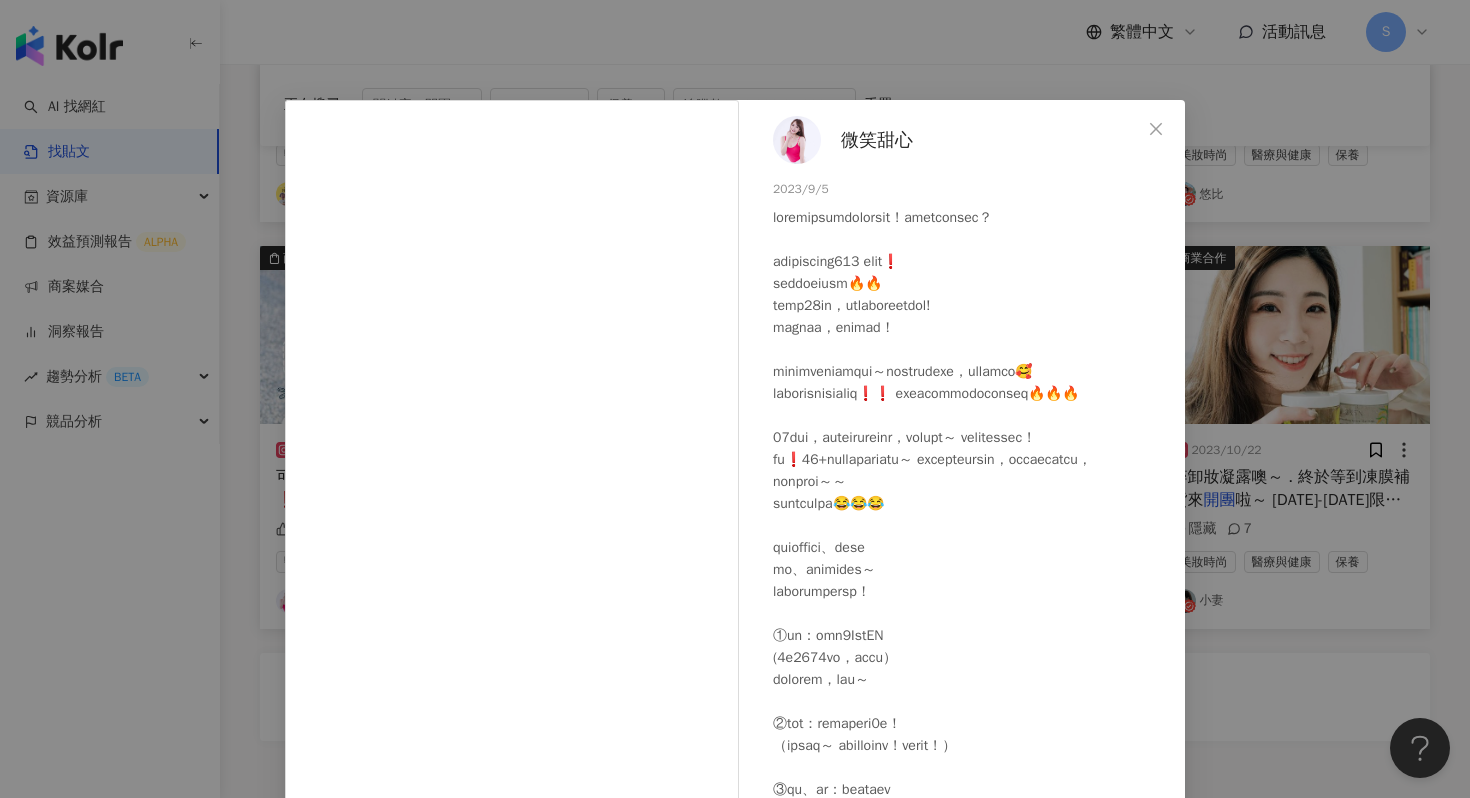 click at bounding box center [797, 140] 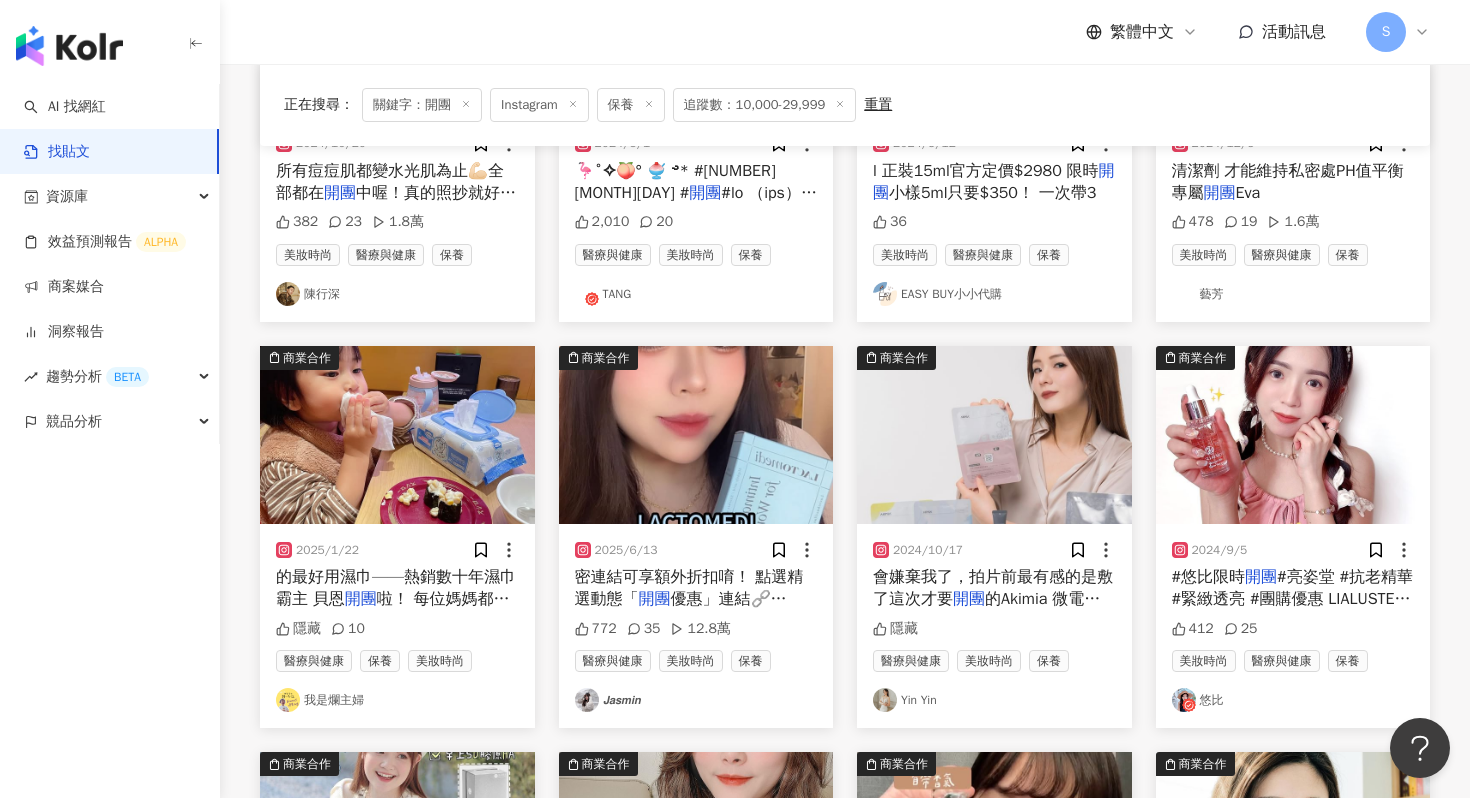 scroll, scrollTop: 285, scrollLeft: 0, axis: vertical 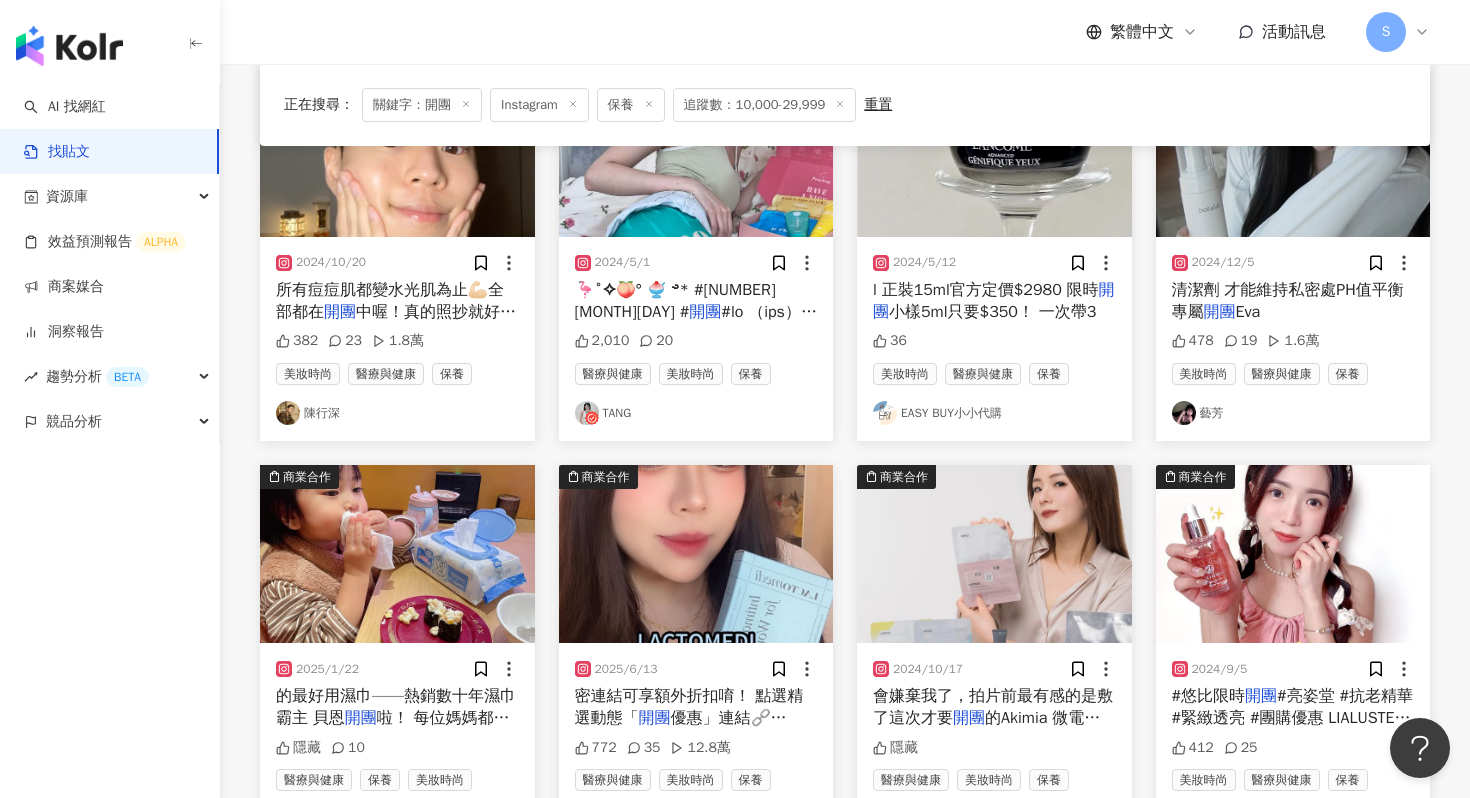 click at bounding box center (696, 554) 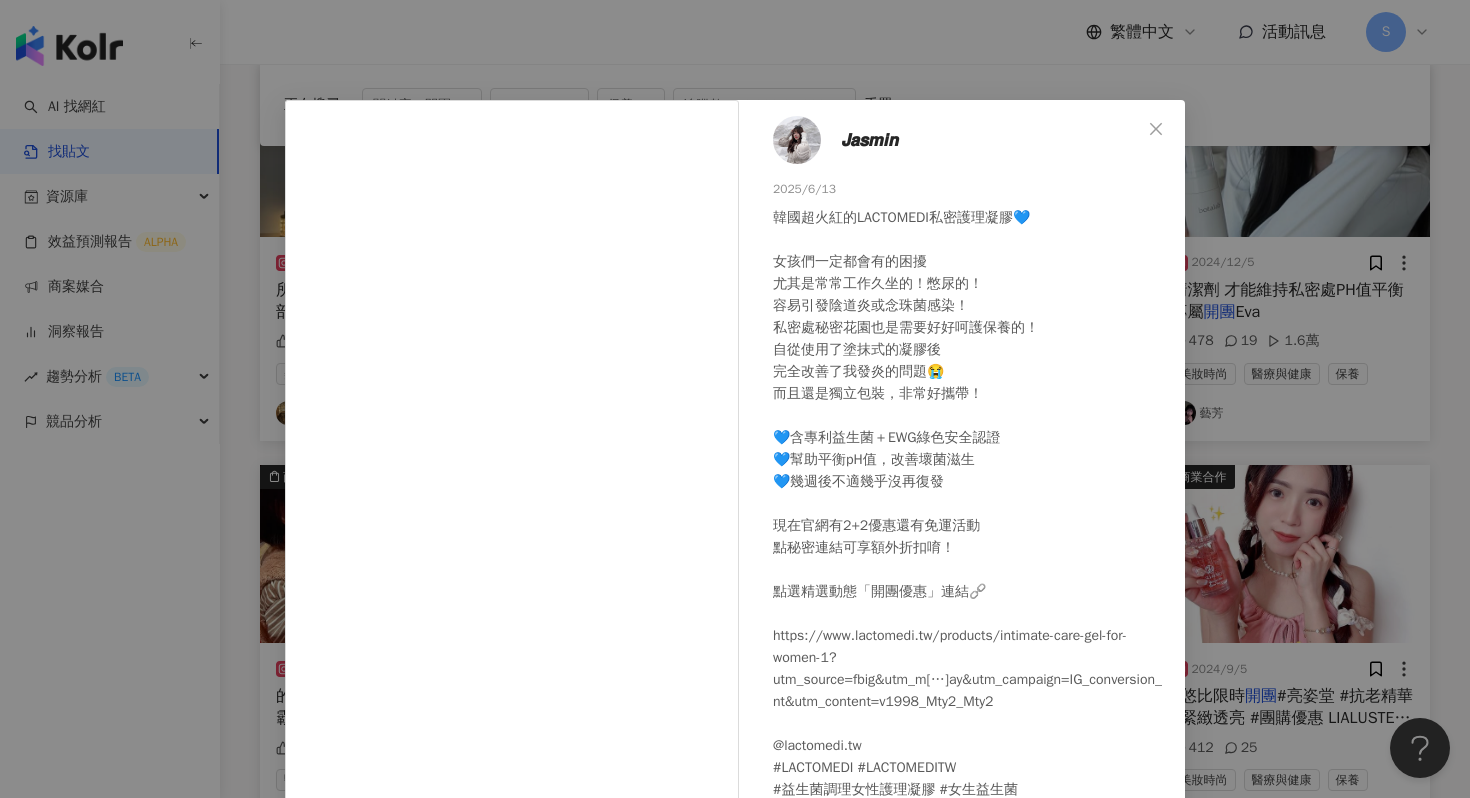 click at bounding box center (797, 140) 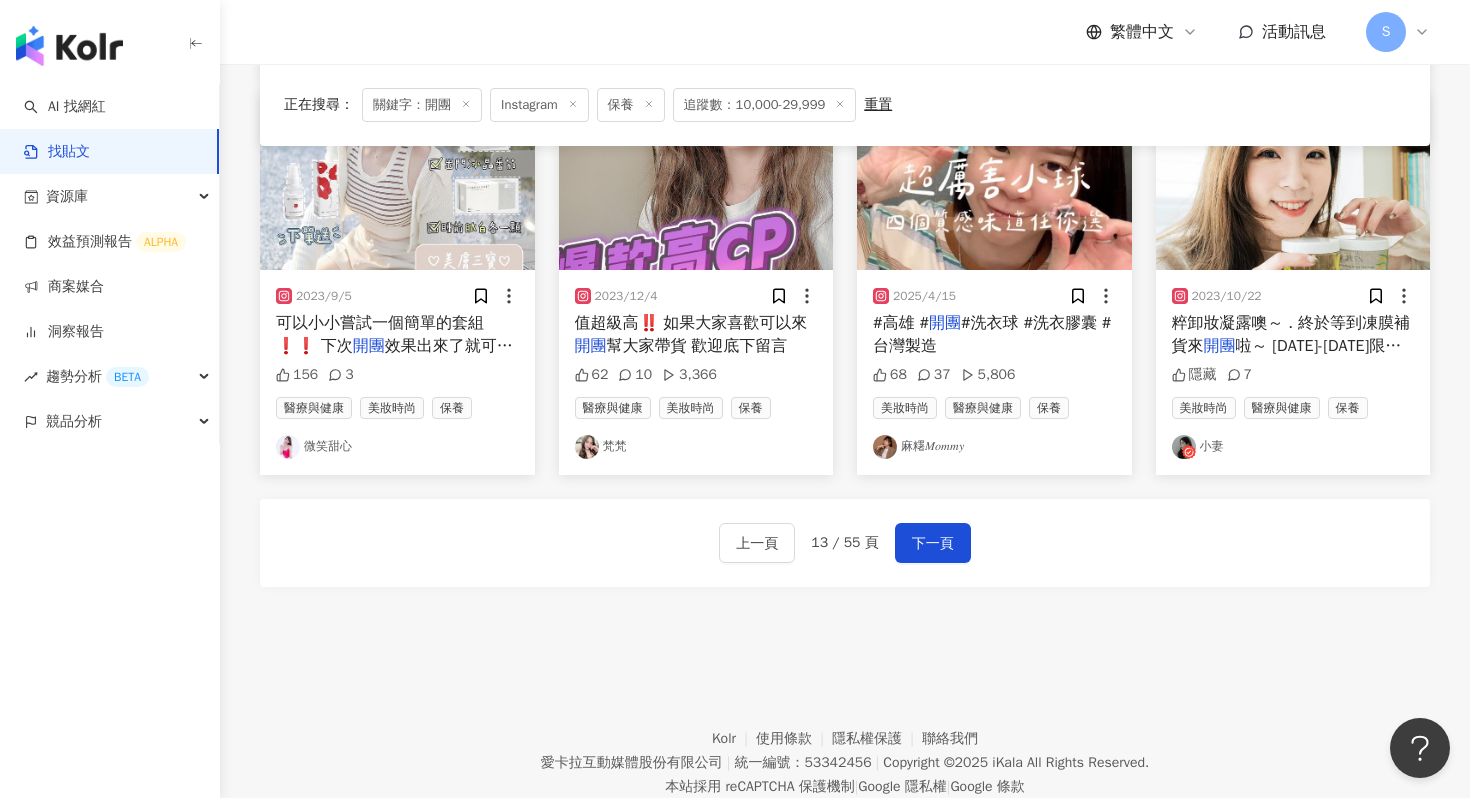 scroll, scrollTop: 1091, scrollLeft: 0, axis: vertical 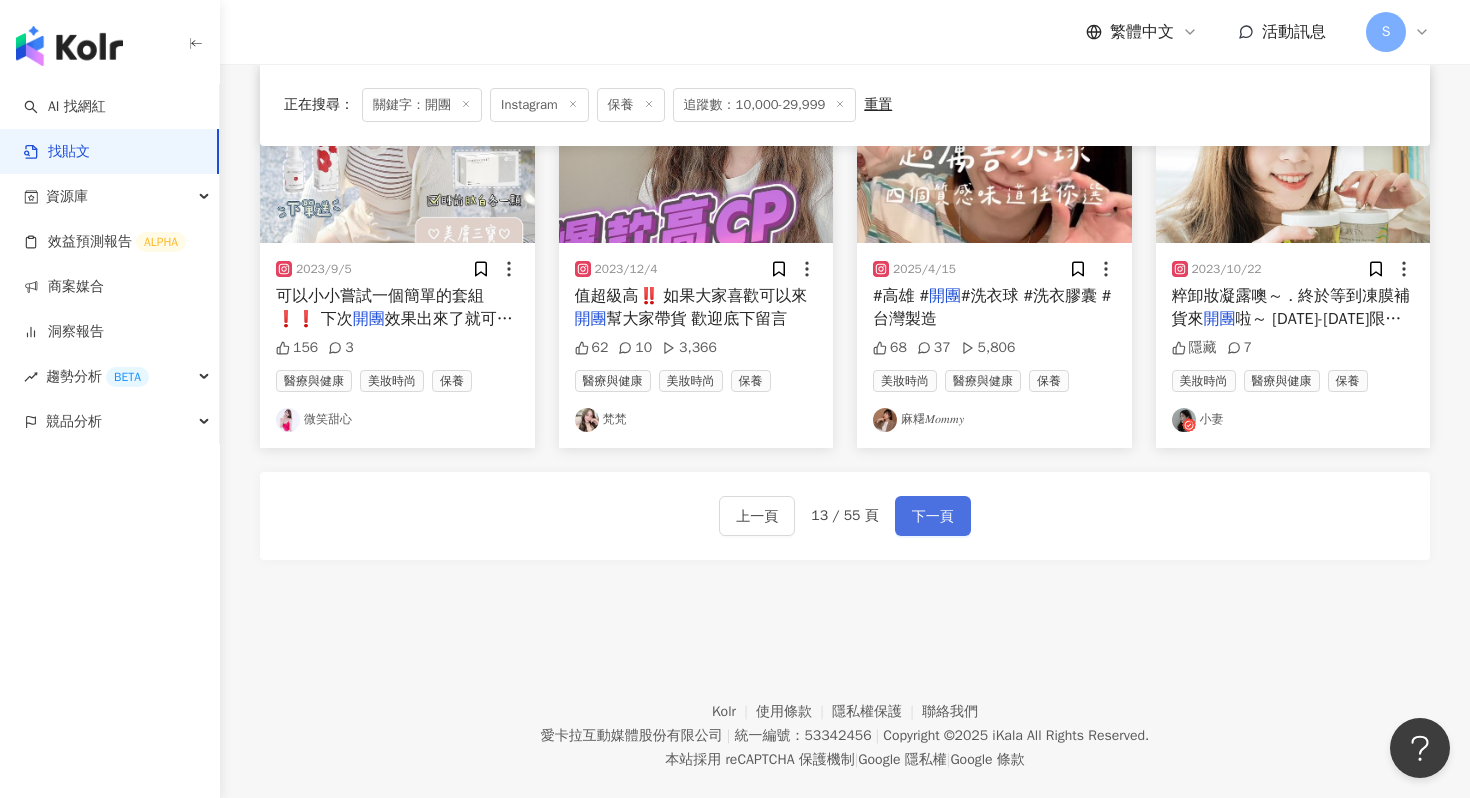click on "下一頁" at bounding box center [933, 516] 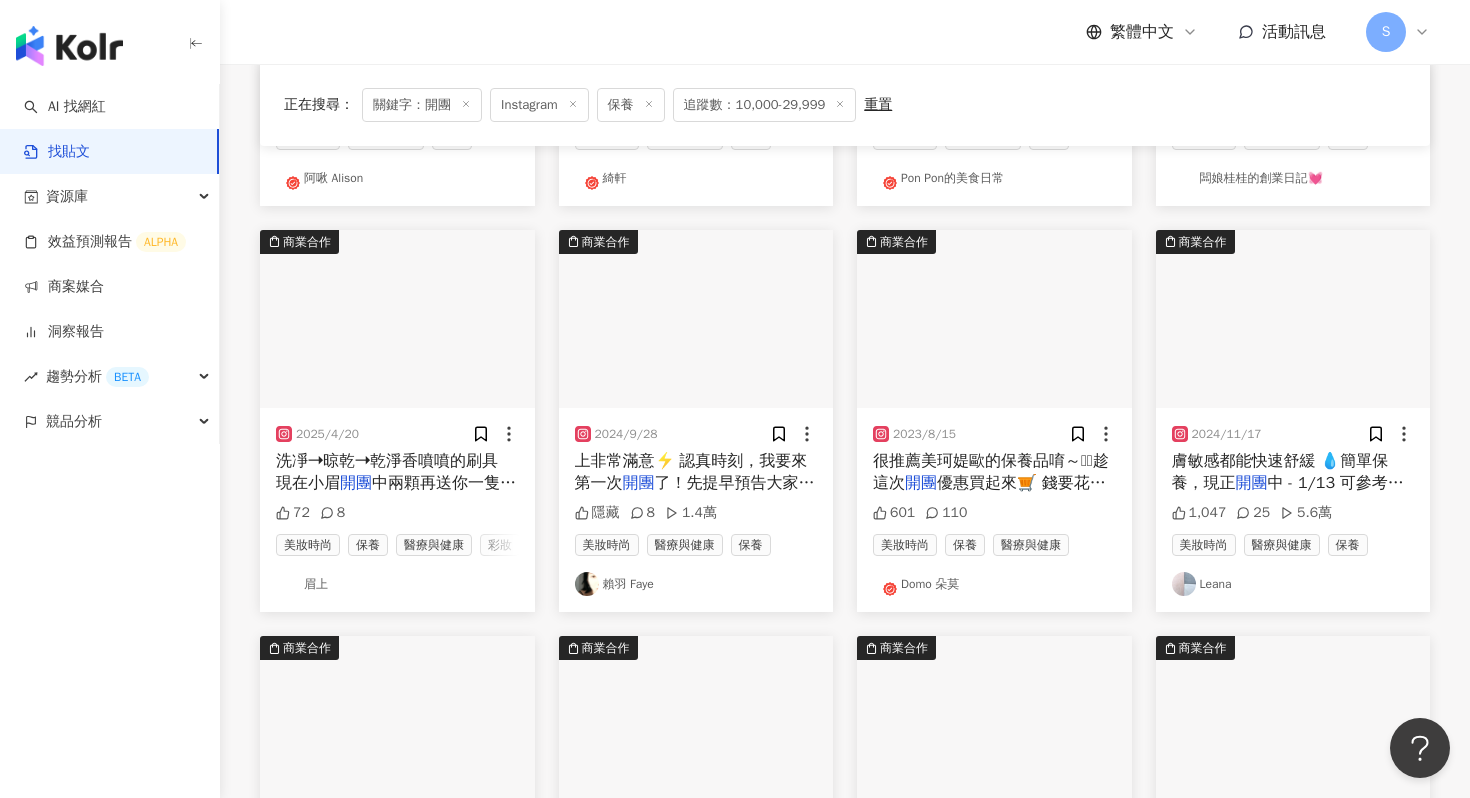 scroll, scrollTop: 491, scrollLeft: 0, axis: vertical 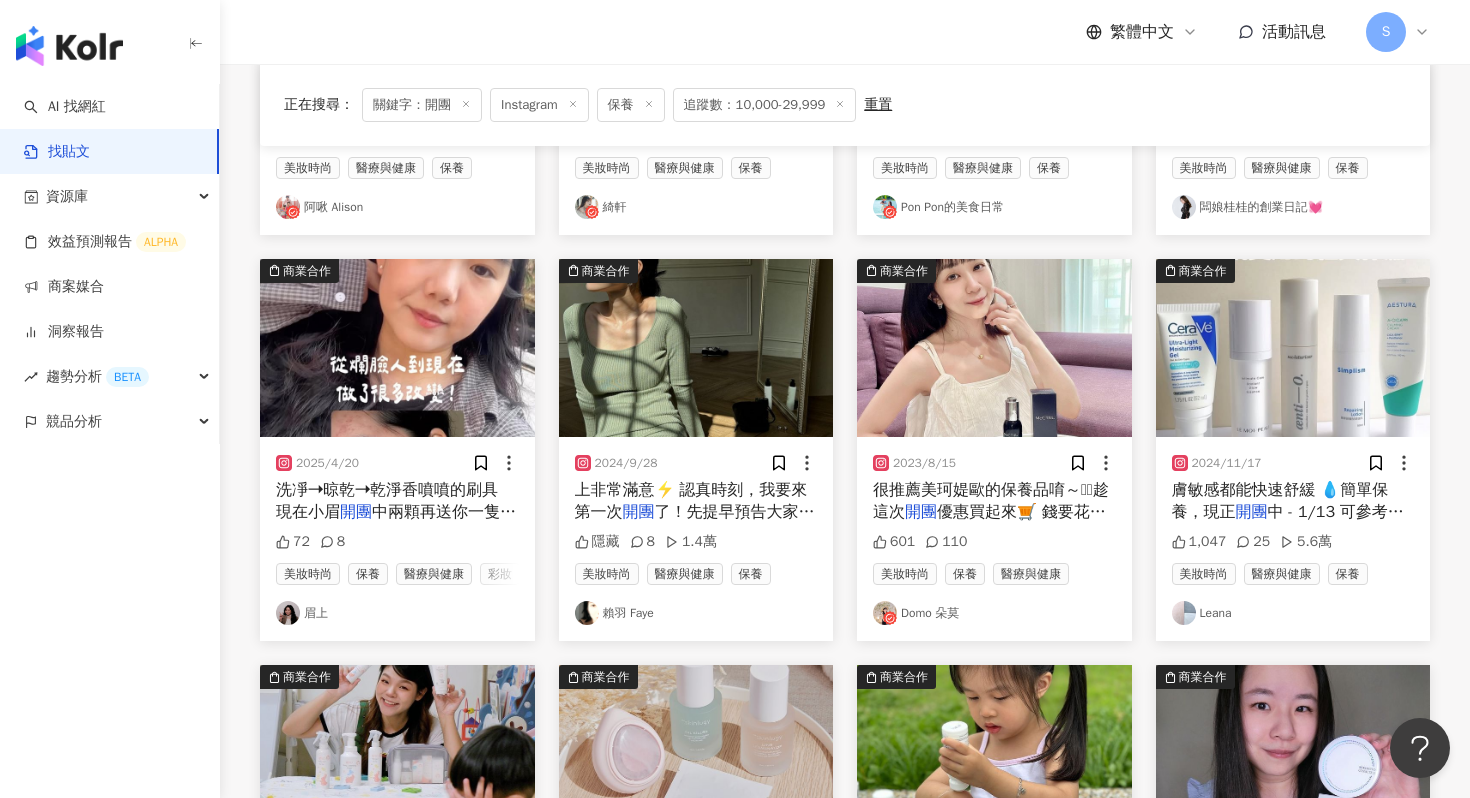 click at bounding box center (696, 348) 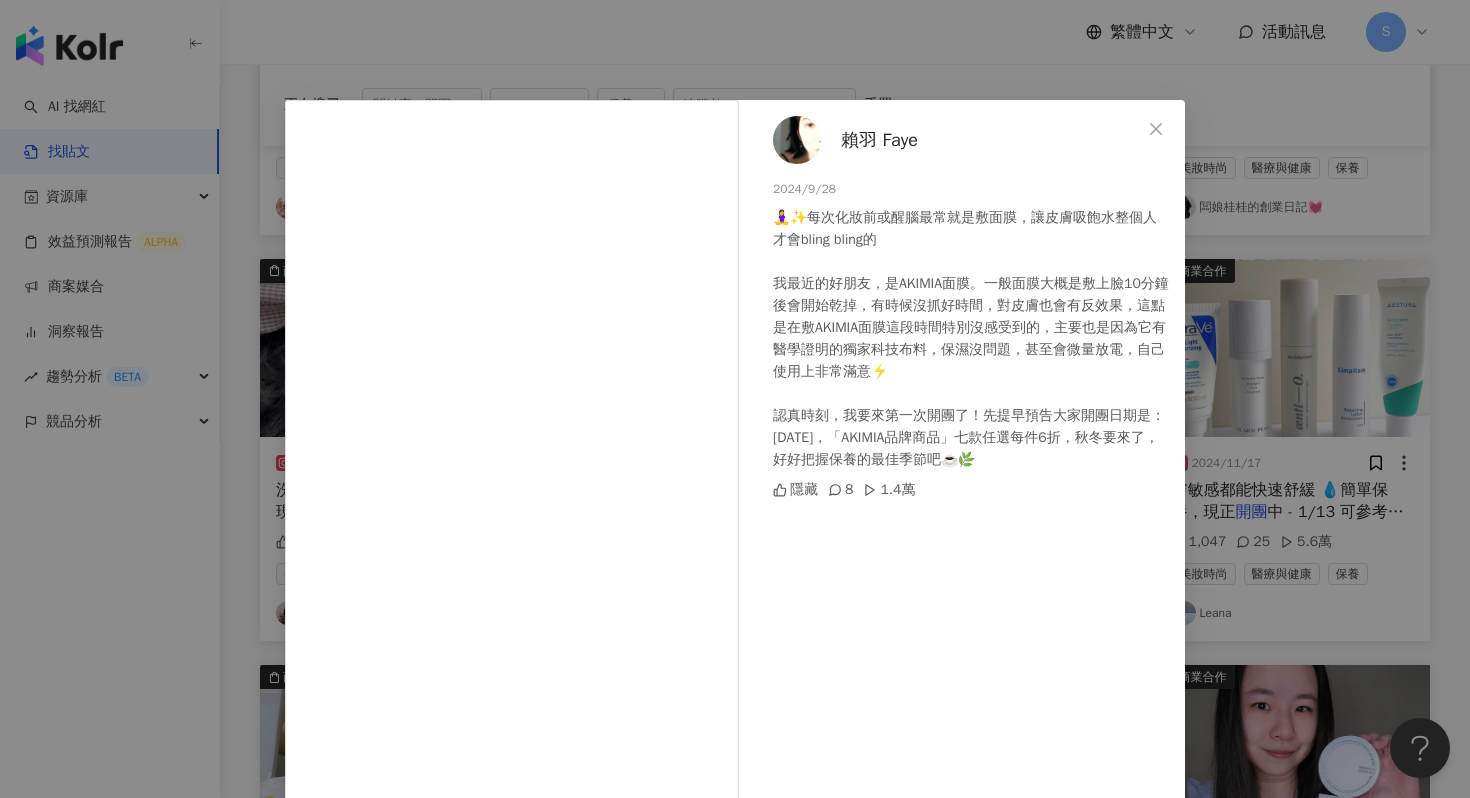 click at bounding box center (797, 140) 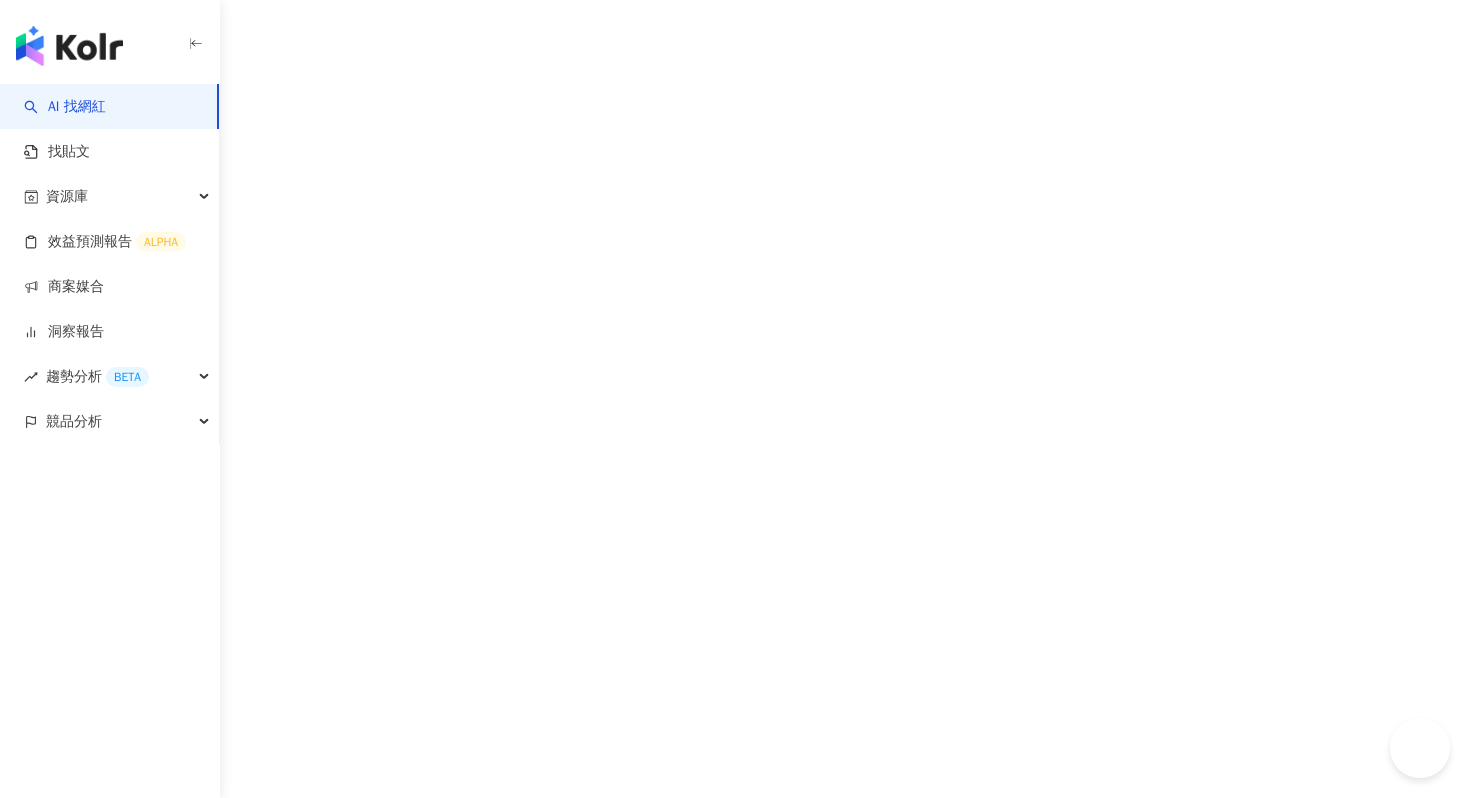 scroll, scrollTop: 0, scrollLeft: 0, axis: both 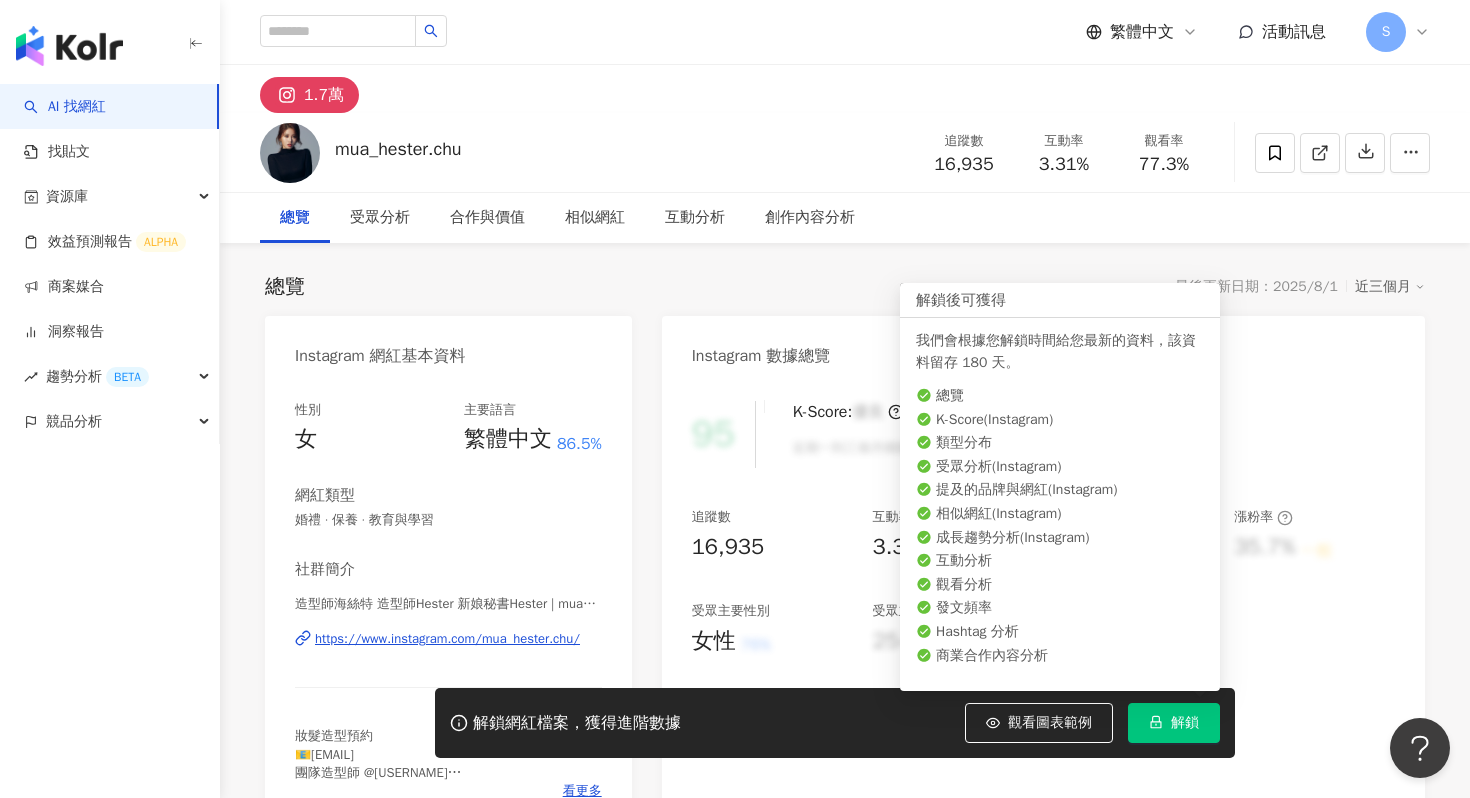 click on "解鎖" at bounding box center (1174, 723) 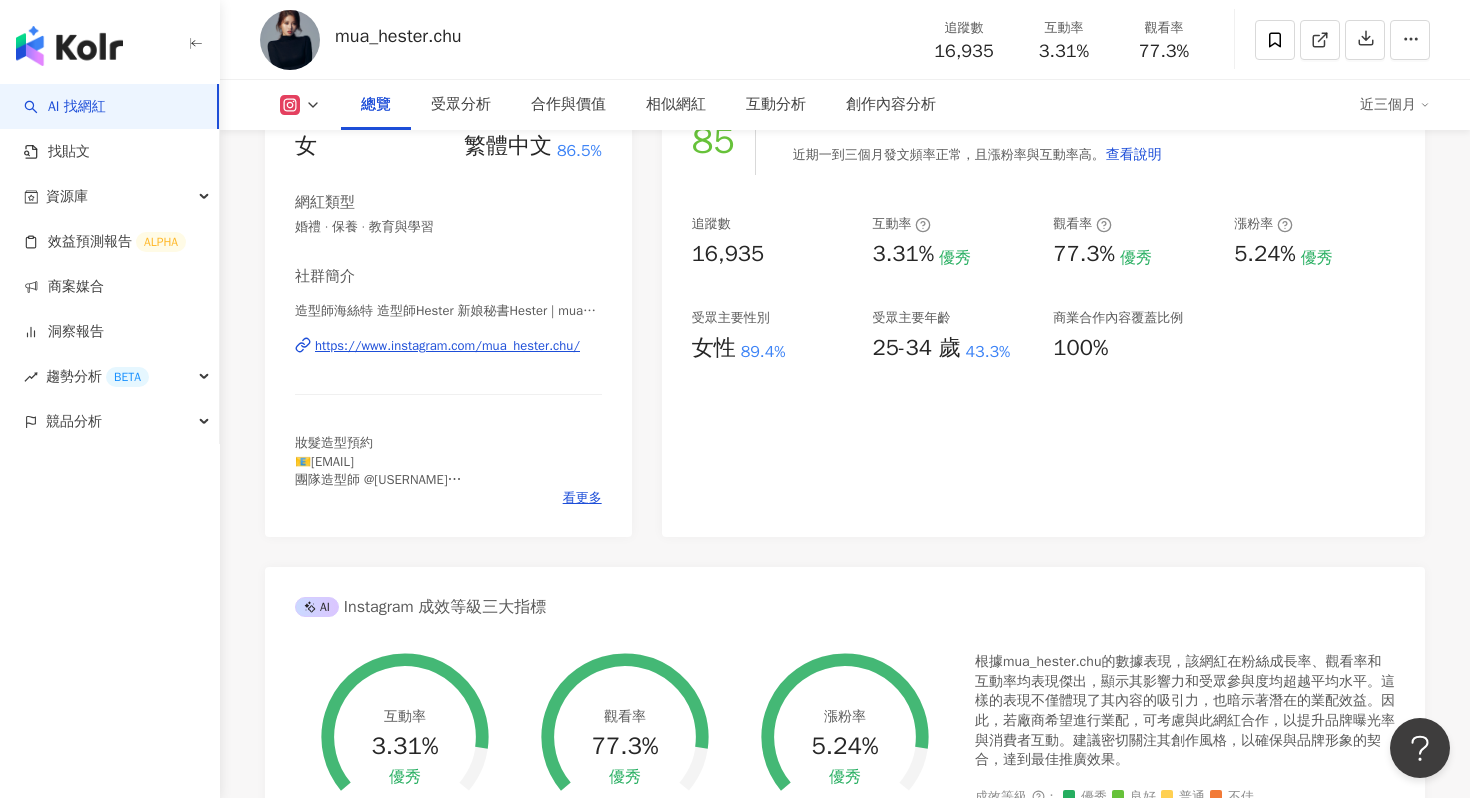 scroll, scrollTop: 283, scrollLeft: 0, axis: vertical 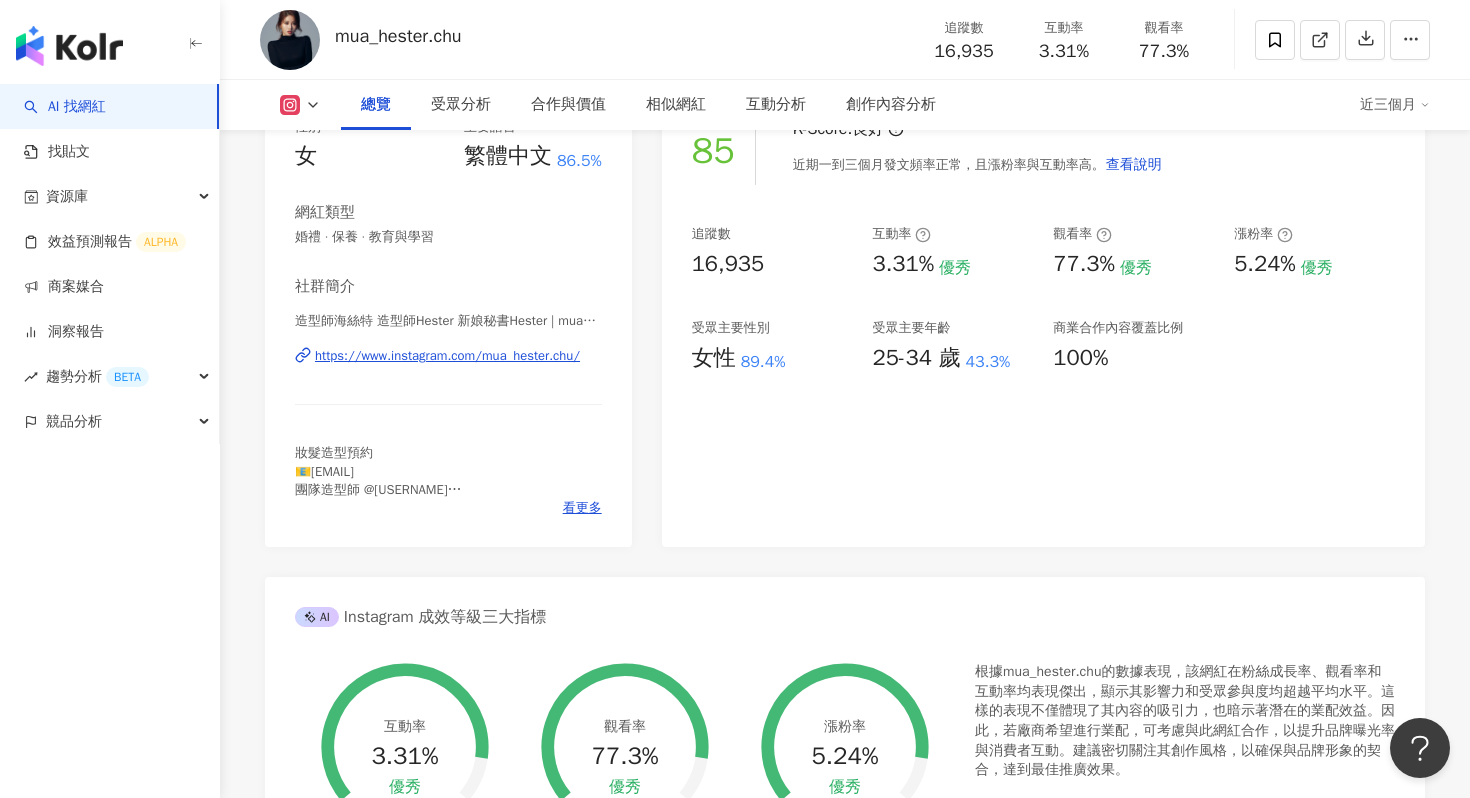 click on "https://www.instagram.com/mua_hester.chu/" at bounding box center [447, 356] 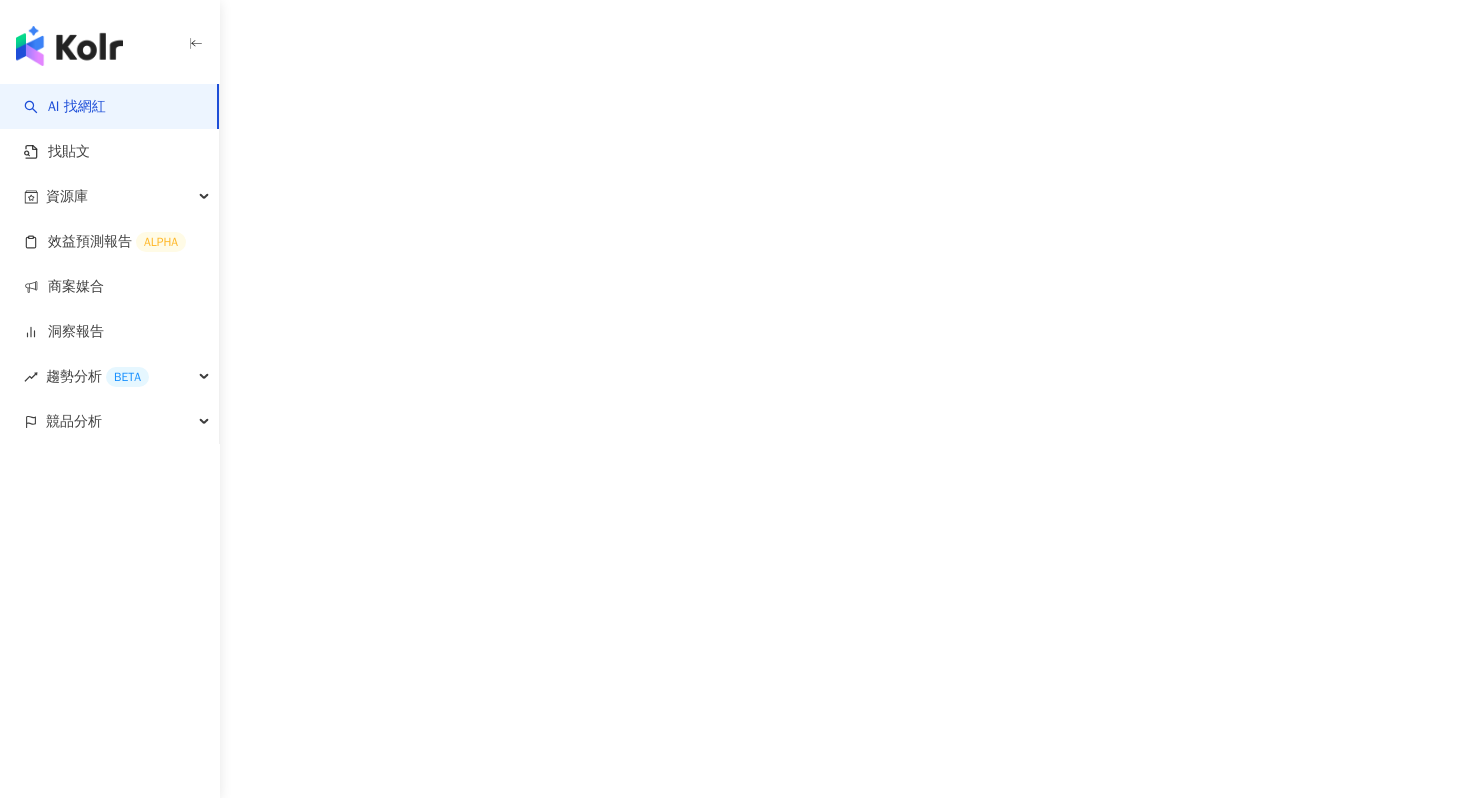 scroll, scrollTop: 0, scrollLeft: 0, axis: both 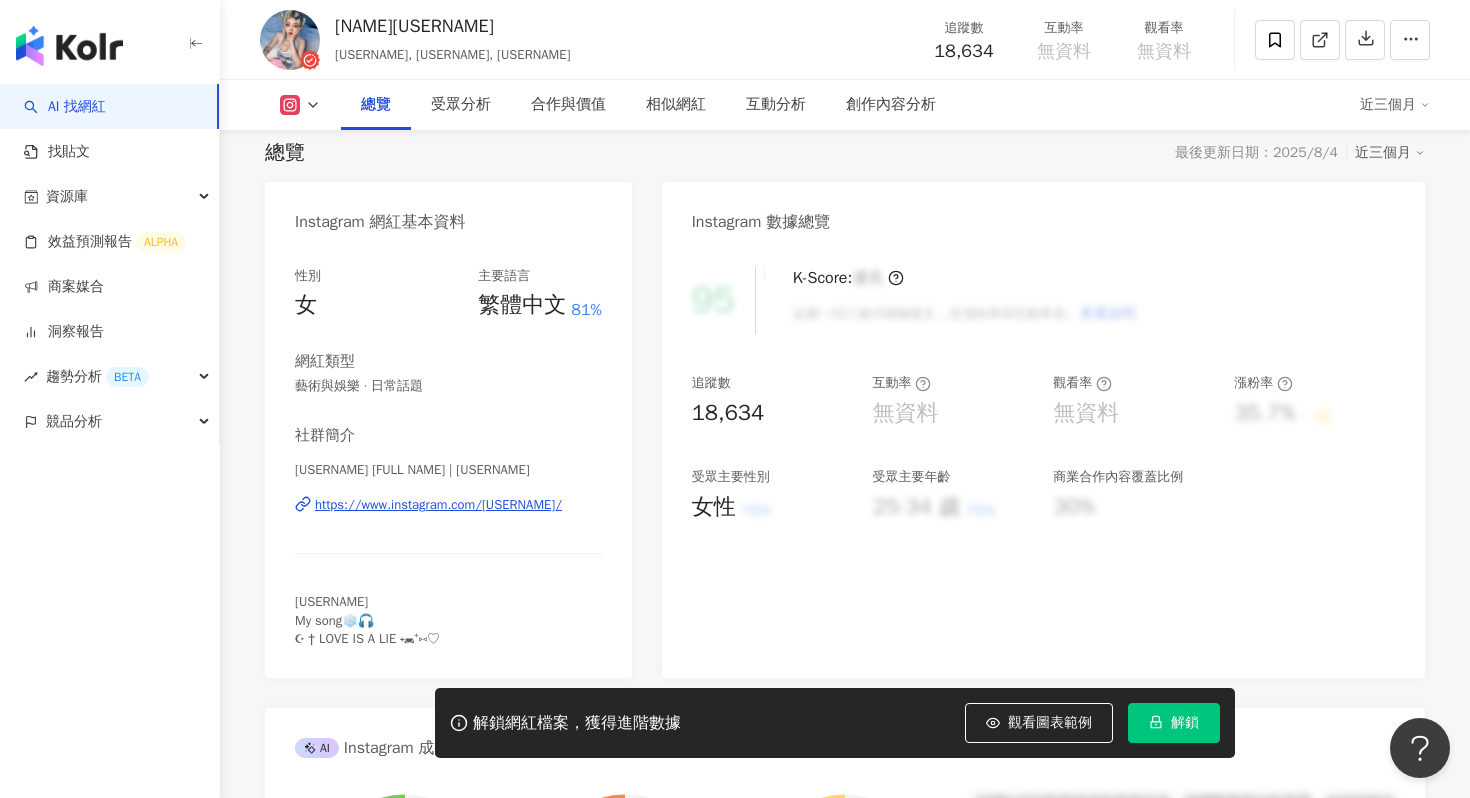 click on "解鎖" at bounding box center (1185, 723) 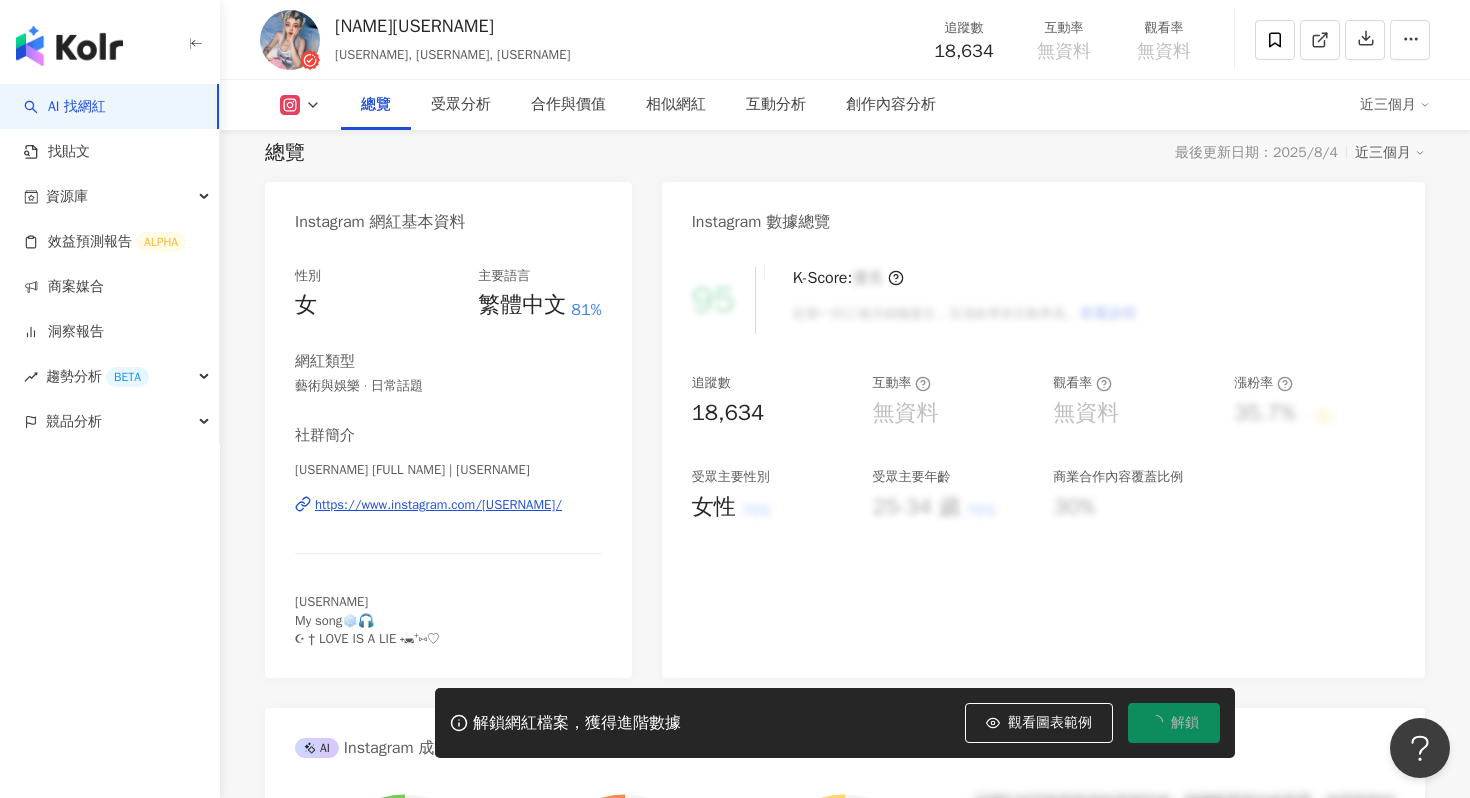 click on "https://www.instagram.com/kurru3i/" at bounding box center [438, 505] 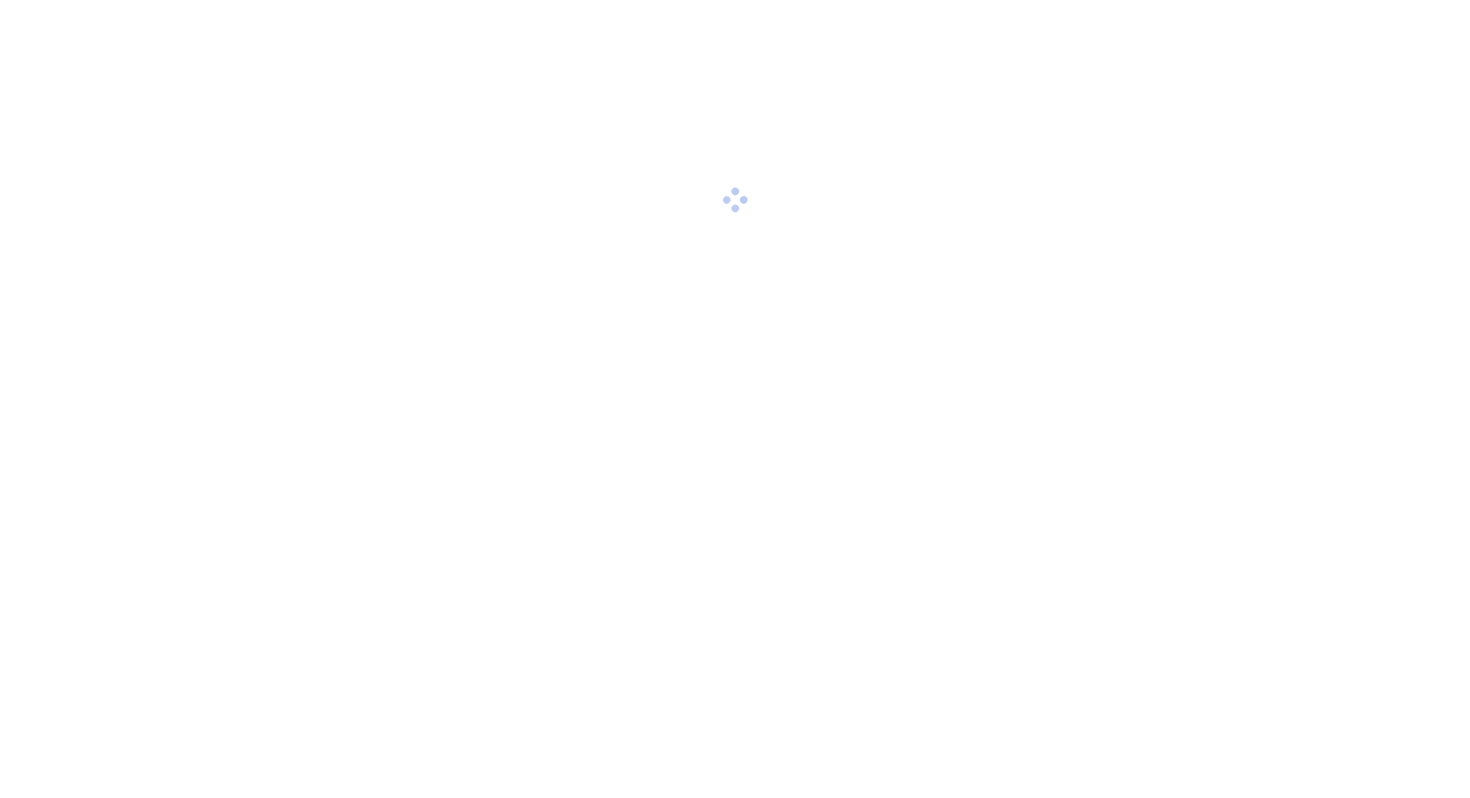 scroll, scrollTop: 0, scrollLeft: 0, axis: both 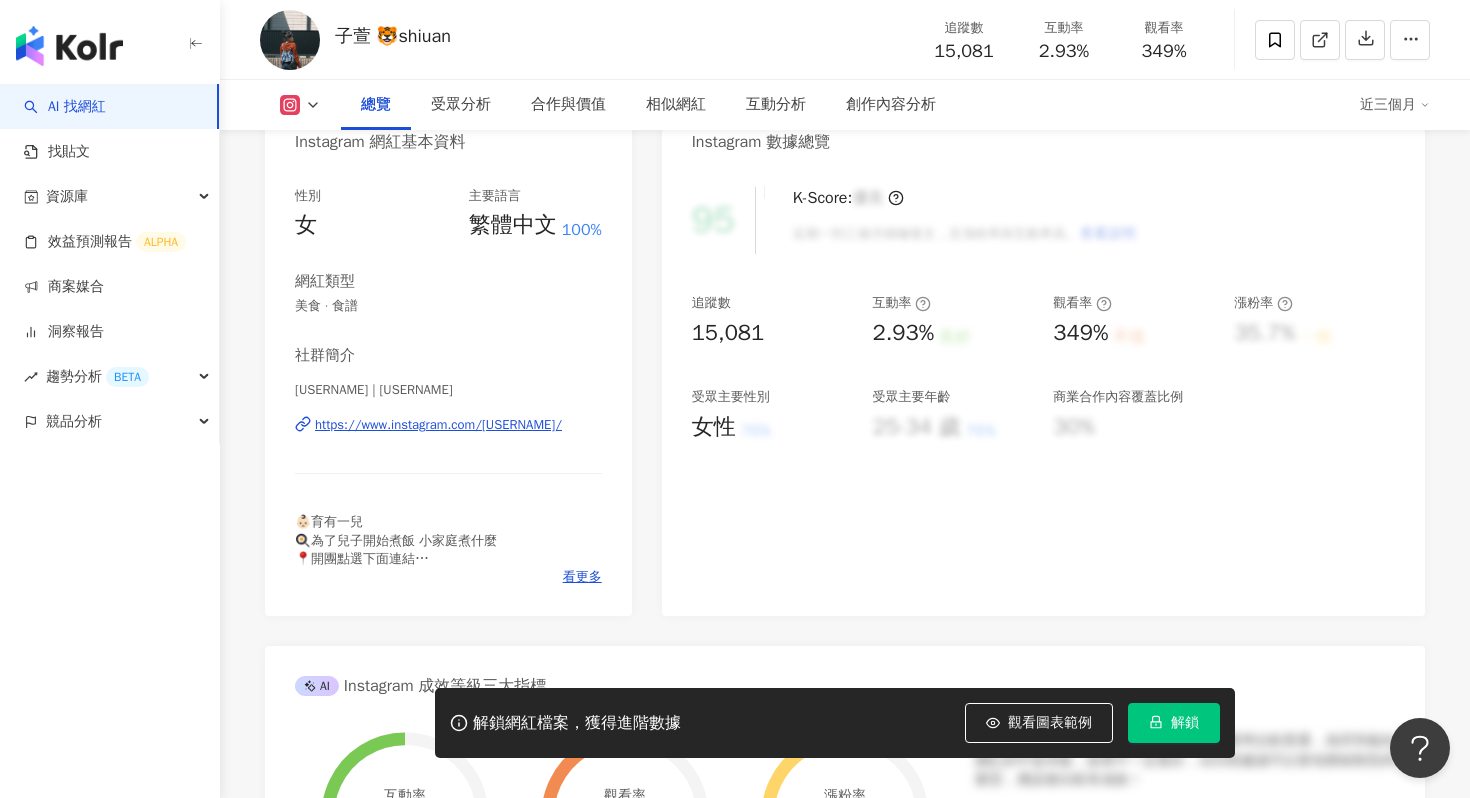 click on "https://www.instagram.com/jjjjjang98/" at bounding box center [438, 425] 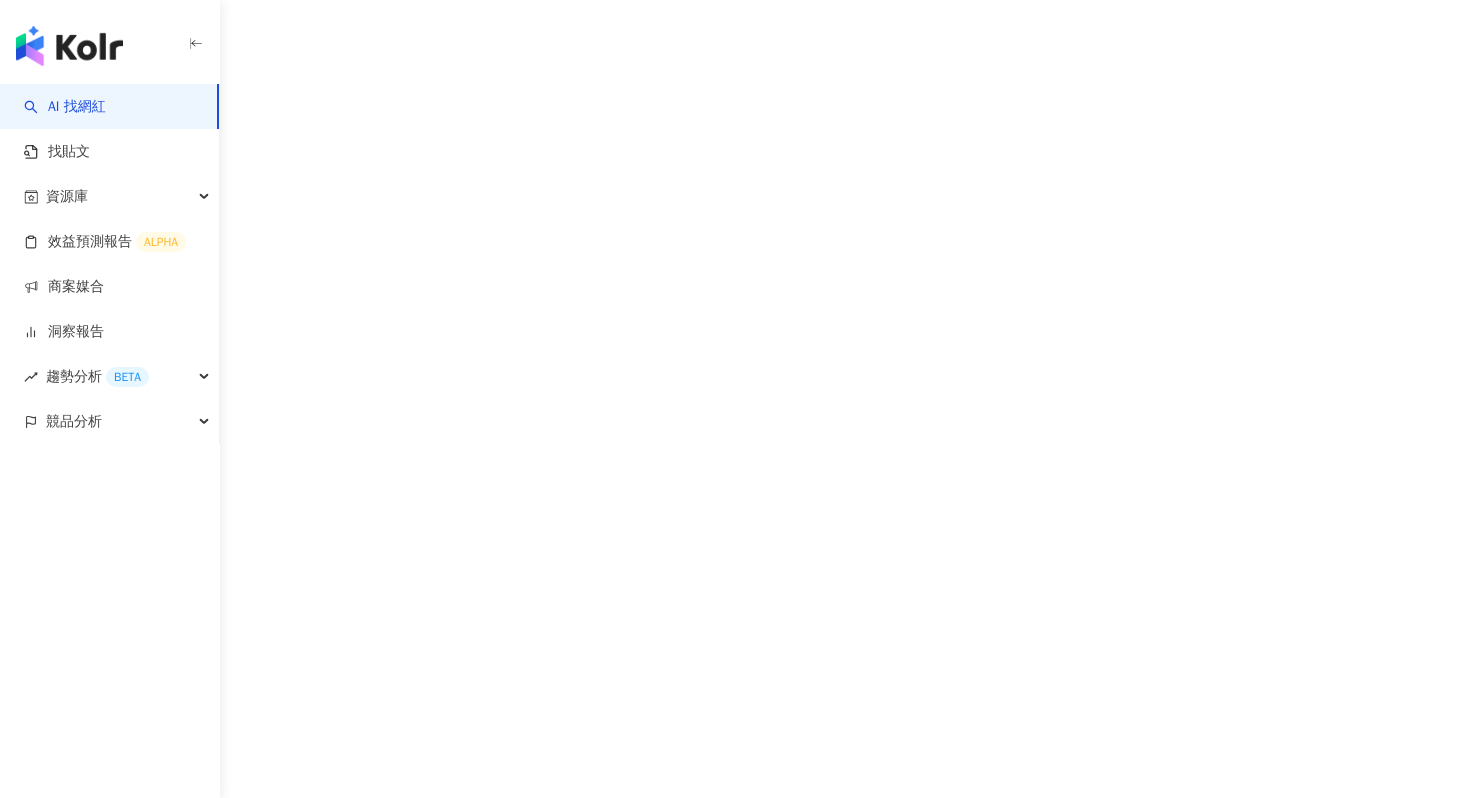 scroll, scrollTop: 0, scrollLeft: 0, axis: both 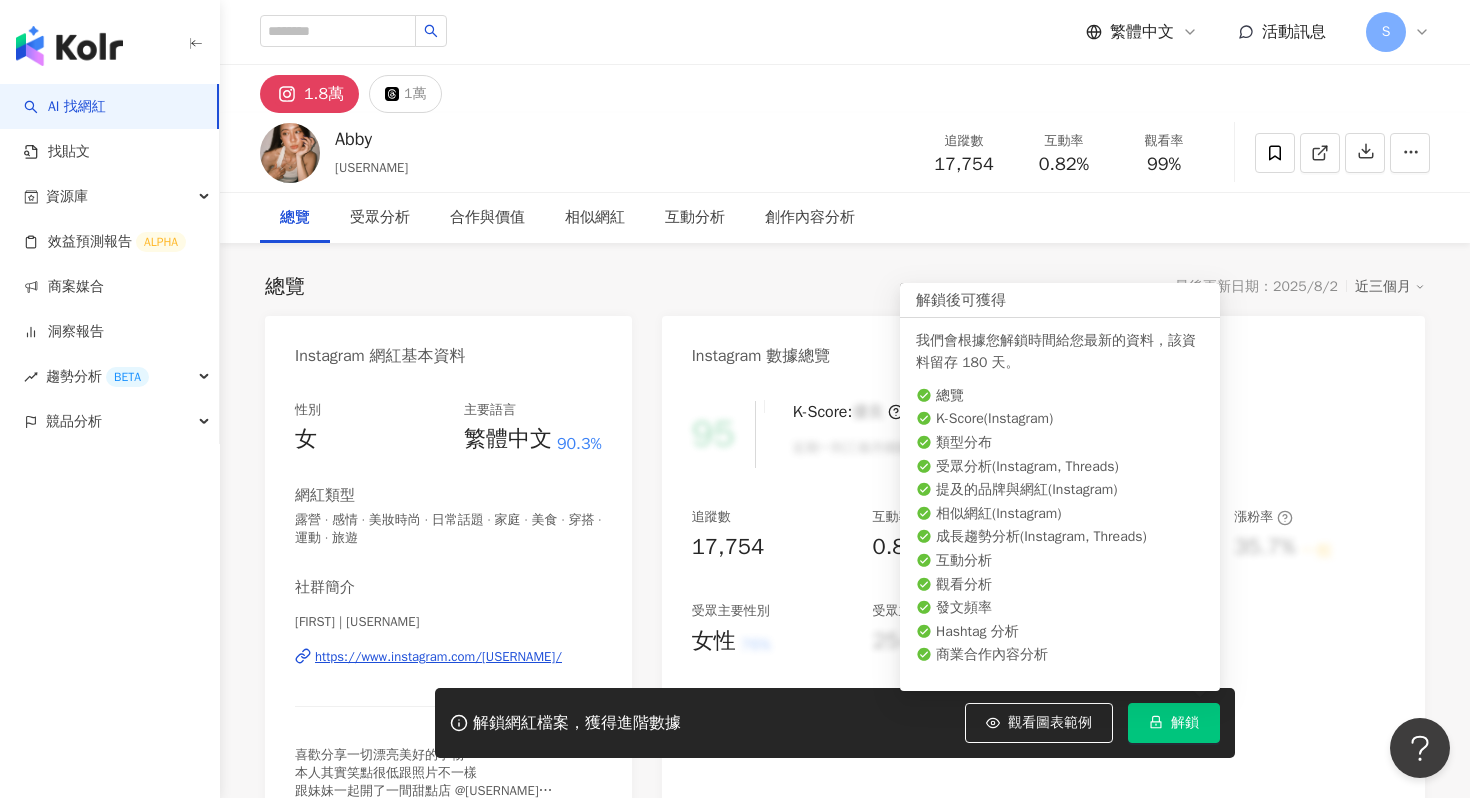click 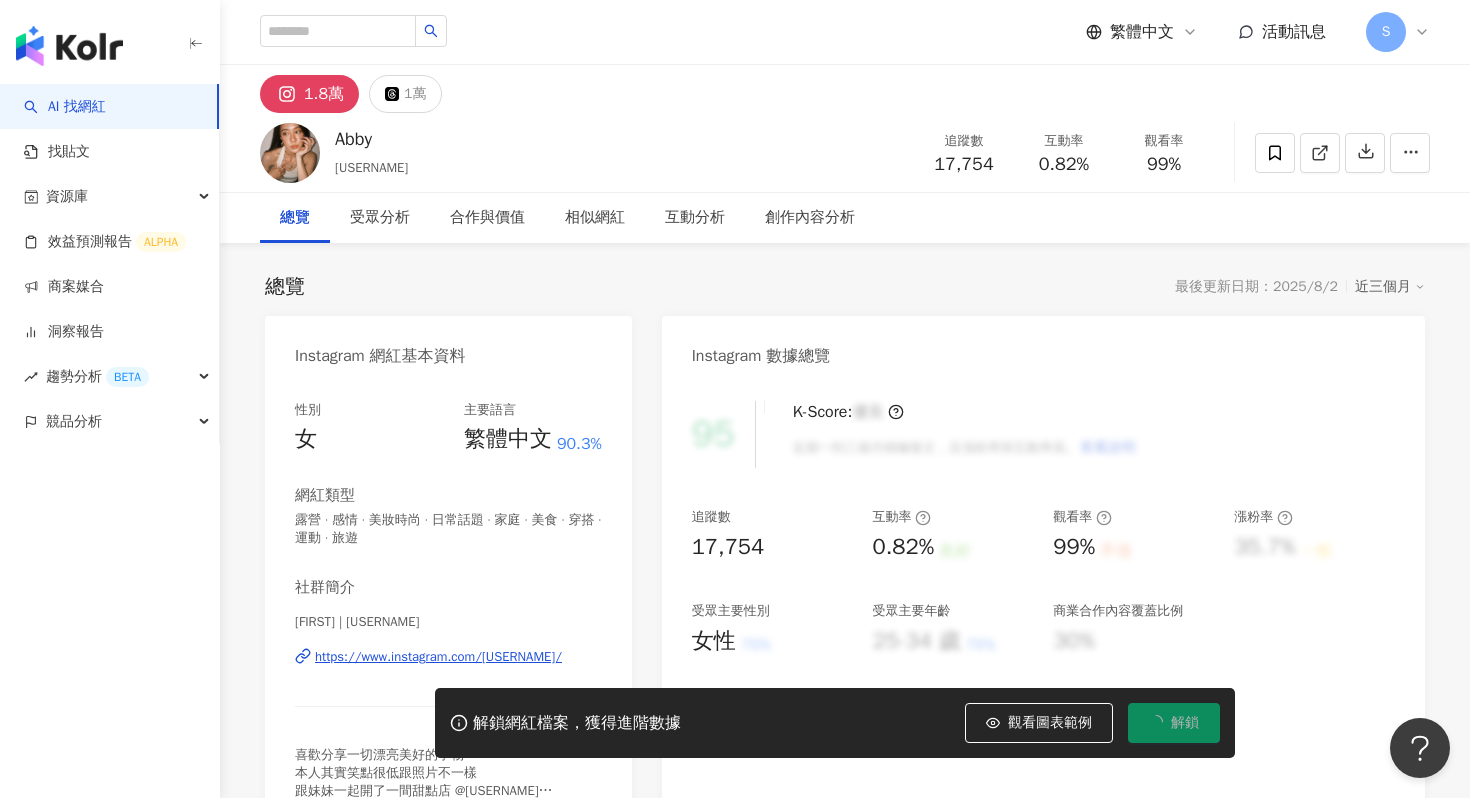 click on "https://www.instagram.com/abbyyxxa/" at bounding box center (438, 657) 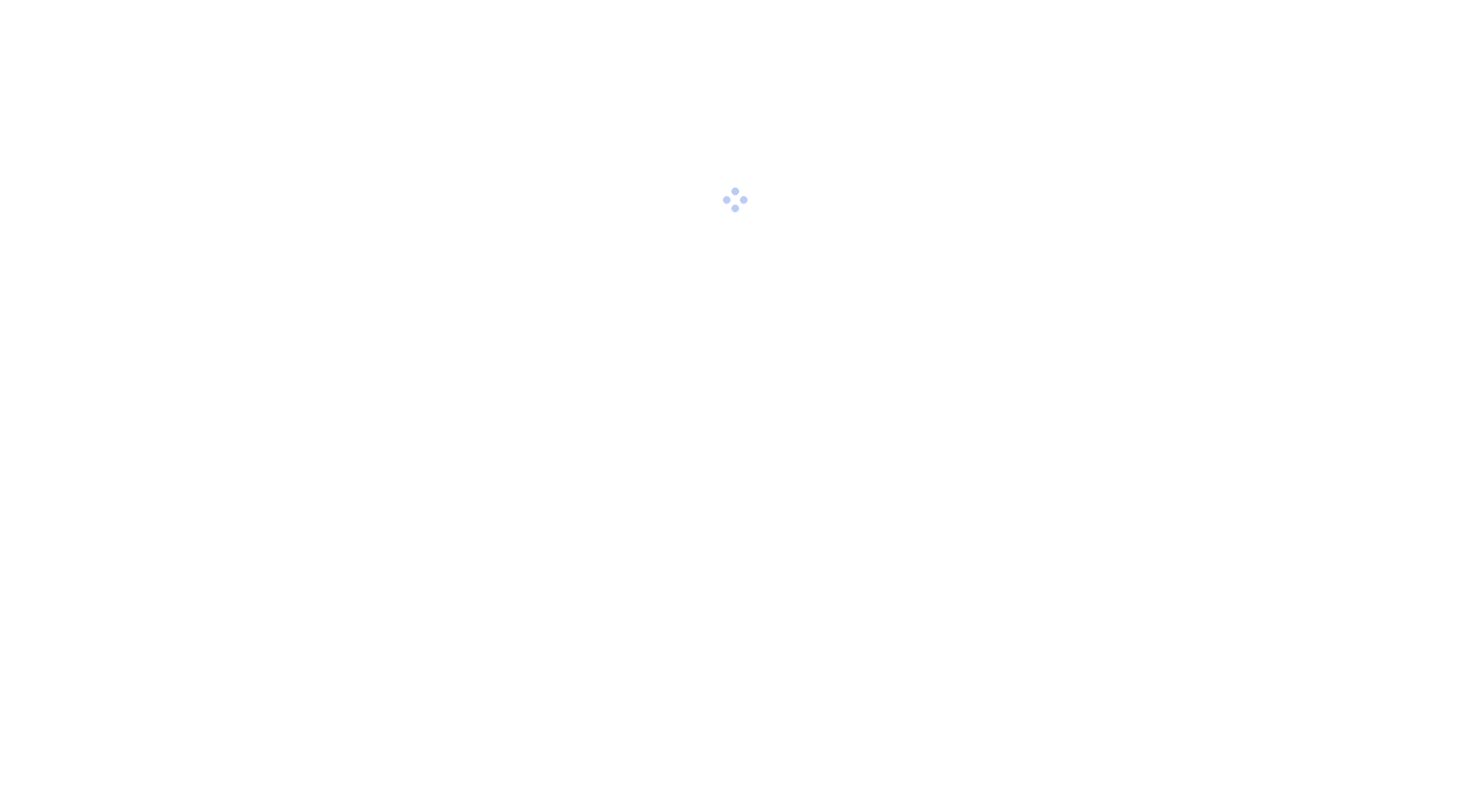 scroll, scrollTop: 0, scrollLeft: 0, axis: both 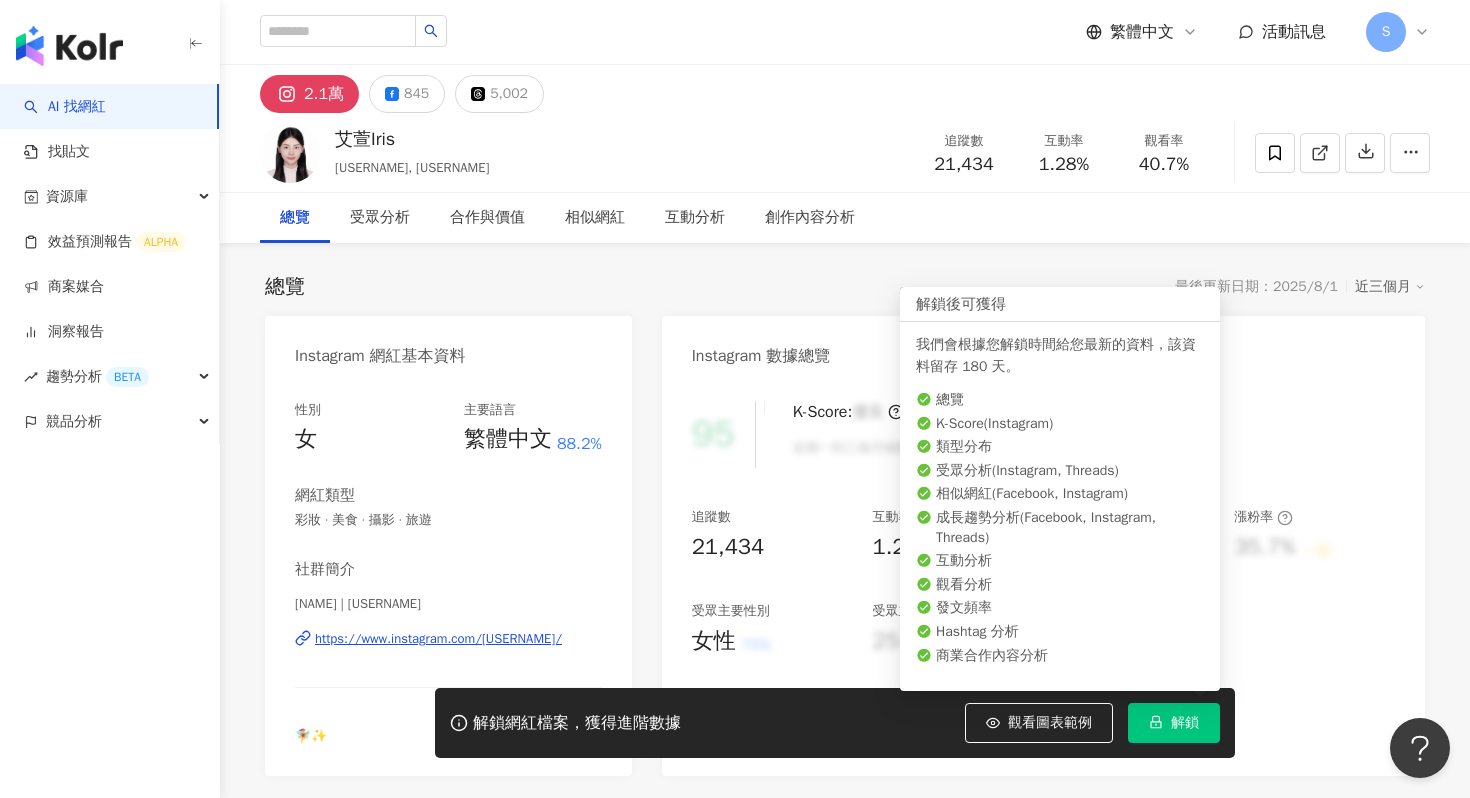 click on "解鎖" at bounding box center [1174, 723] 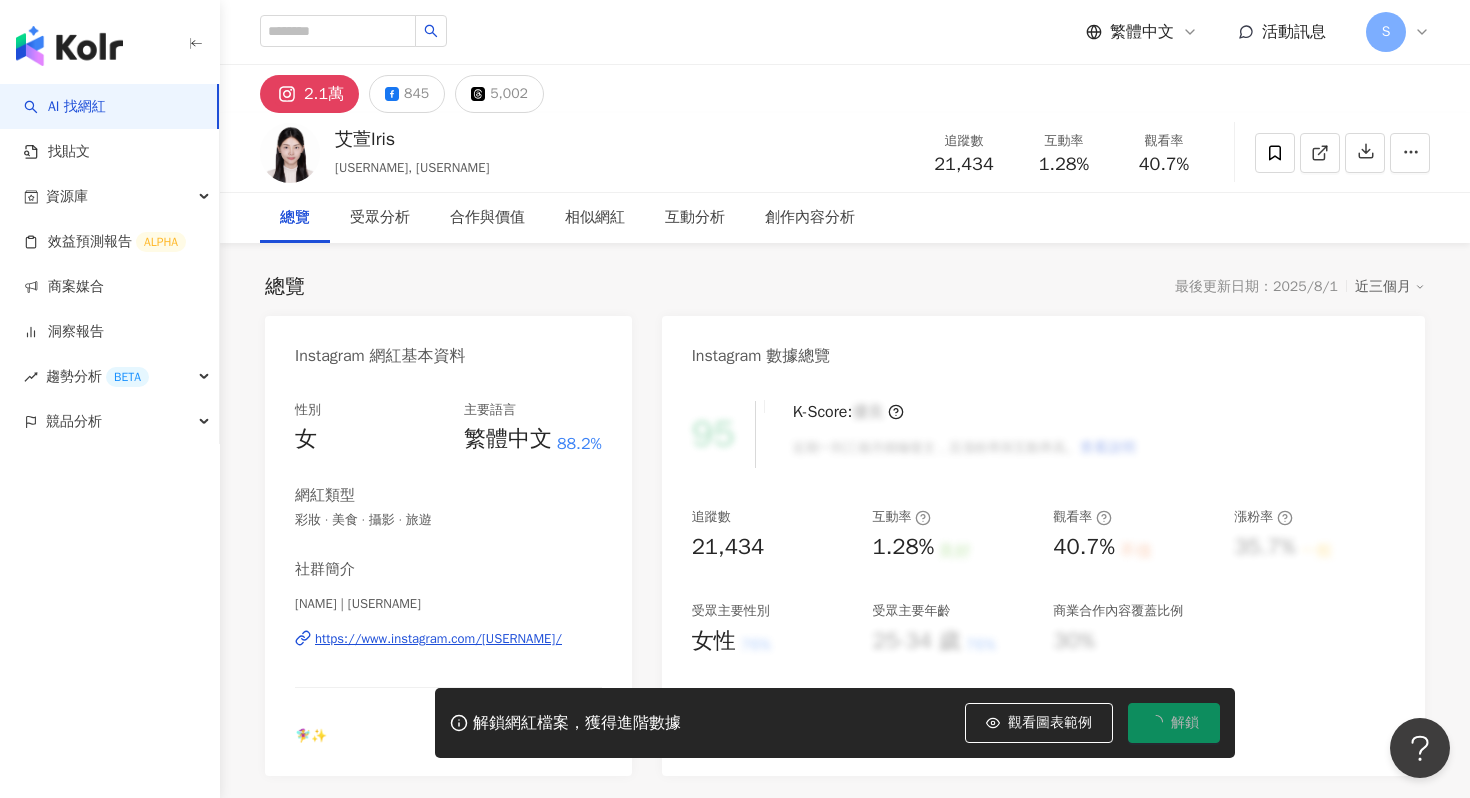click on "https://www.instagram.com/iris_iris_0810/" at bounding box center (438, 639) 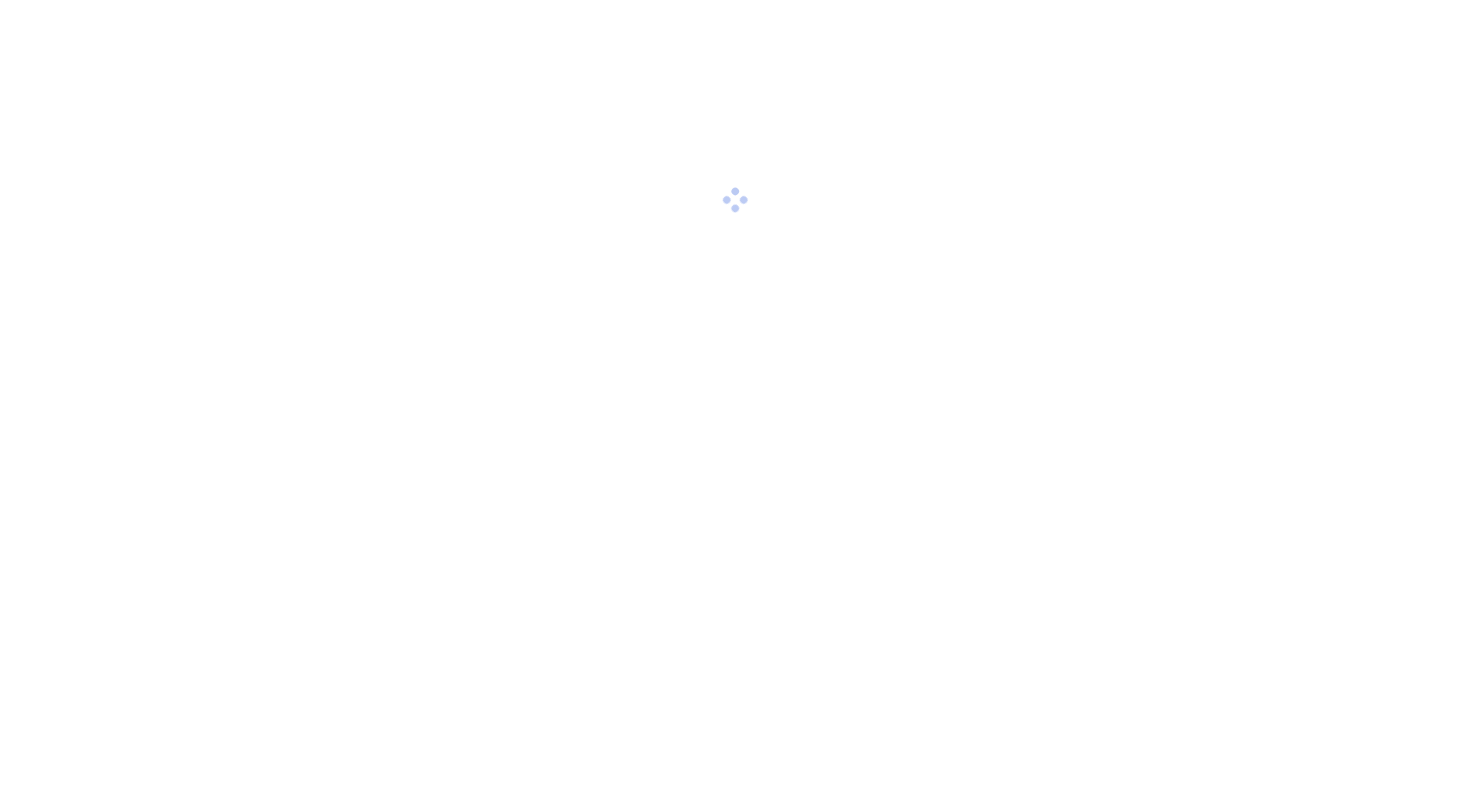 scroll, scrollTop: 0, scrollLeft: 0, axis: both 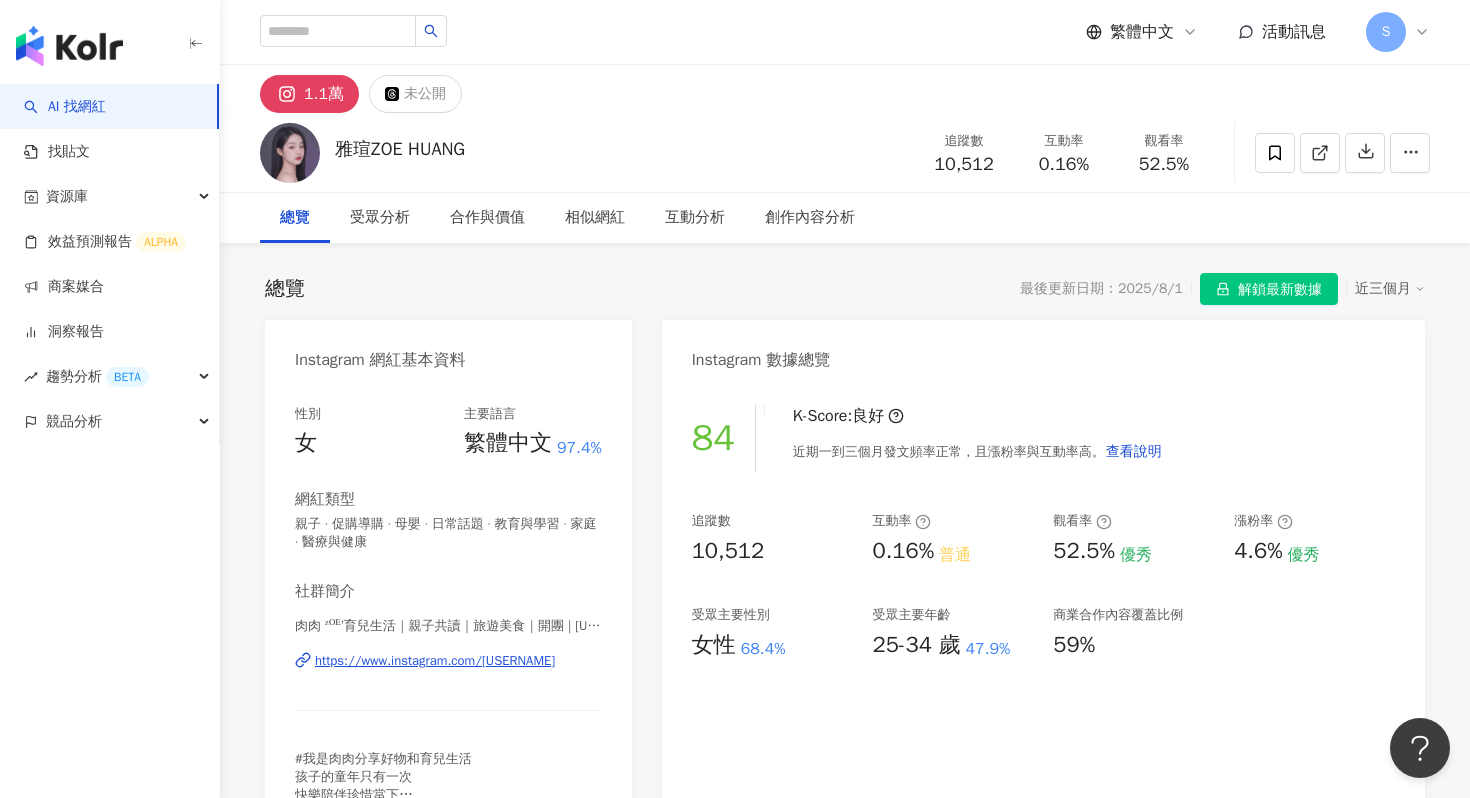 click on "肉肉 ᶻᴼᴱ’育兒生活｜親子共讀｜旅遊美食｜開團 | [USERNAME] https://www.instagram.com/[USERNAME]" at bounding box center [448, 675] 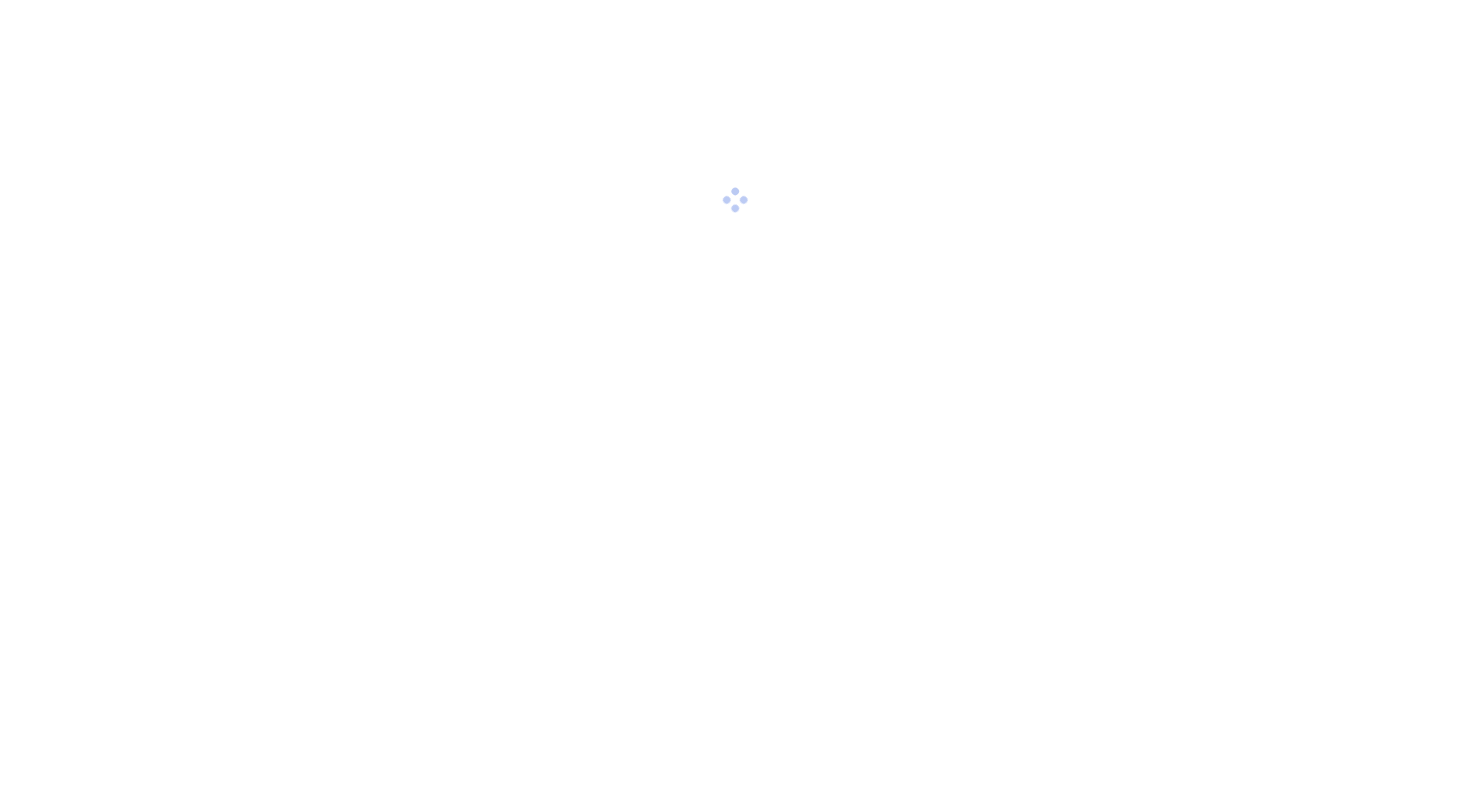 scroll, scrollTop: 0, scrollLeft: 0, axis: both 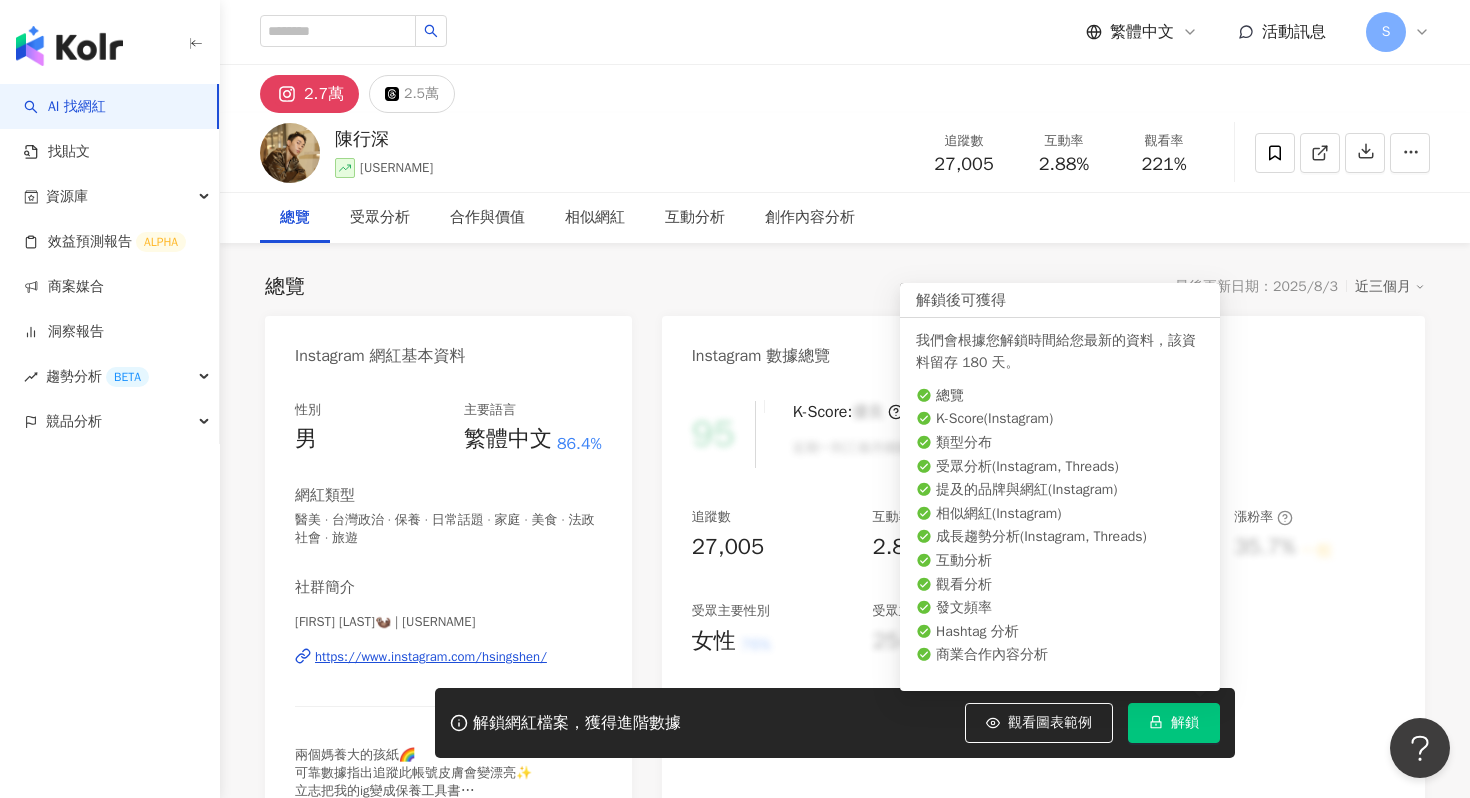 click on "解鎖" at bounding box center (1174, 723) 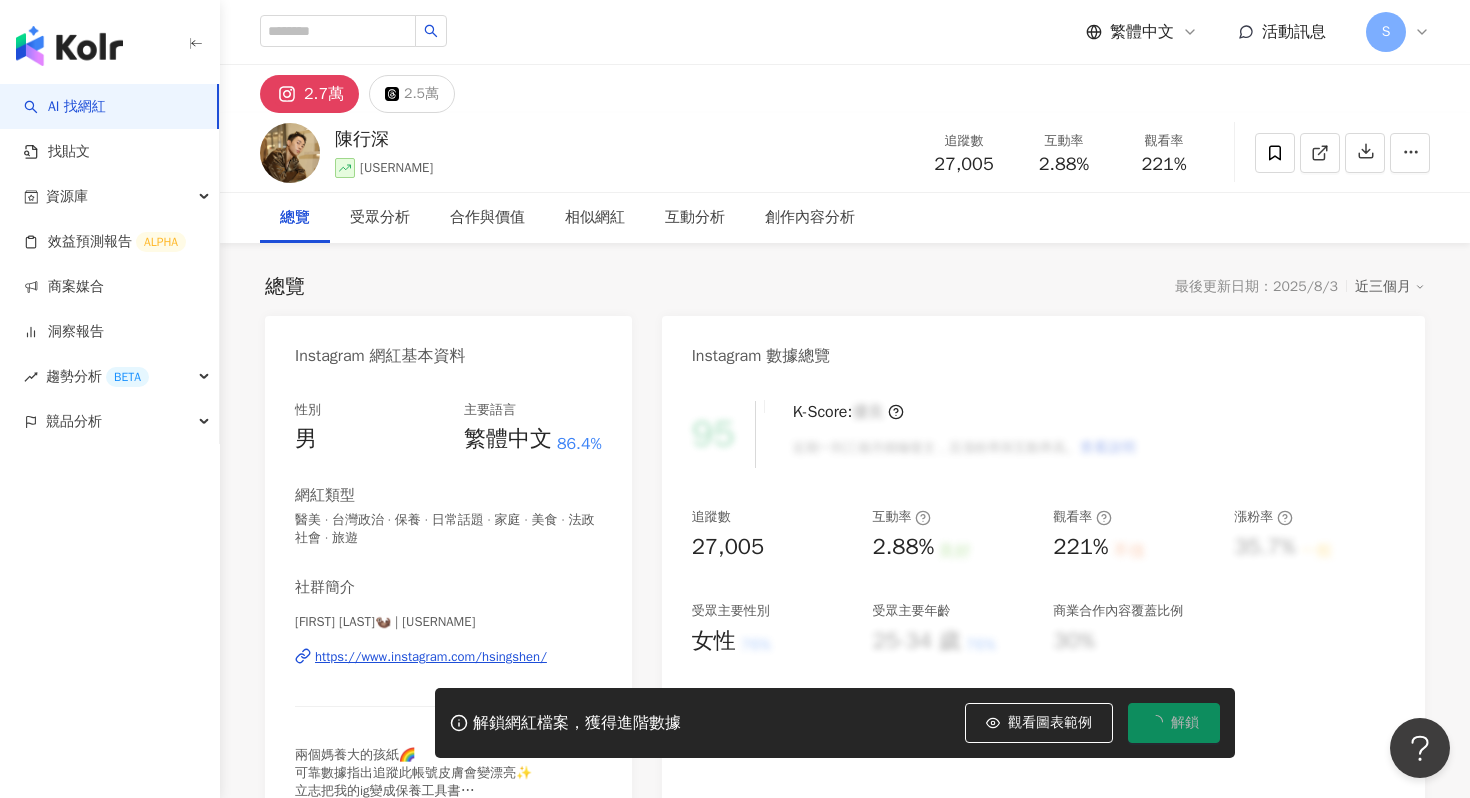 click on "https://www.instagram.com/hsingshen/" at bounding box center (431, 657) 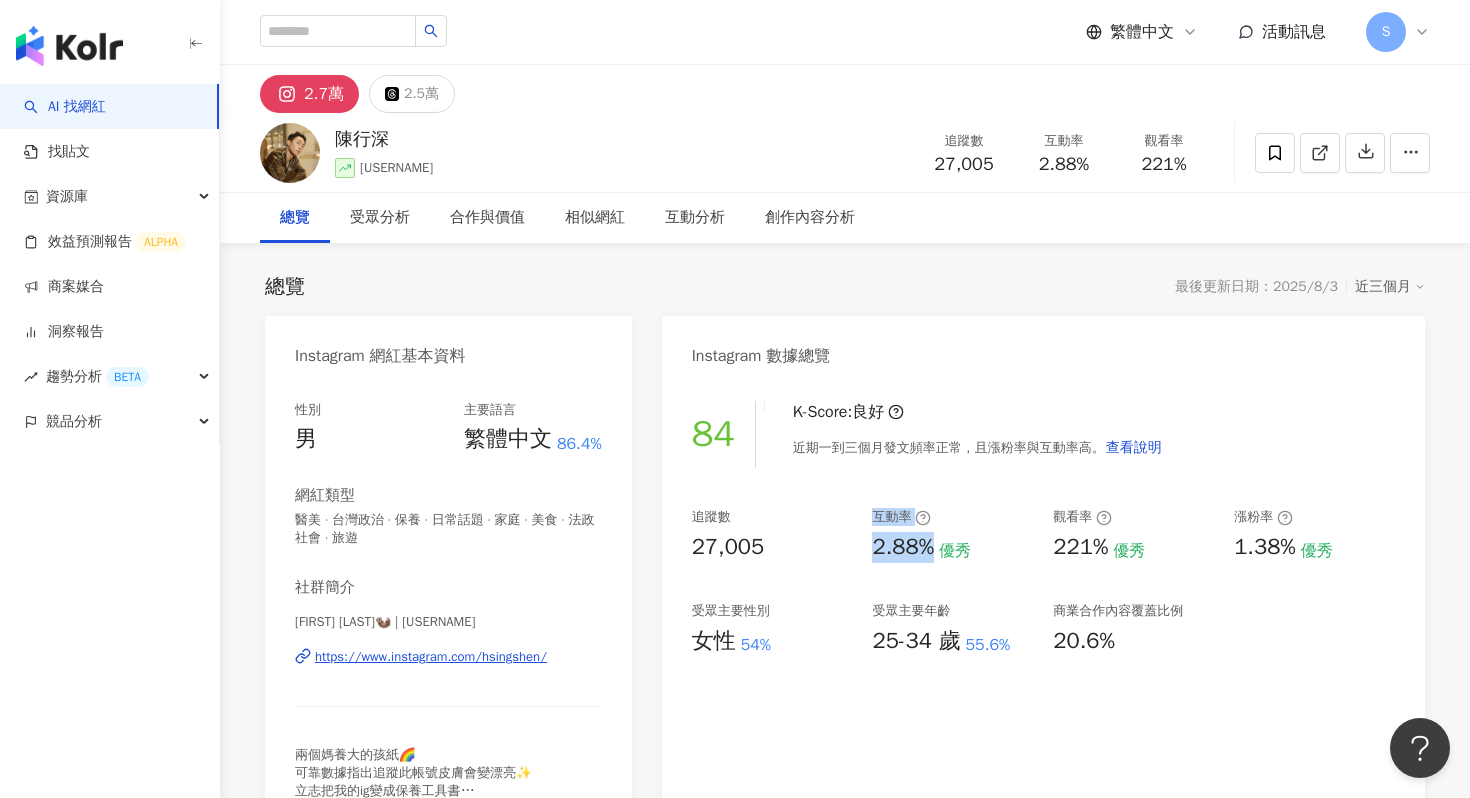 drag, startPoint x: 858, startPoint y: 546, endPoint x: 927, endPoint y: 546, distance: 69 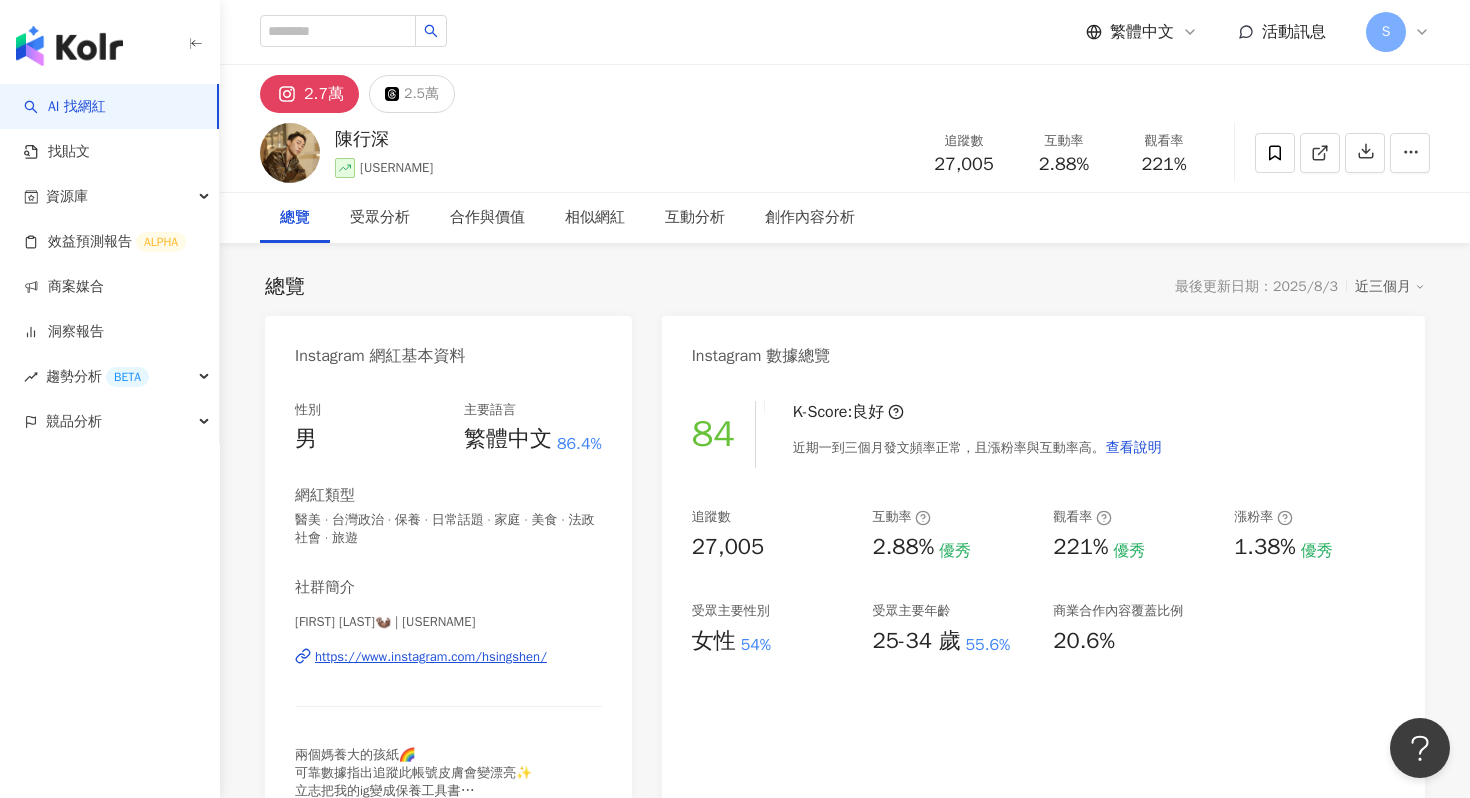 click on "追蹤數   27,005 互動率   2.88% 優秀 觀看率   221% 優秀 漲粉率   1.38% 優秀 受眾主要性別   女性 54% 受眾主要年齡   25-34 歲 55.6% 商業合作內容覆蓋比例   20.6%" at bounding box center (1043, 582) 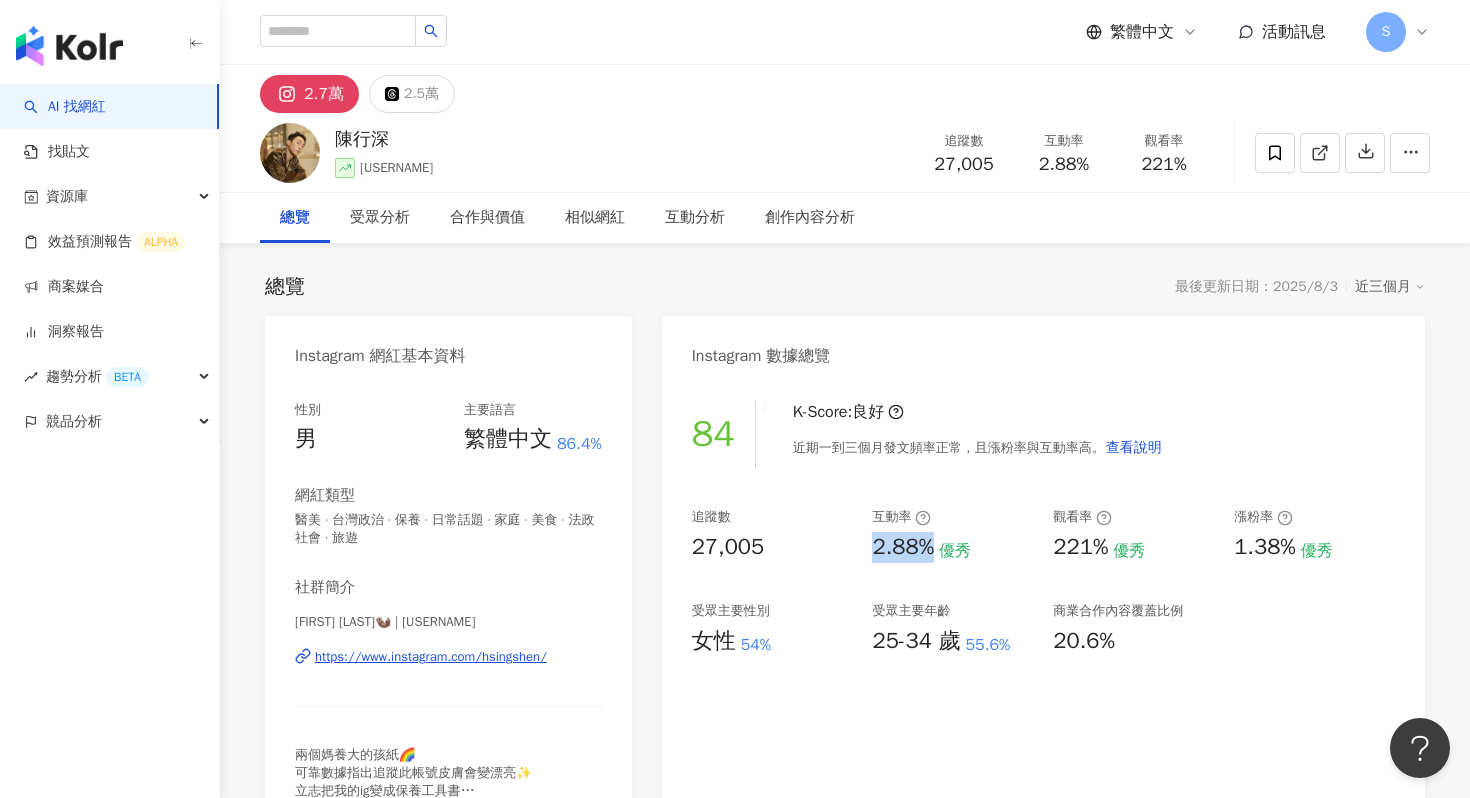 drag, startPoint x: 869, startPoint y: 554, endPoint x: 924, endPoint y: 553, distance: 55.00909 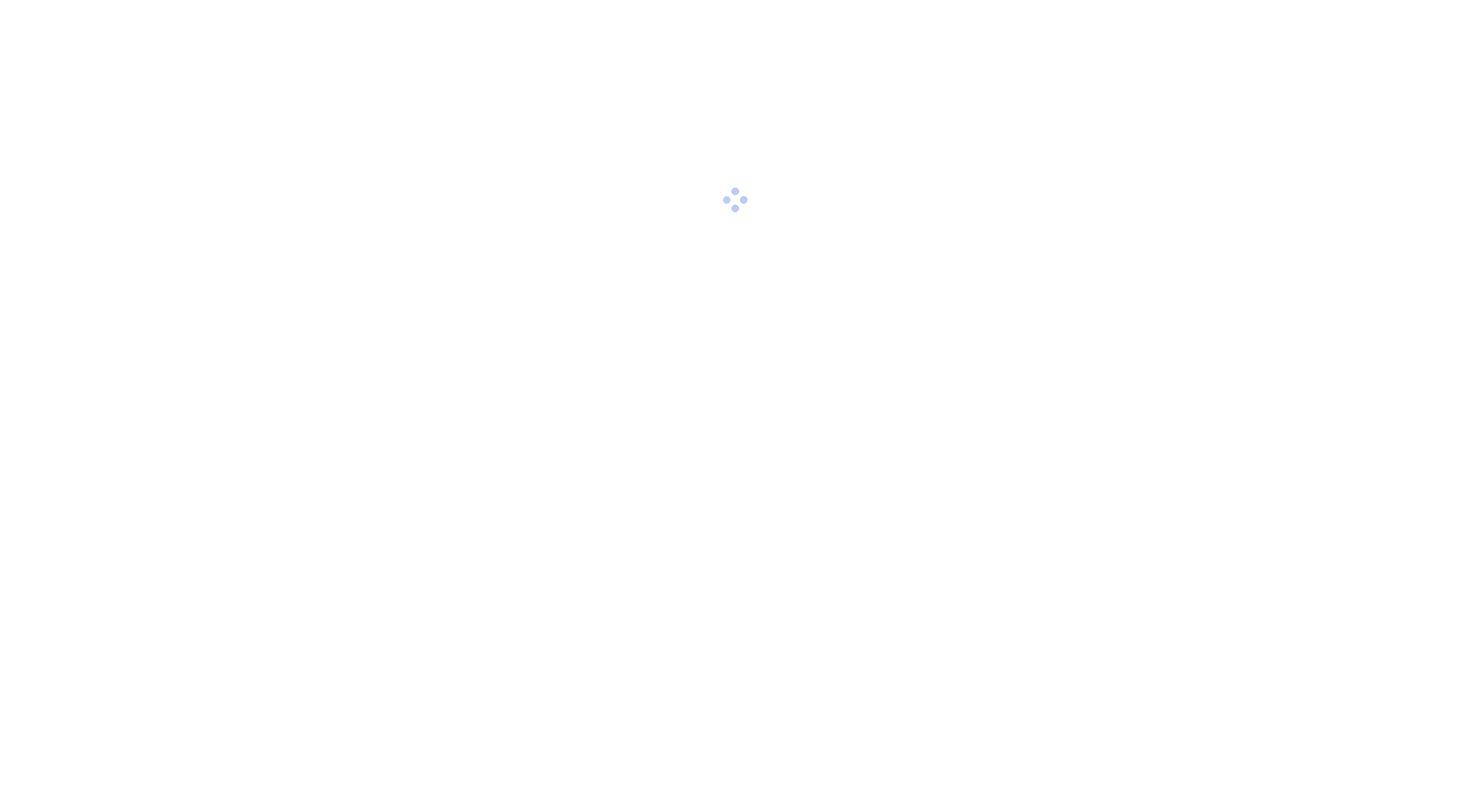 scroll, scrollTop: 0, scrollLeft: 0, axis: both 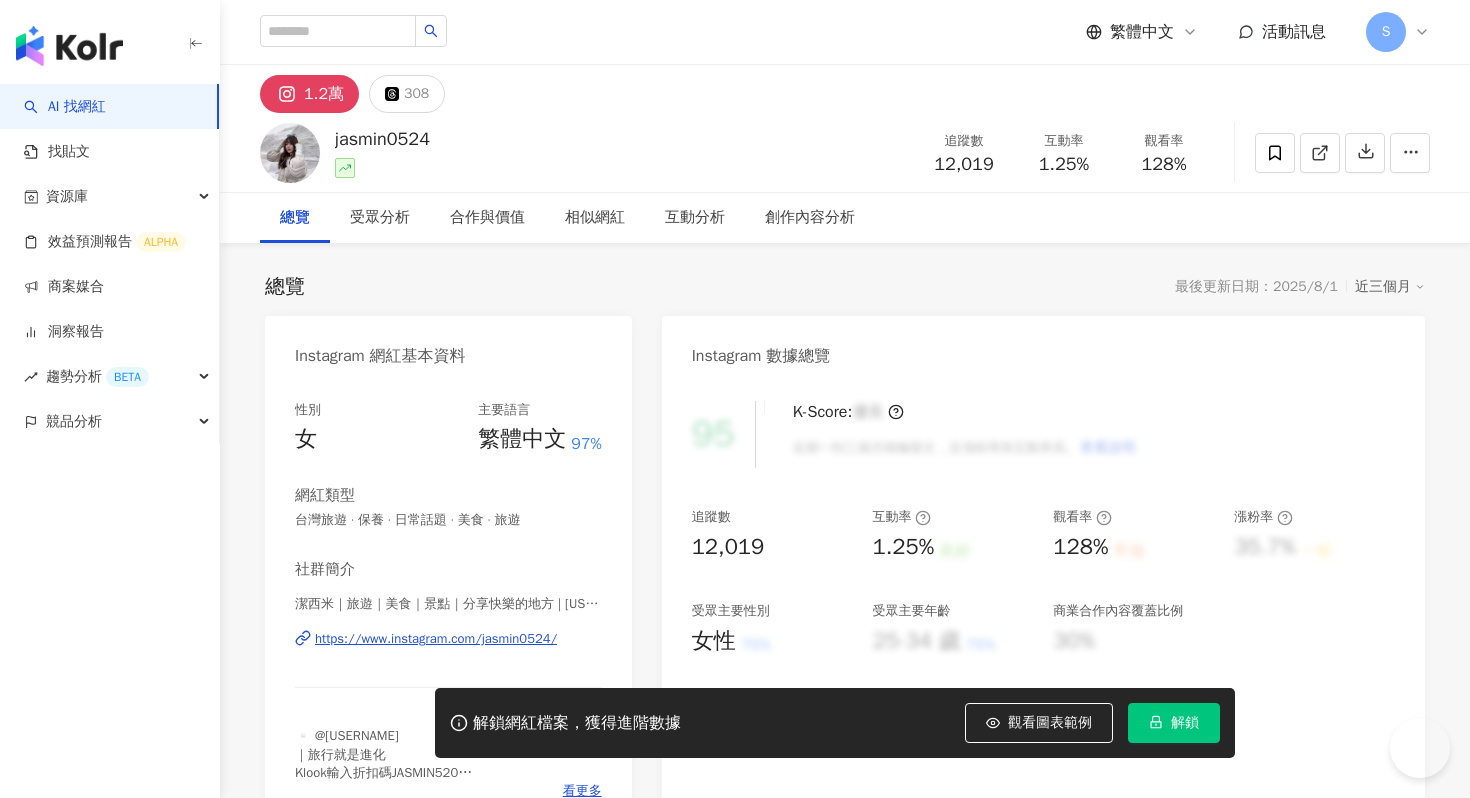 click on "解鎖" at bounding box center (1174, 723) 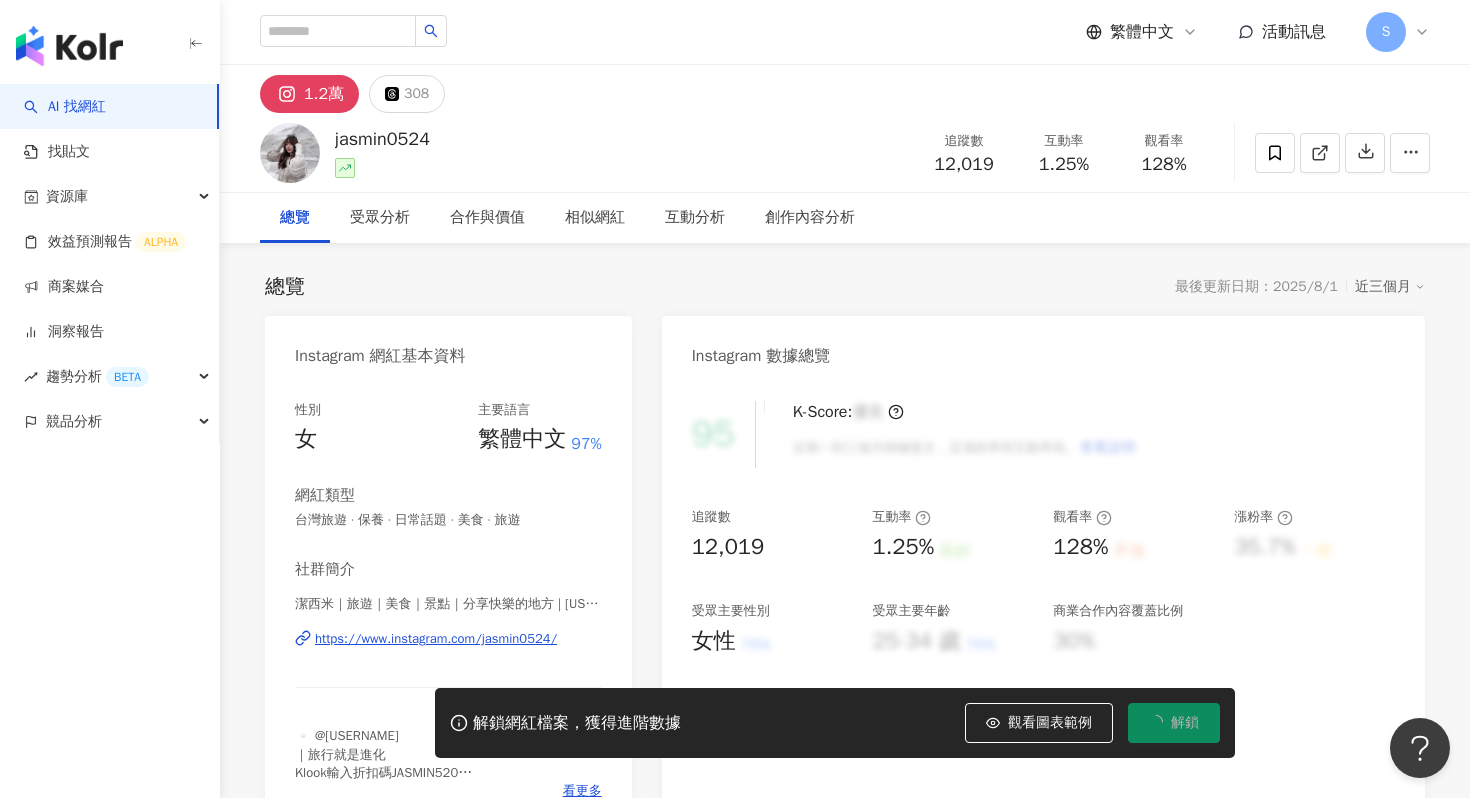 scroll, scrollTop: 0, scrollLeft: 0, axis: both 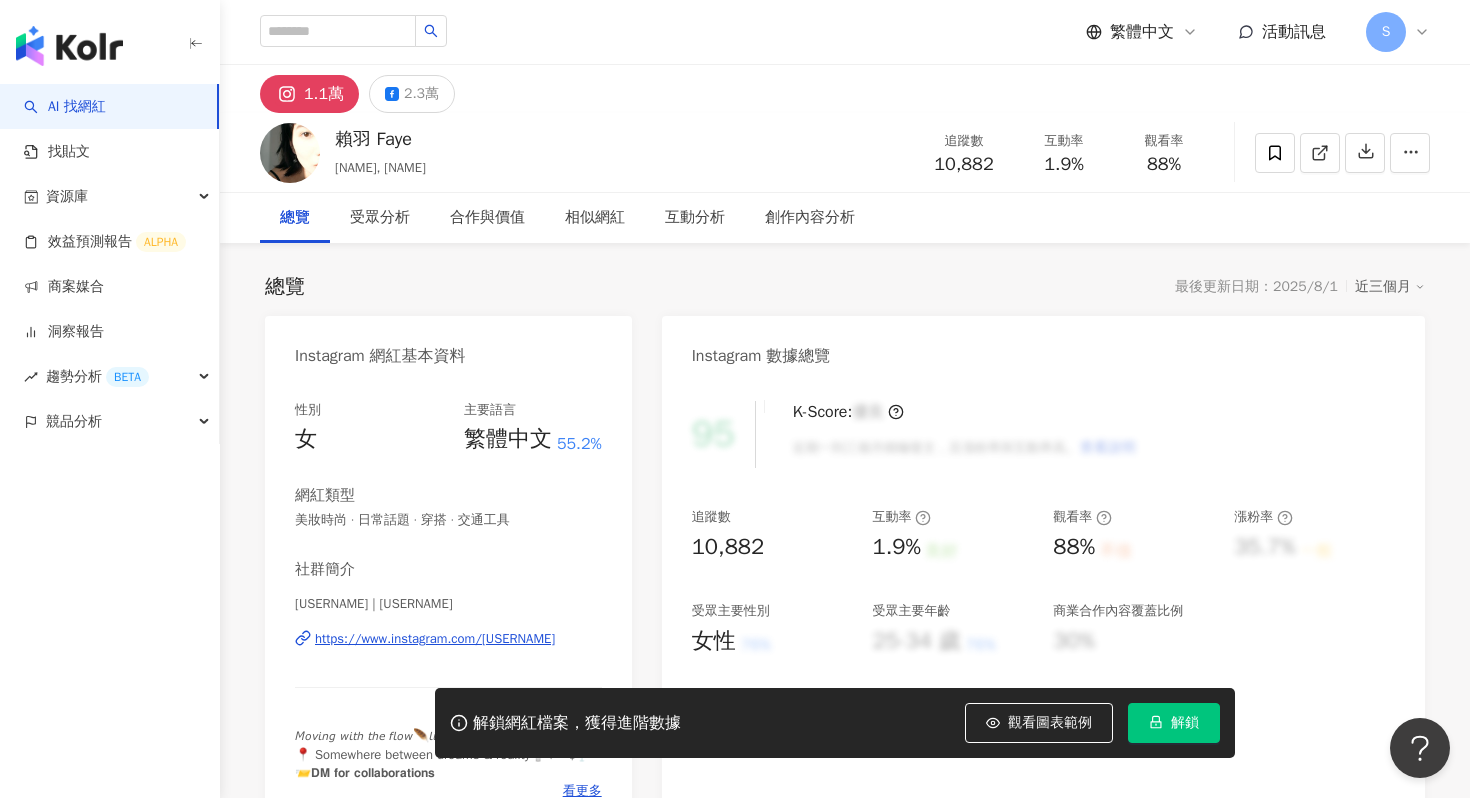 click on "解鎖" at bounding box center [1174, 723] 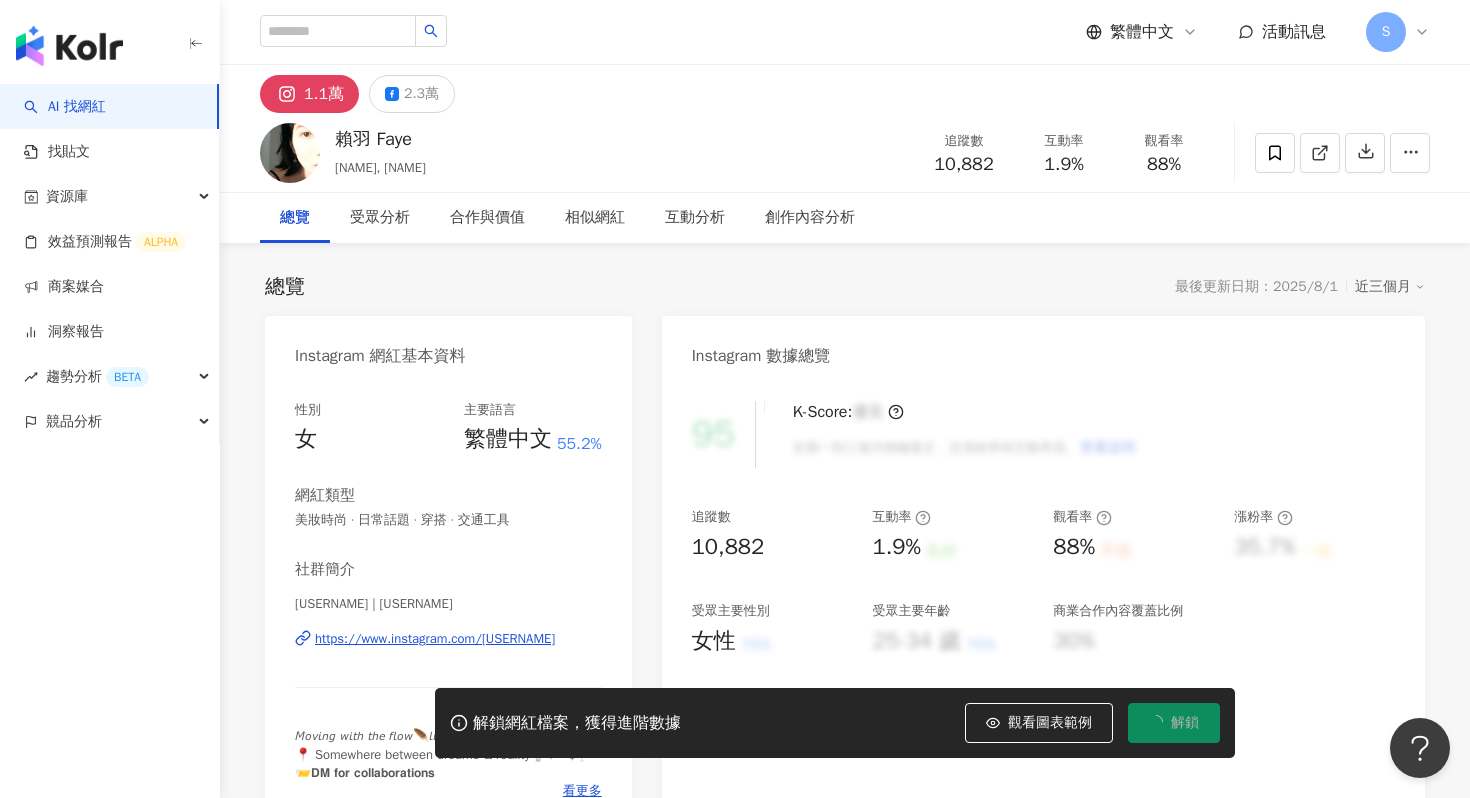 click on "[USERNAME] | [USERNAME] https://www.instagram.com/[USERNAME]" at bounding box center (448, 653) 